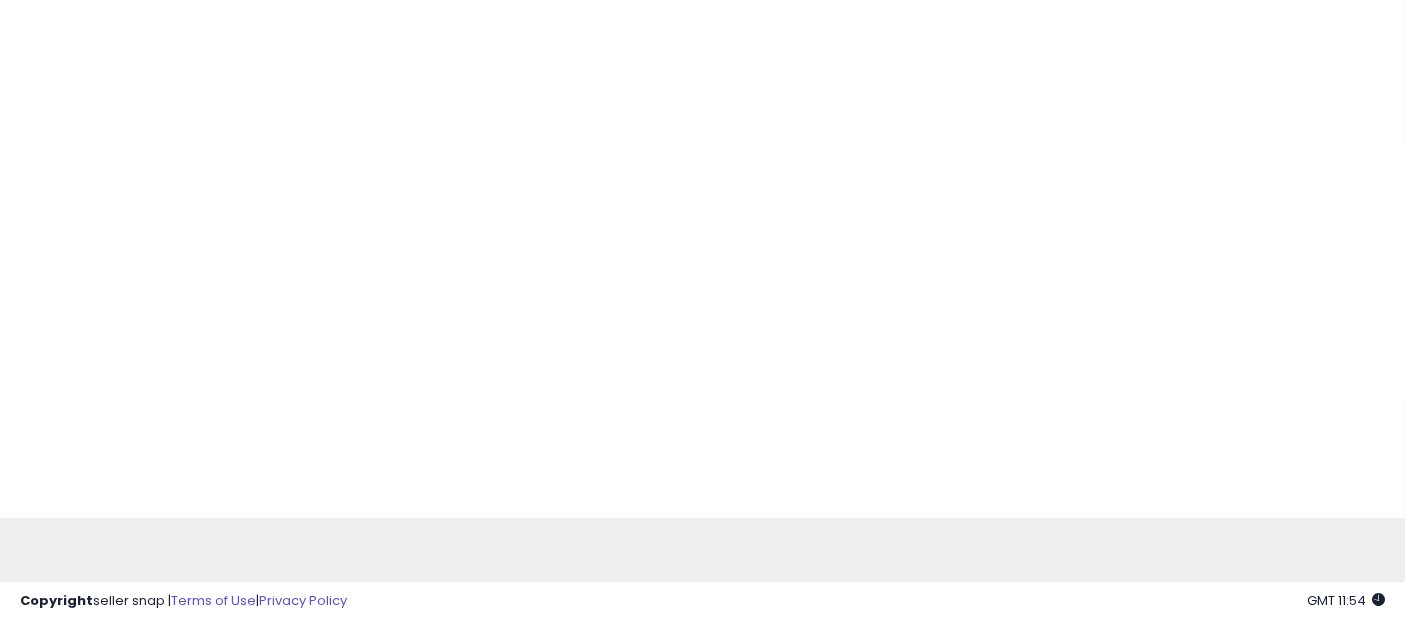 scroll, scrollTop: 0, scrollLeft: 0, axis: both 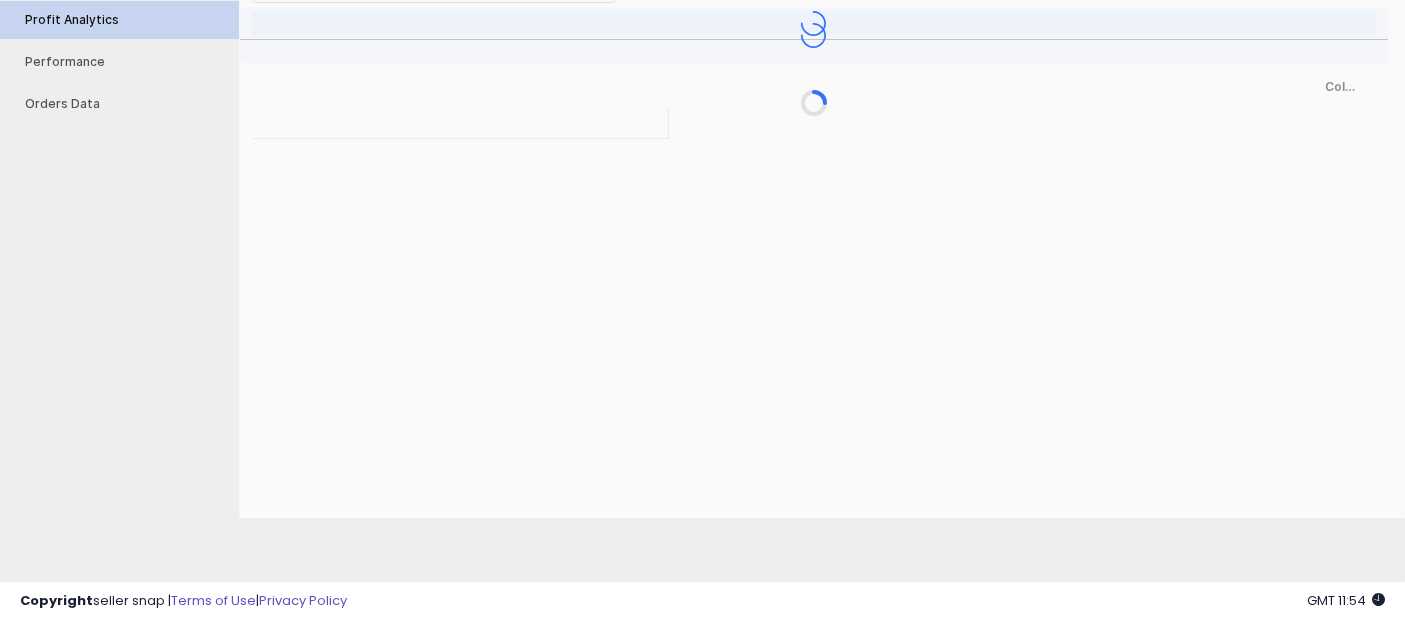 type on "***" 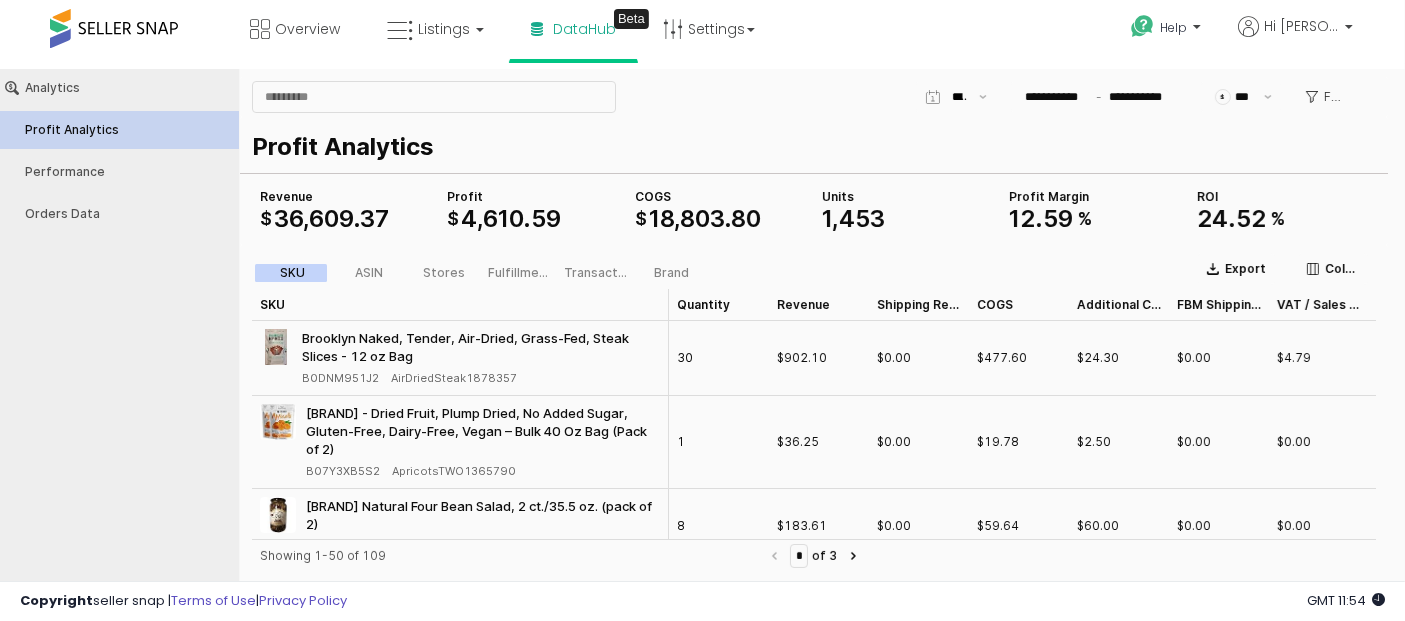 scroll, scrollTop: 0, scrollLeft: 0, axis: both 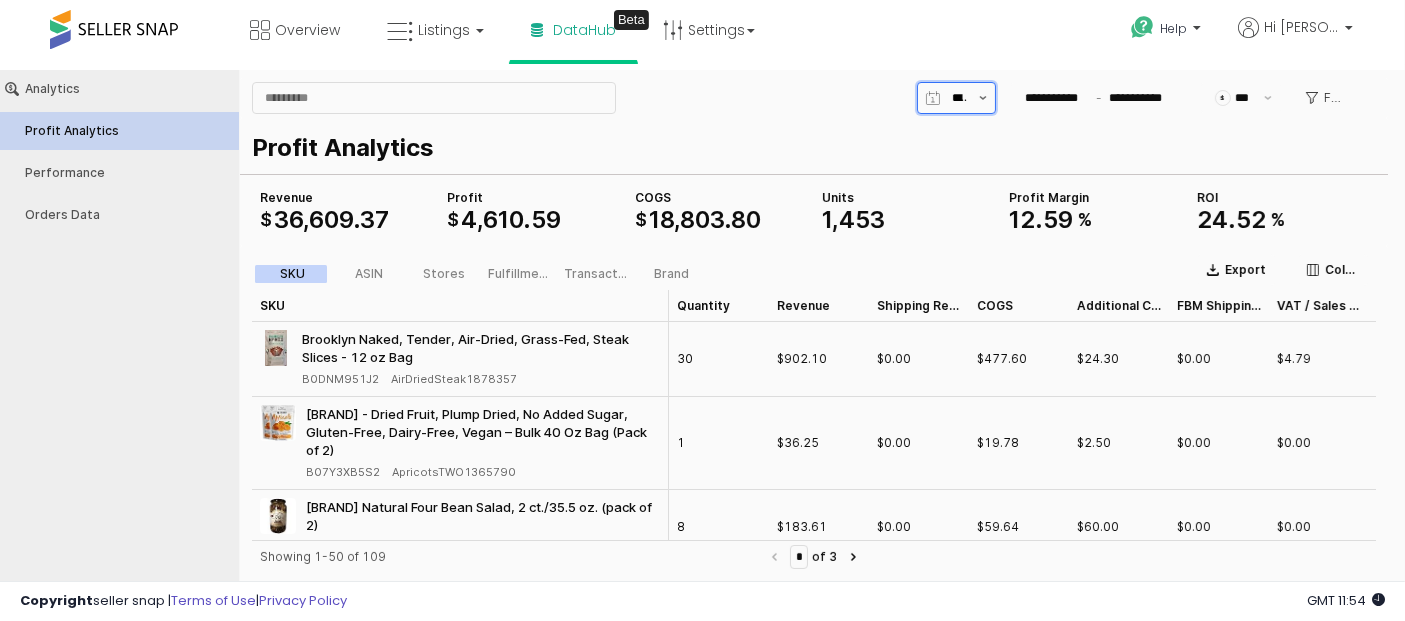 click 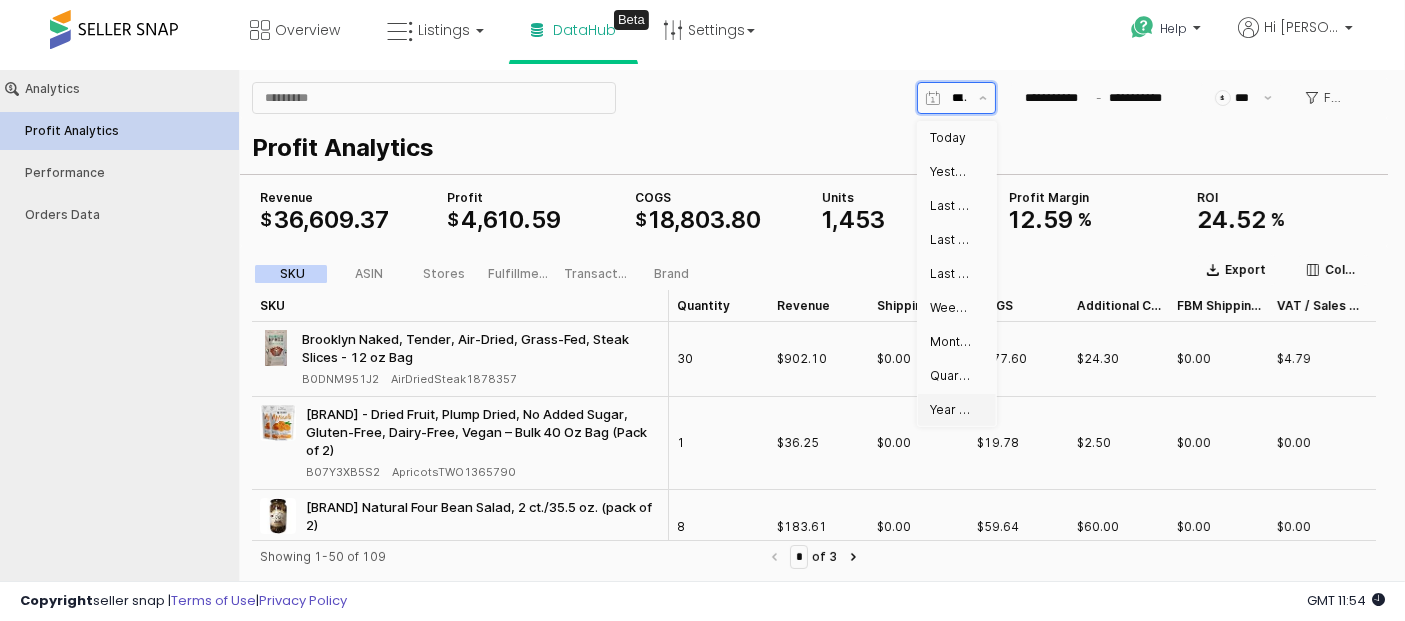 click on "Year to date" at bounding box center [951, 409] 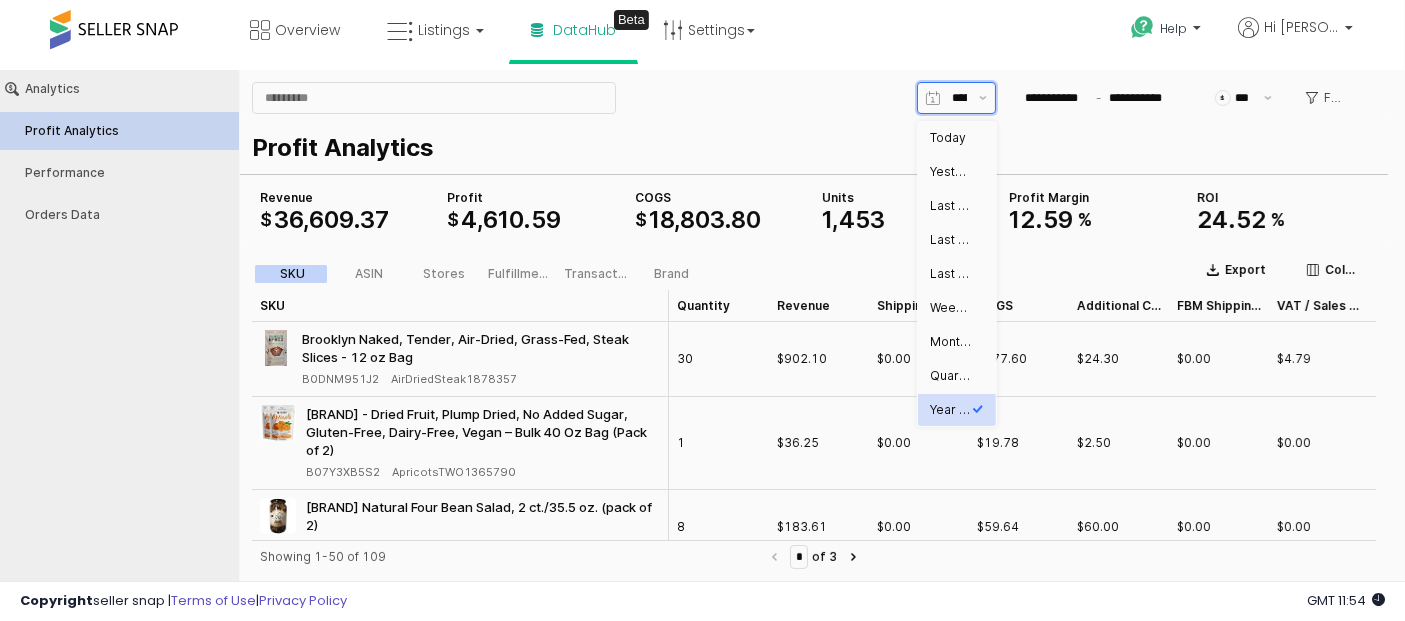 type on "**********" 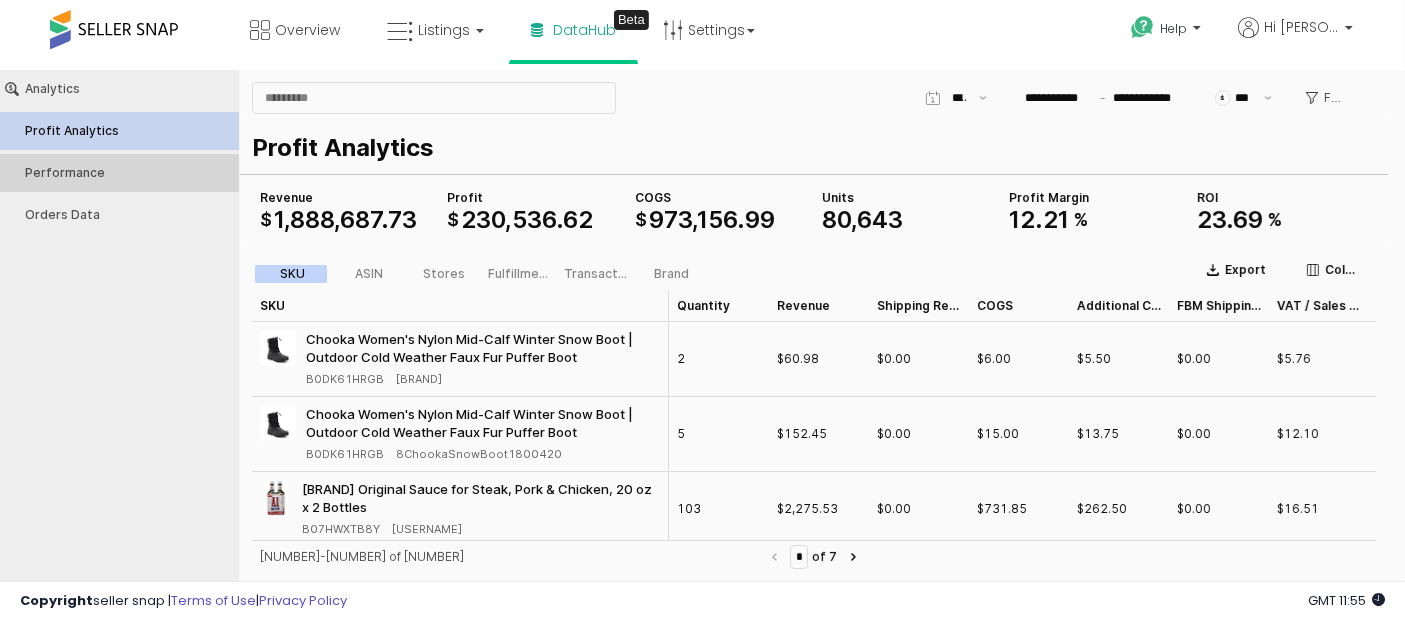 click on "Performance" at bounding box center [129, 172] 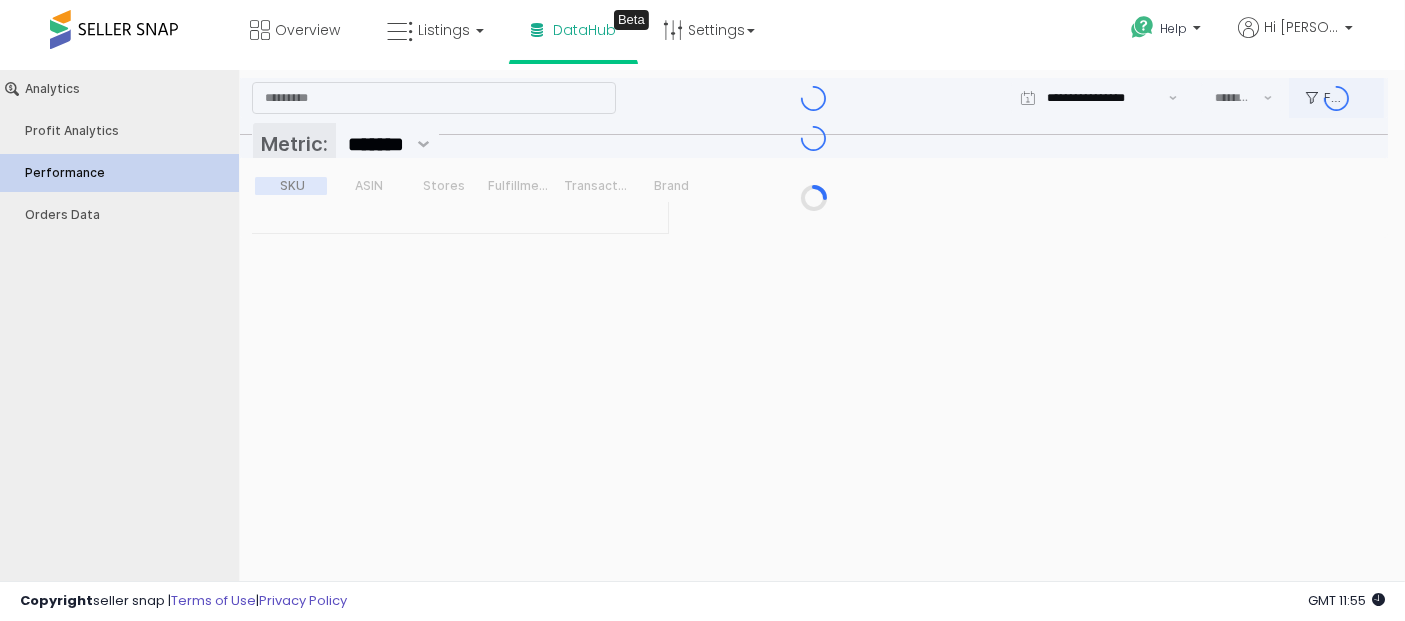 type on "***" 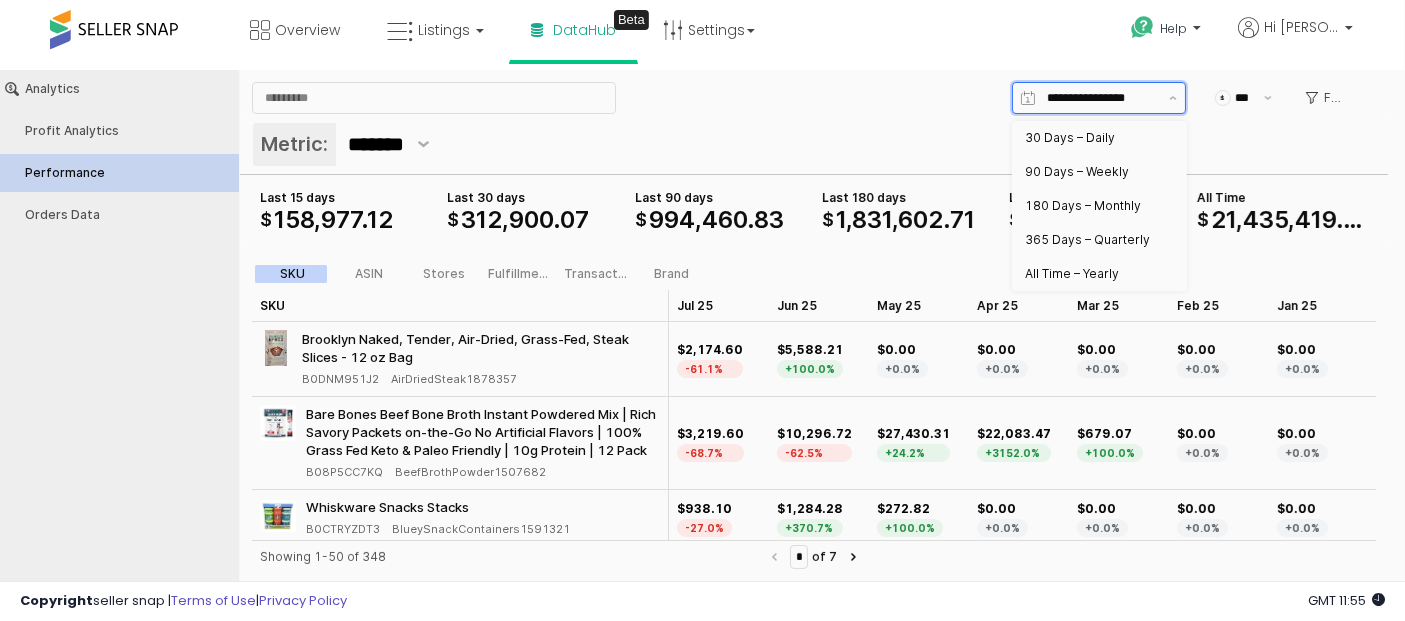 click at bounding box center [1102, 97] 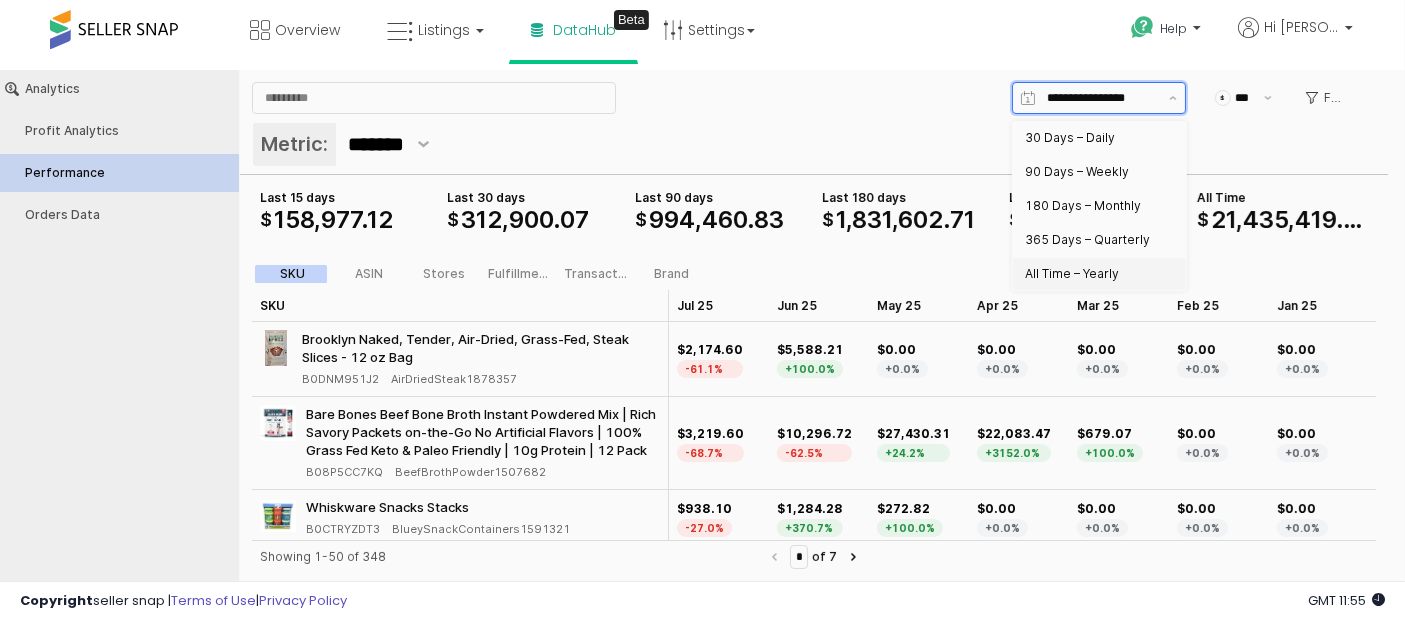 click on "All Time – Yearly" at bounding box center (1093, 273) 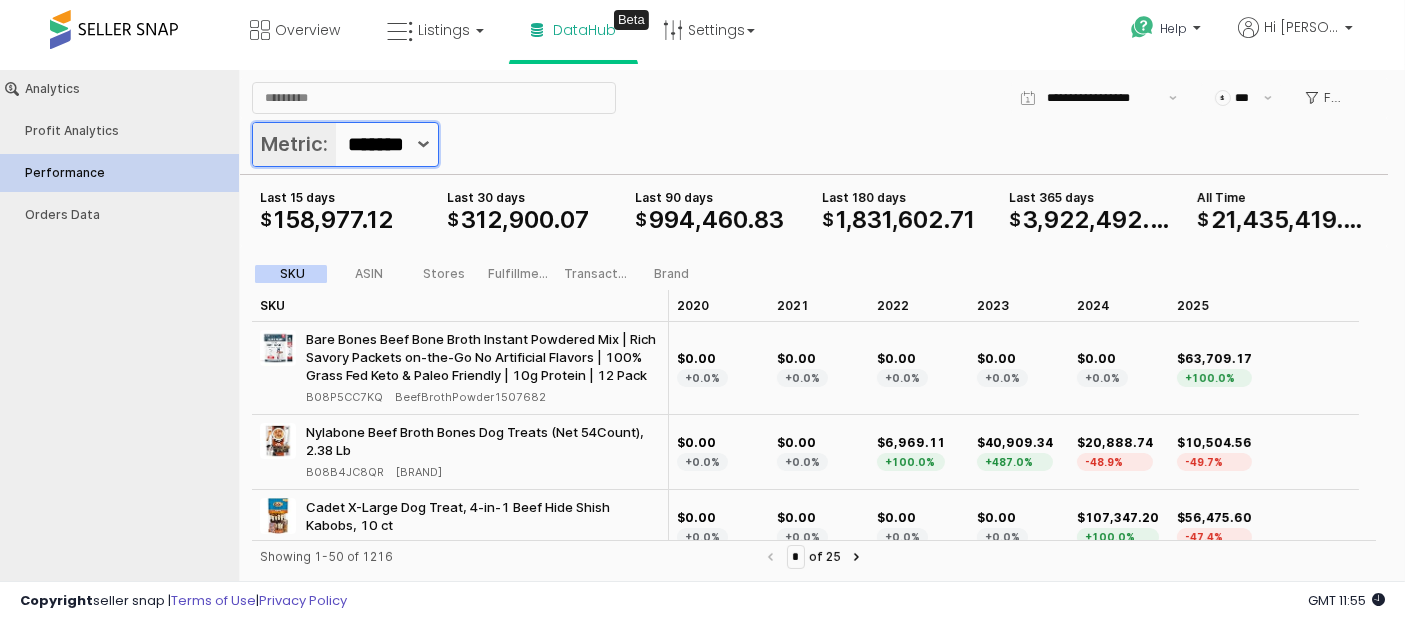 scroll, scrollTop: 0, scrollLeft: 34, axis: horizontal 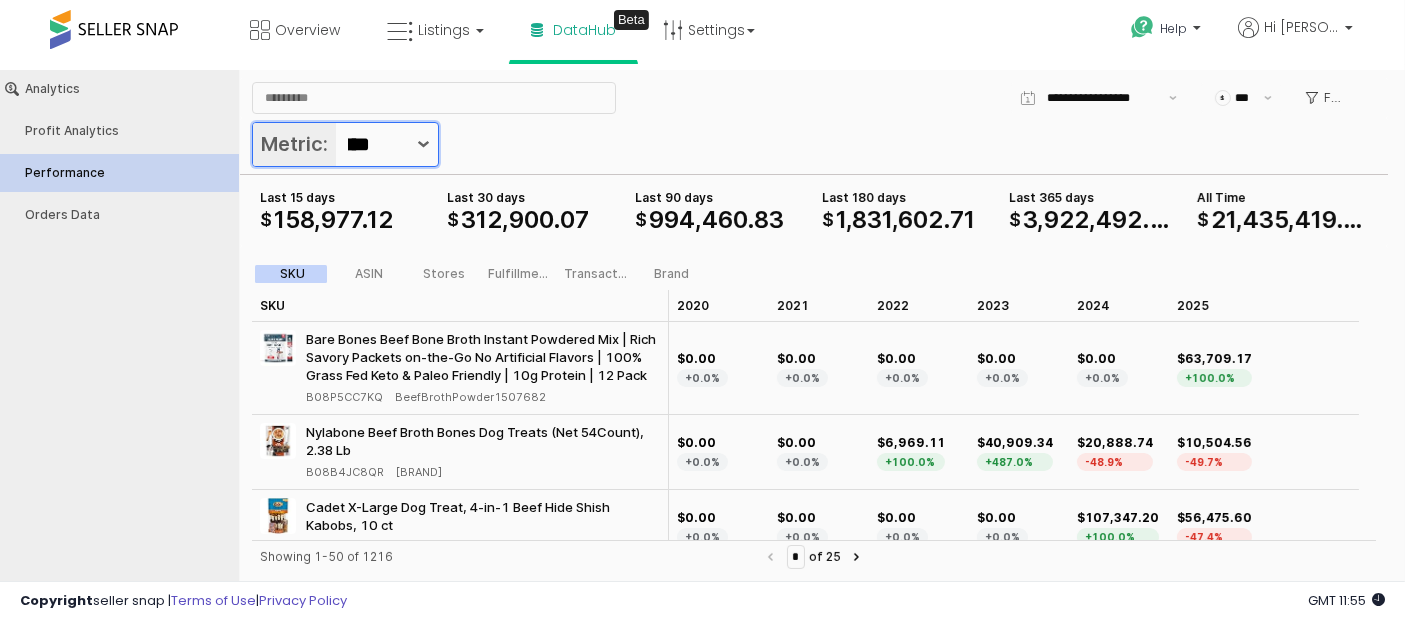 click at bounding box center [423, 143] 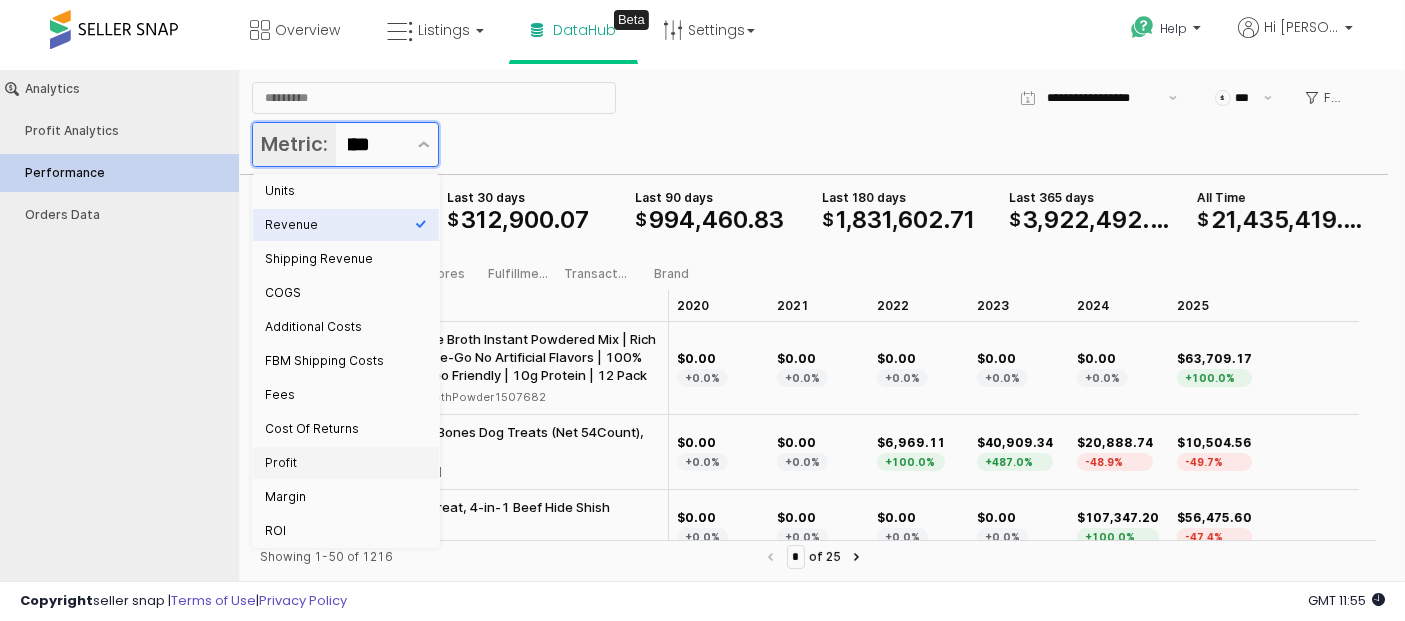click on "Profit" at bounding box center (340, 462) 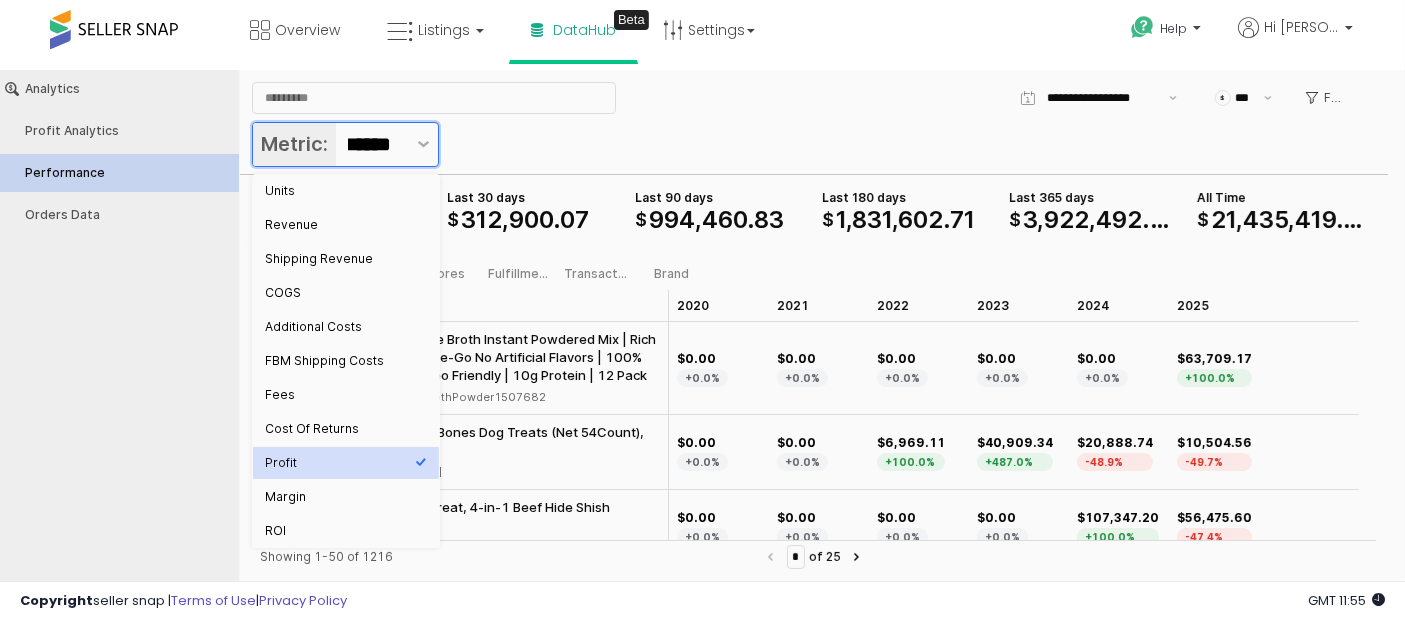 scroll, scrollTop: 0, scrollLeft: 13, axis: horizontal 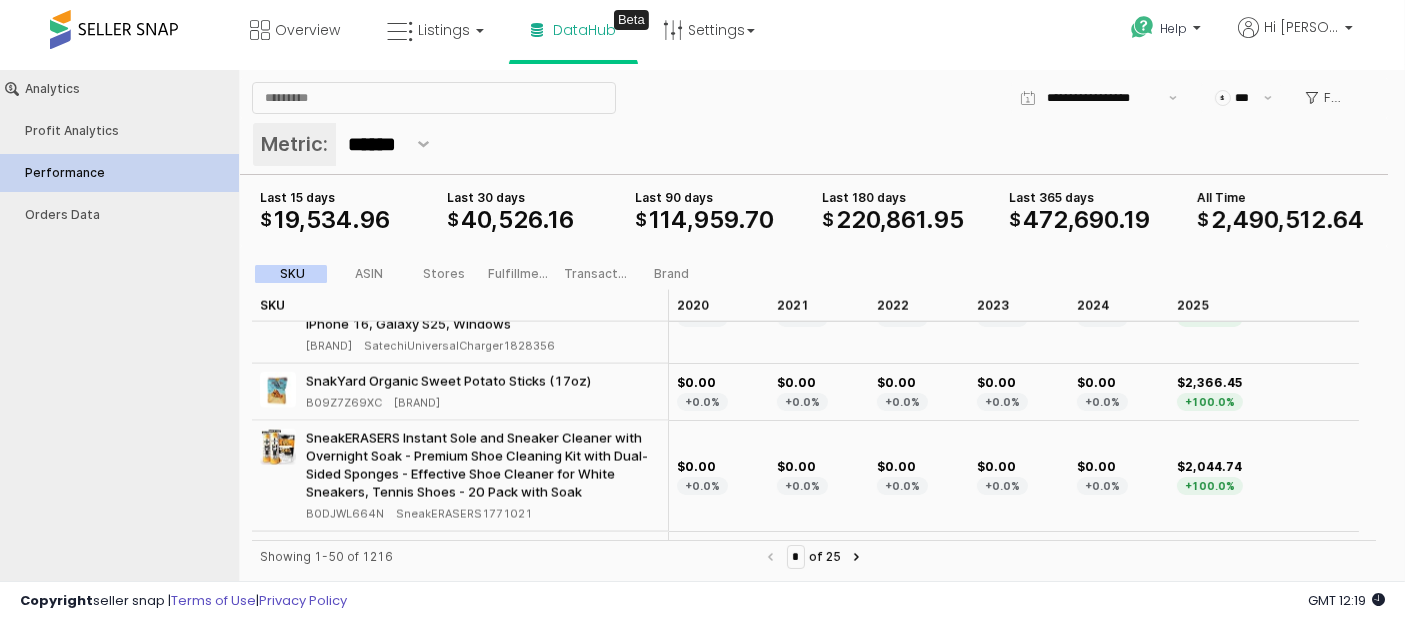 click on "Showing 1-50 of 1216" at bounding box center [509, 556] 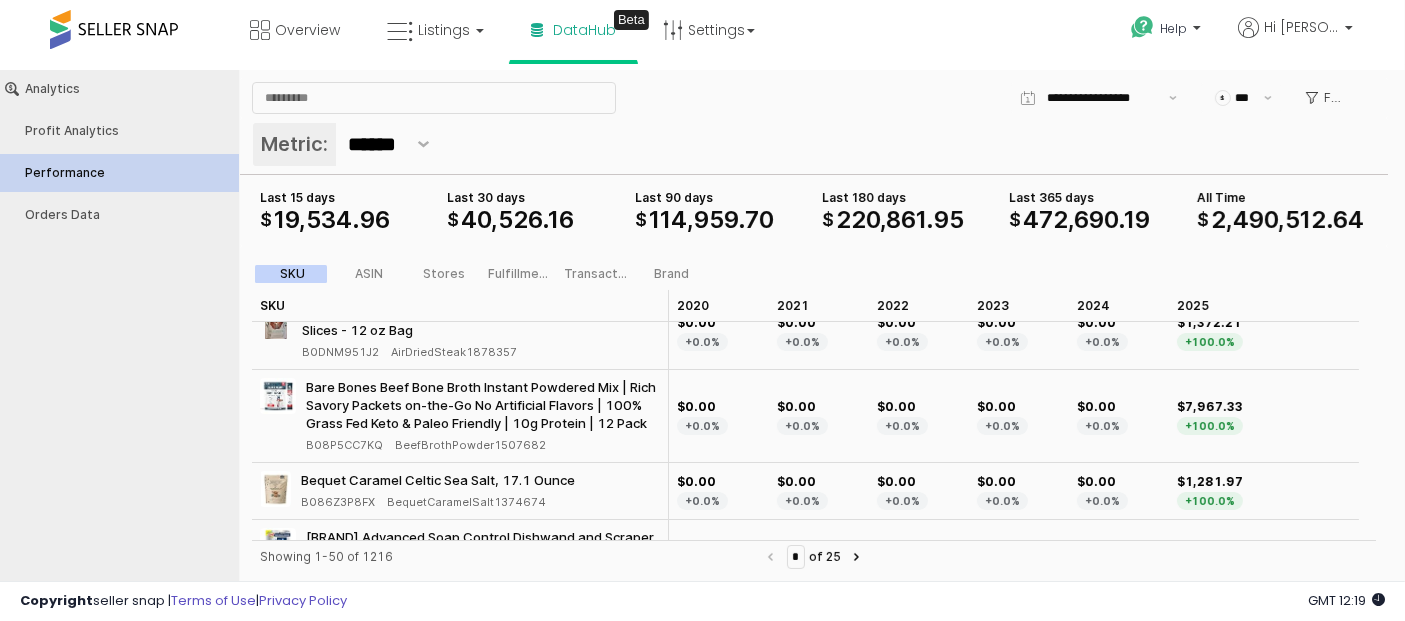 scroll, scrollTop: 0, scrollLeft: 0, axis: both 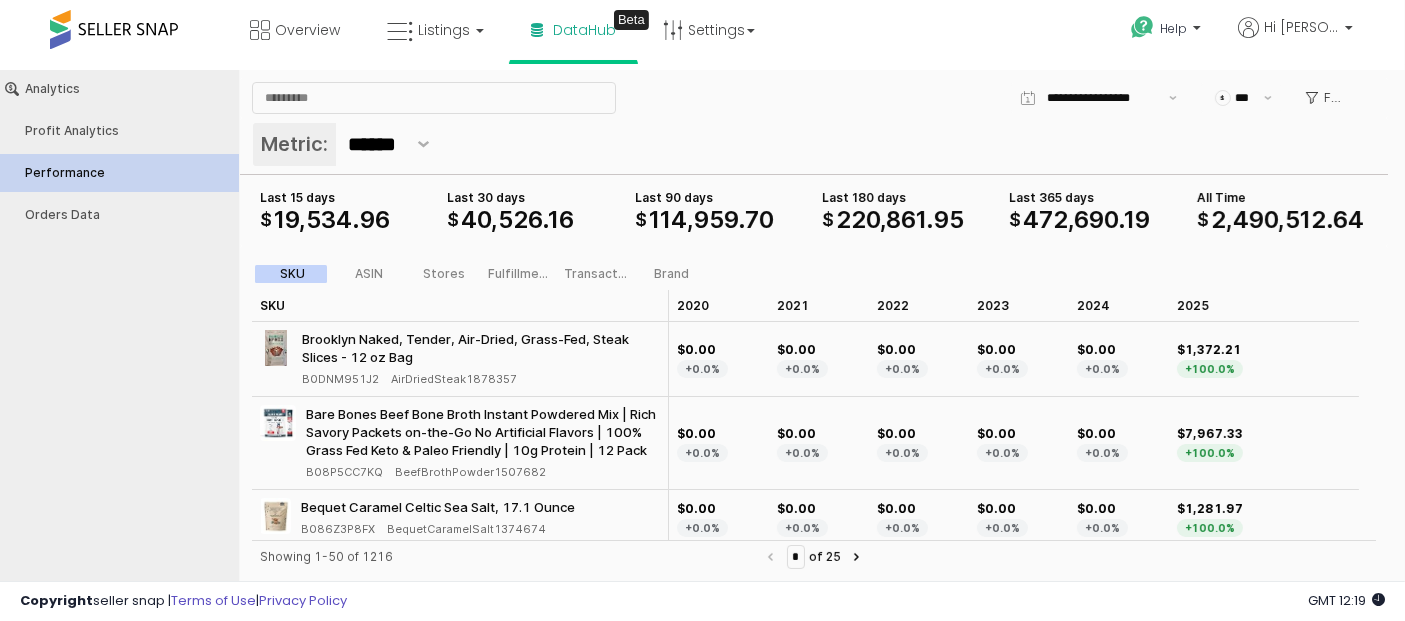 click on "Brooklyn Naked, Tender, Air-Dried, Grass-Fed, Steak Slices - 12 oz Bag" at bounding box center [481, 347] 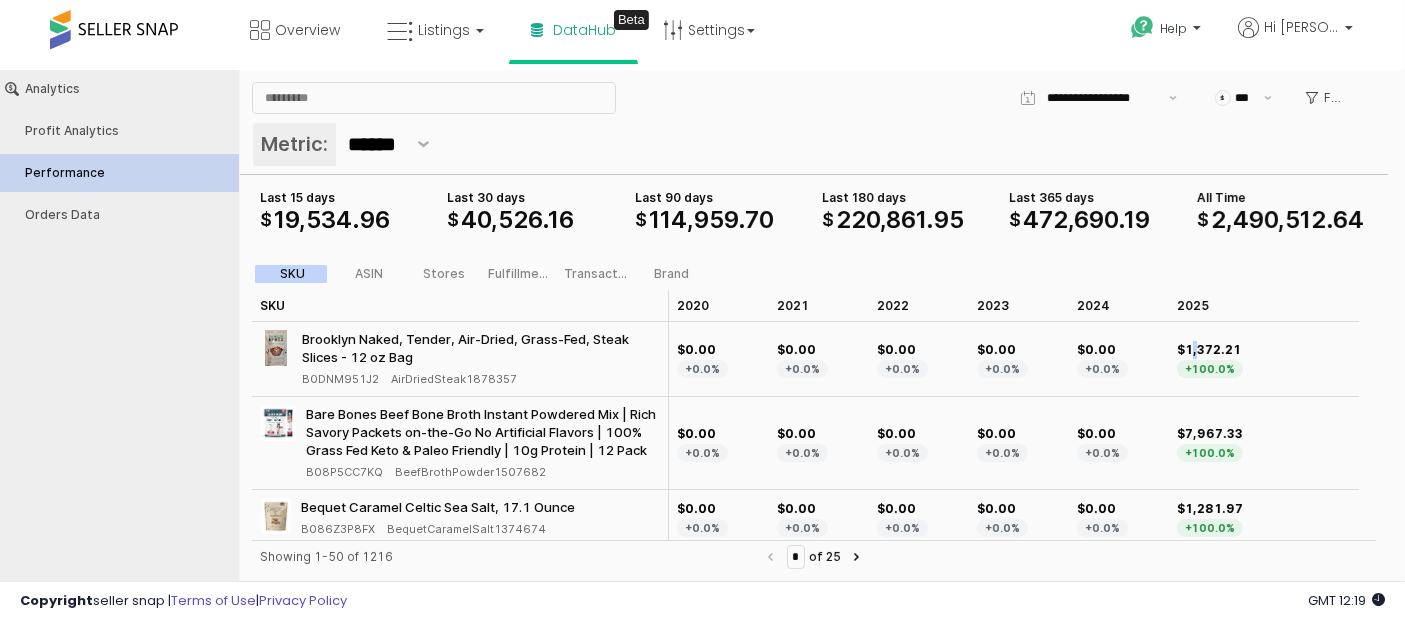 click on "$1,372.21" at bounding box center [1210, 349] 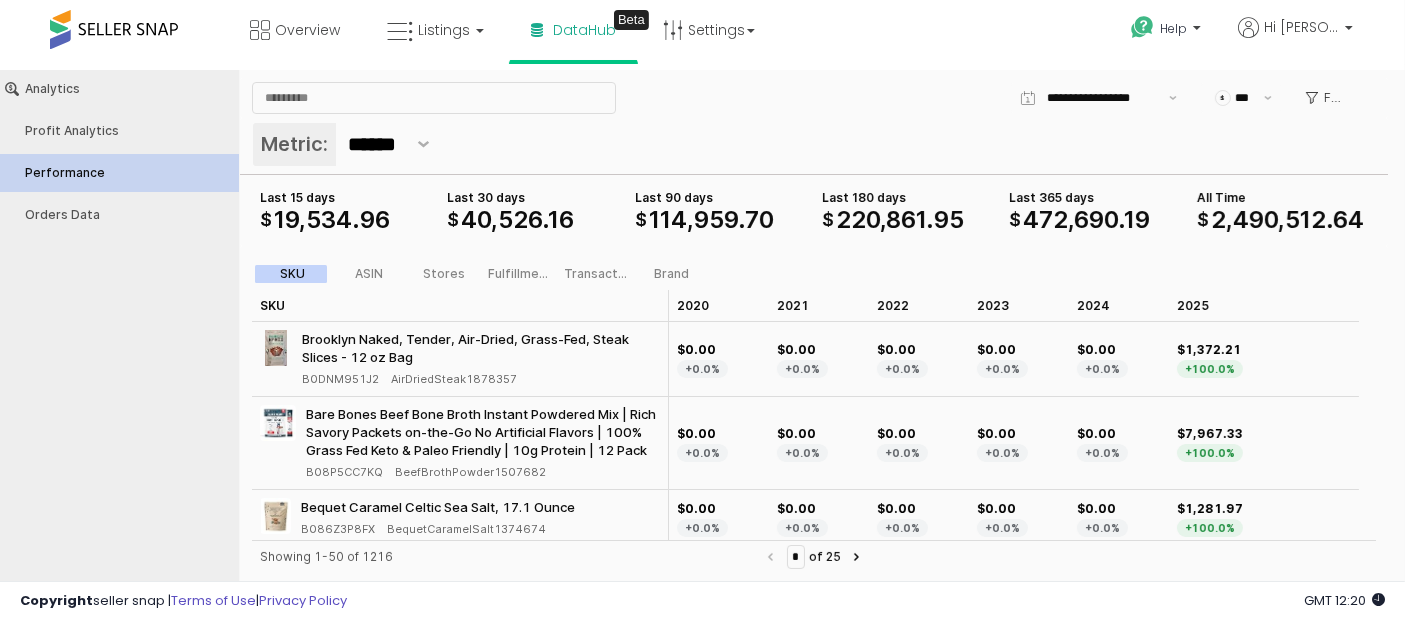 click on "$1,372.21
+100.0%" at bounding box center [1264, 358] 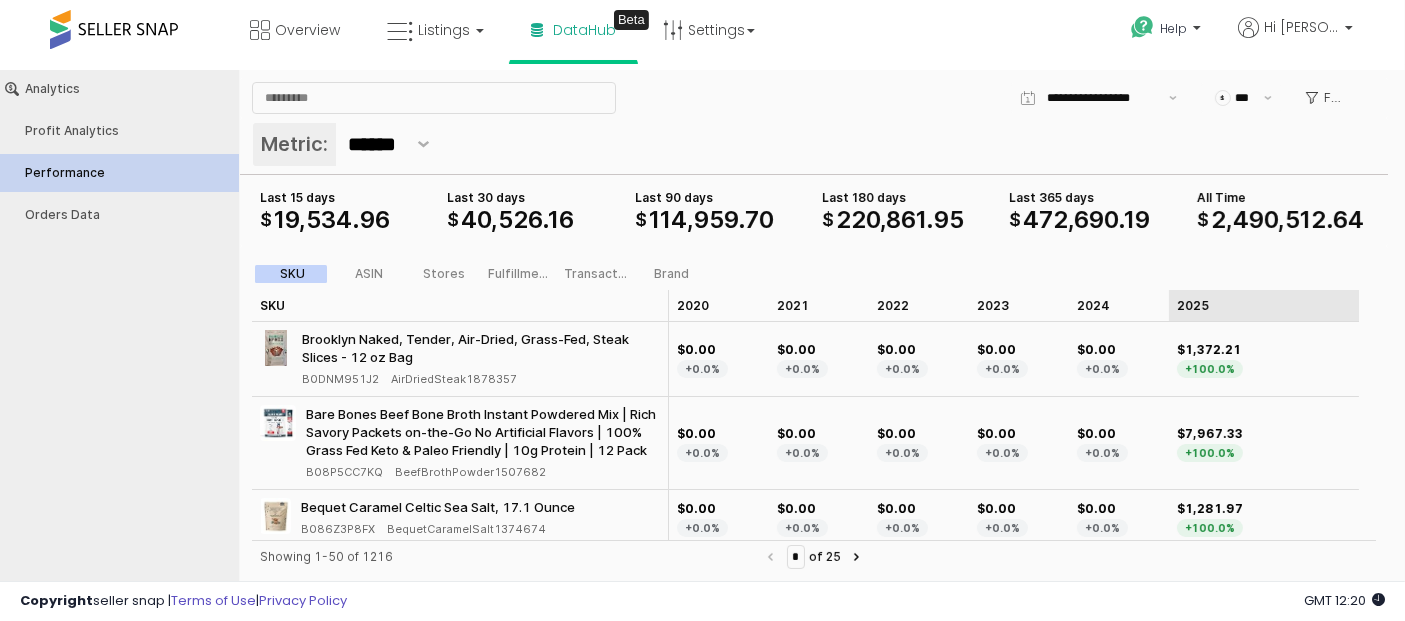 click on "2025 2025" at bounding box center [1264, 305] 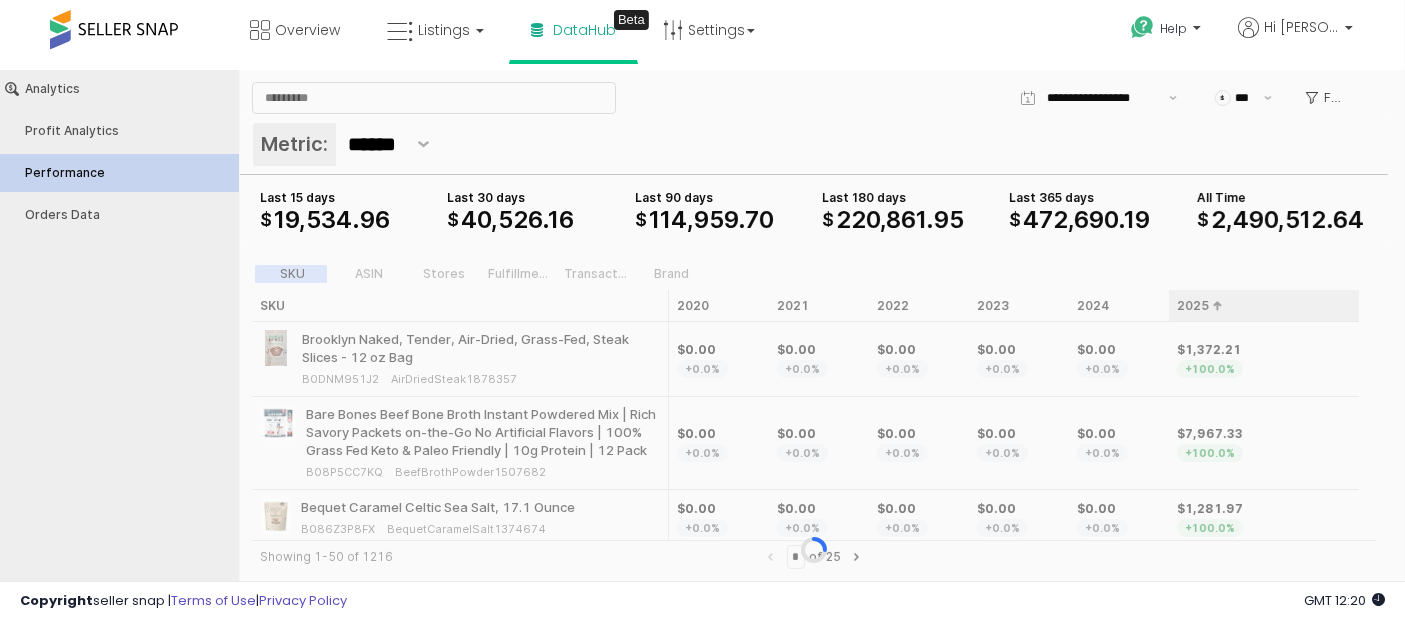click at bounding box center [814, 549] 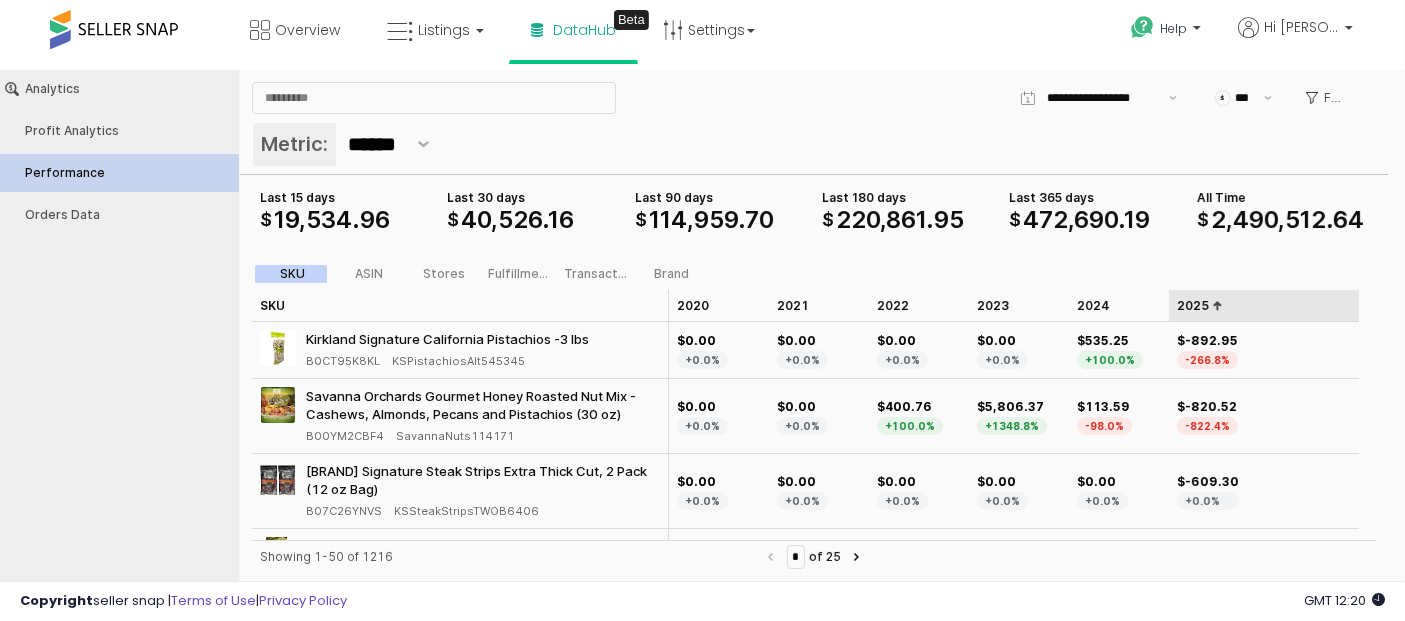 click on "2025 2025" at bounding box center (1264, 305) 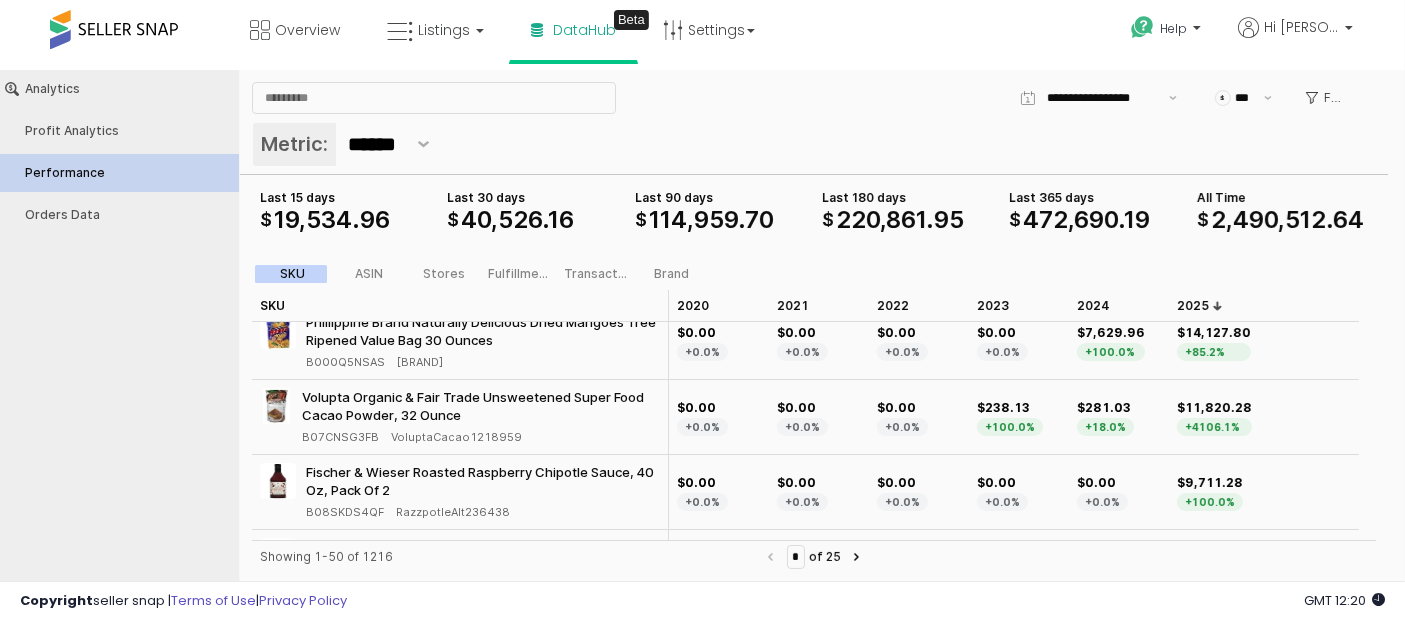 scroll, scrollTop: 0, scrollLeft: 0, axis: both 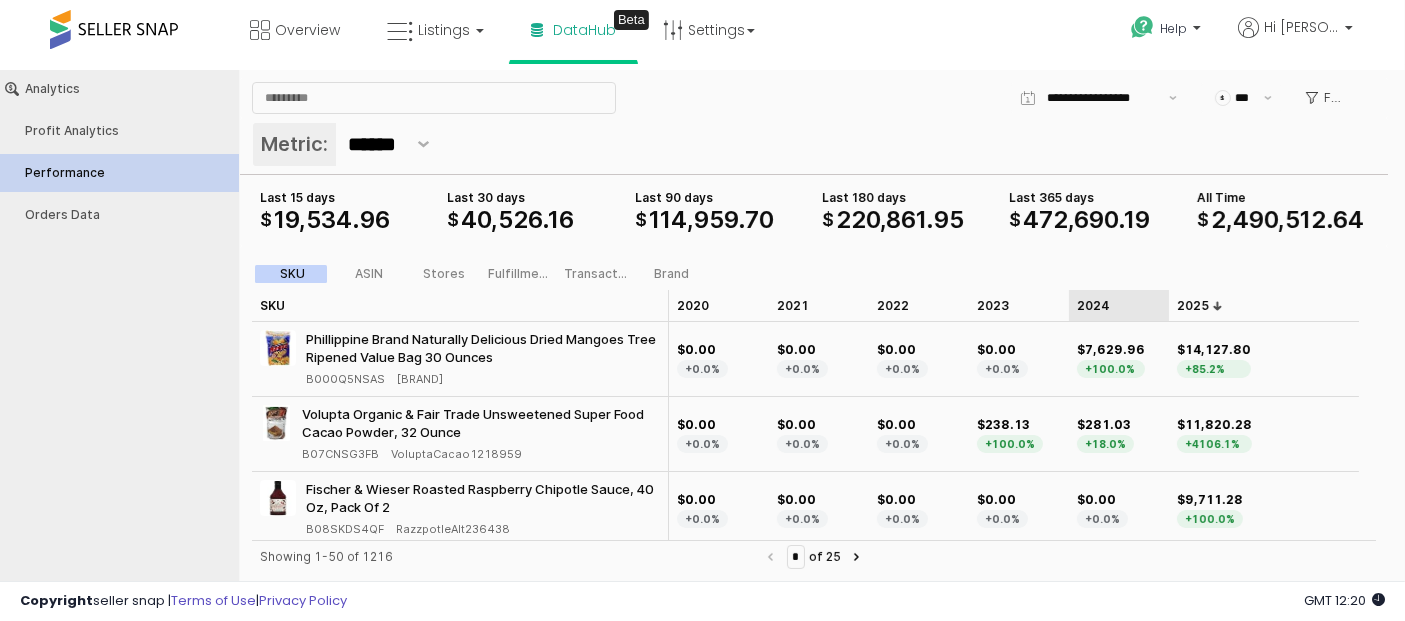click on "2024 2024" at bounding box center (1119, 305) 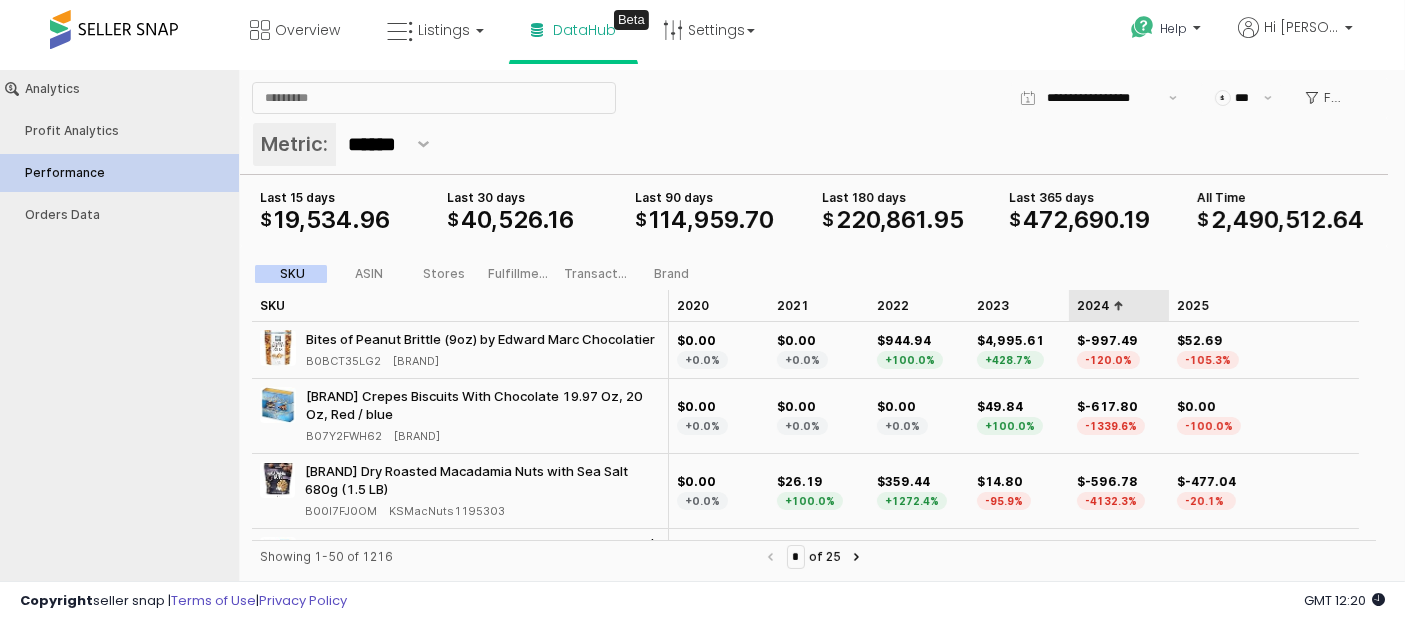 click on "2024 2024" at bounding box center (1119, 305) 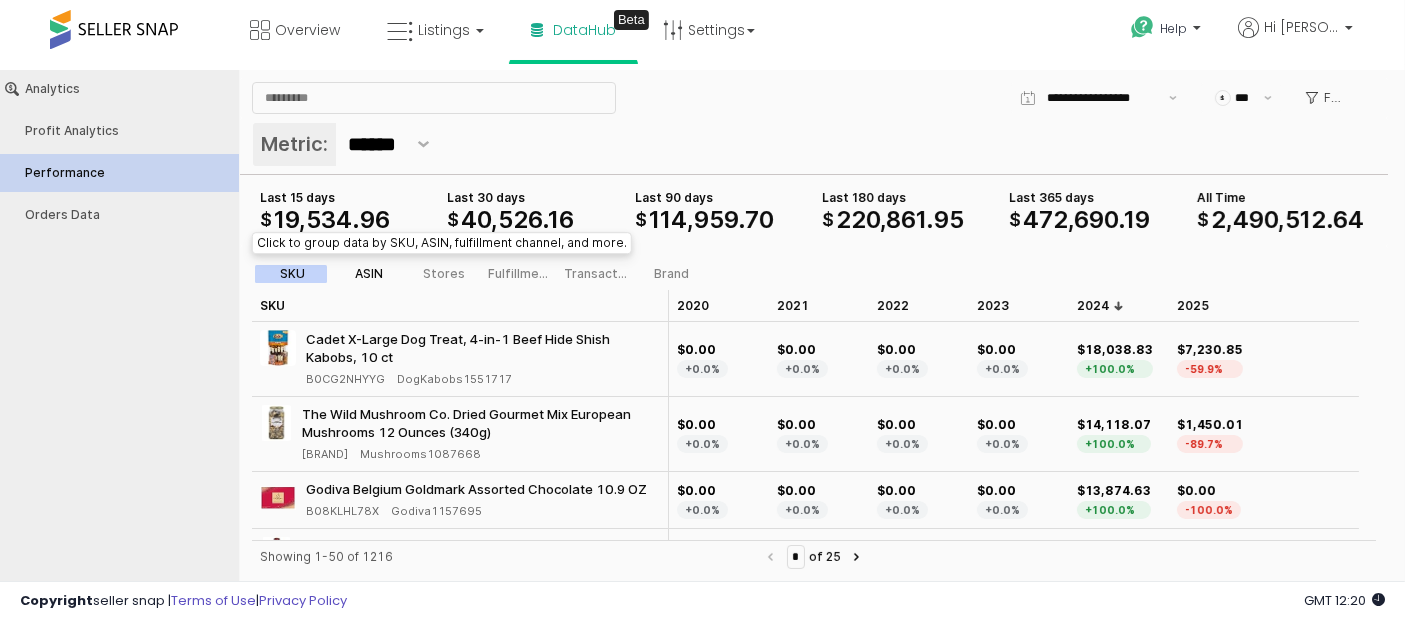 click on "ASIN" at bounding box center [369, 273] 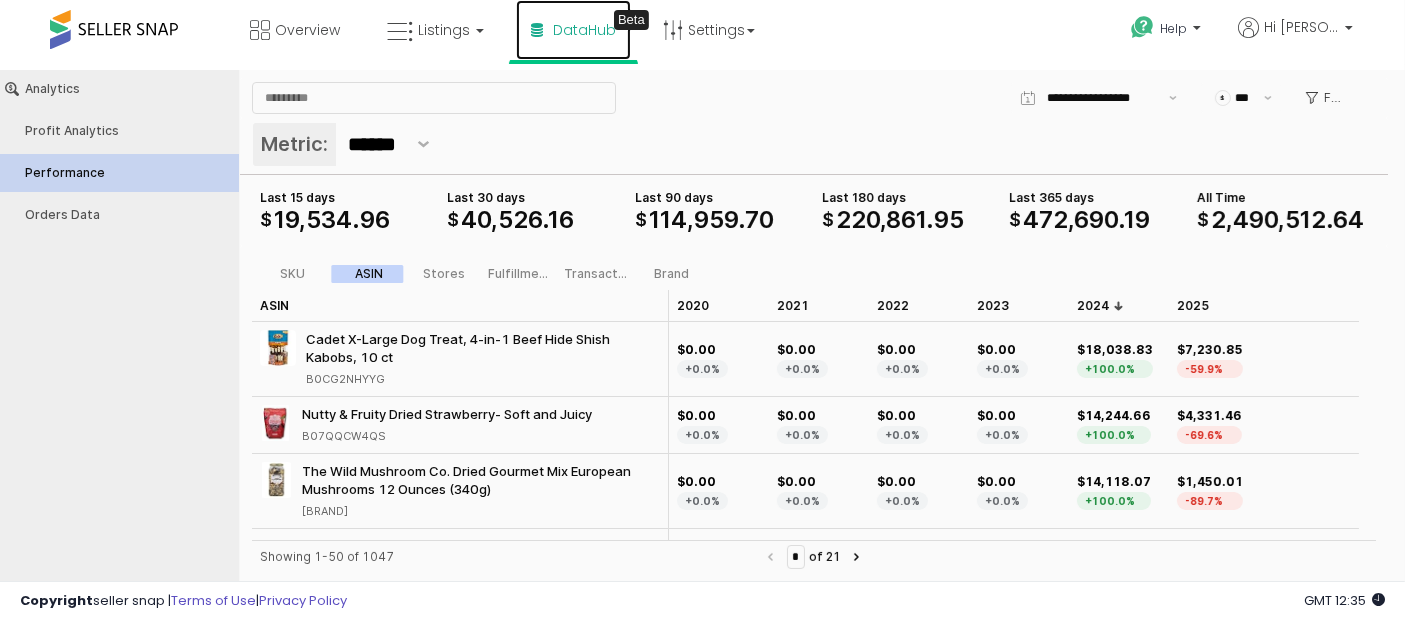 click on "DataHub" at bounding box center [584, 30] 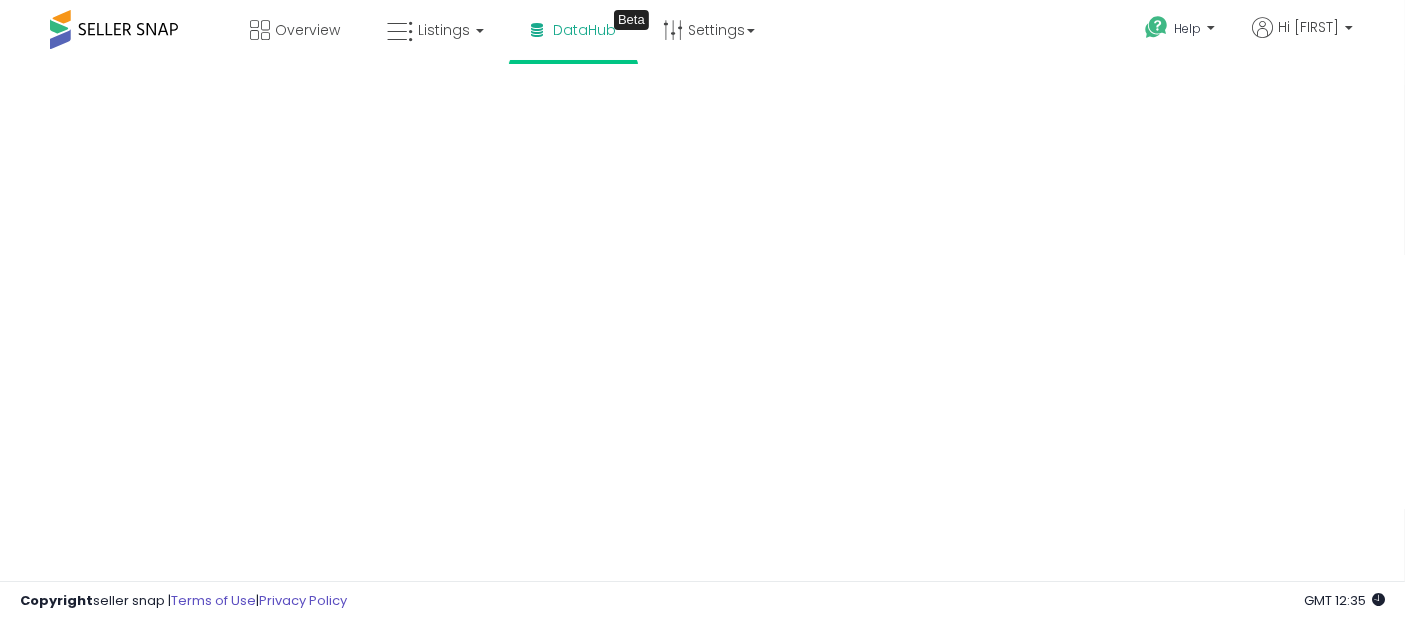scroll, scrollTop: 0, scrollLeft: 0, axis: both 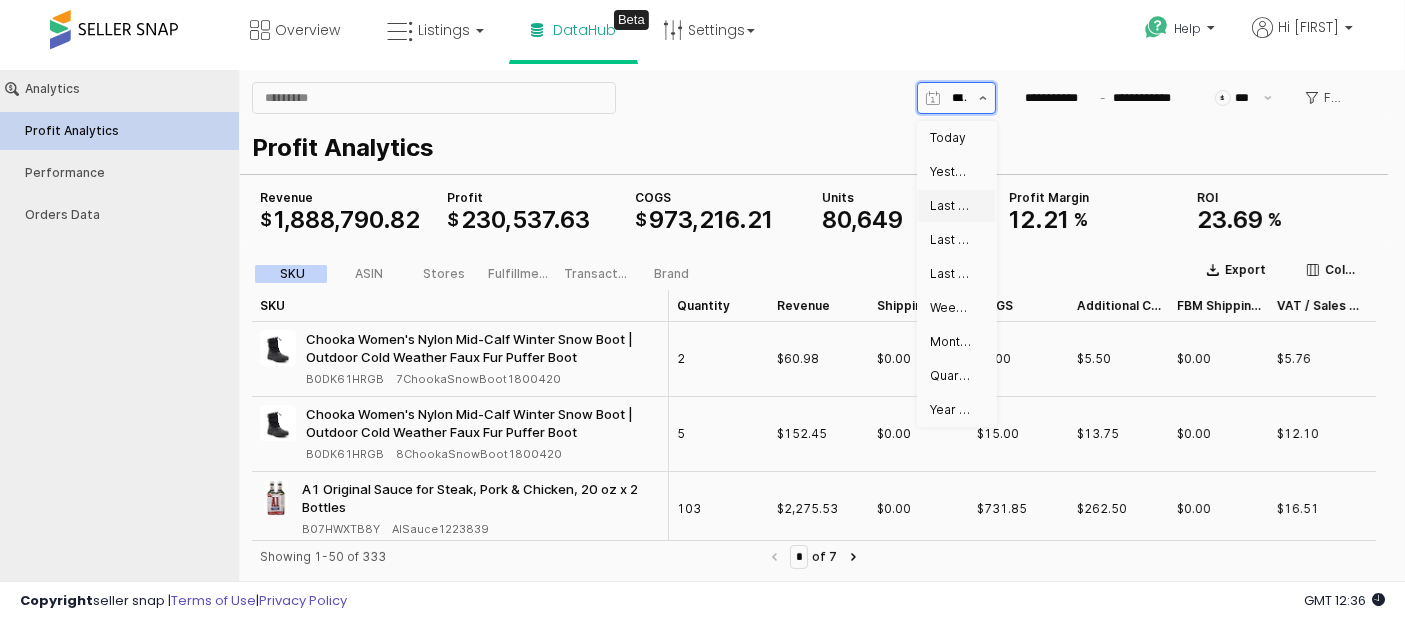 click on "Last 7 days" at bounding box center [951, 205] 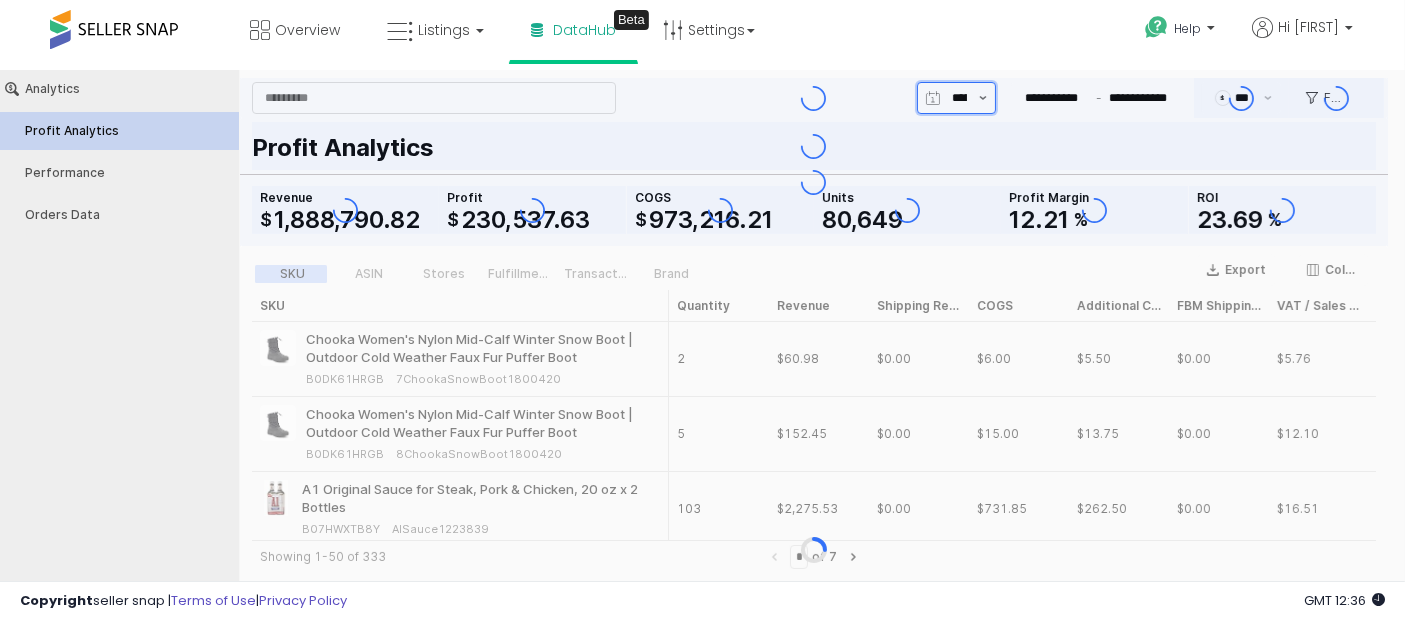 type on "**********" 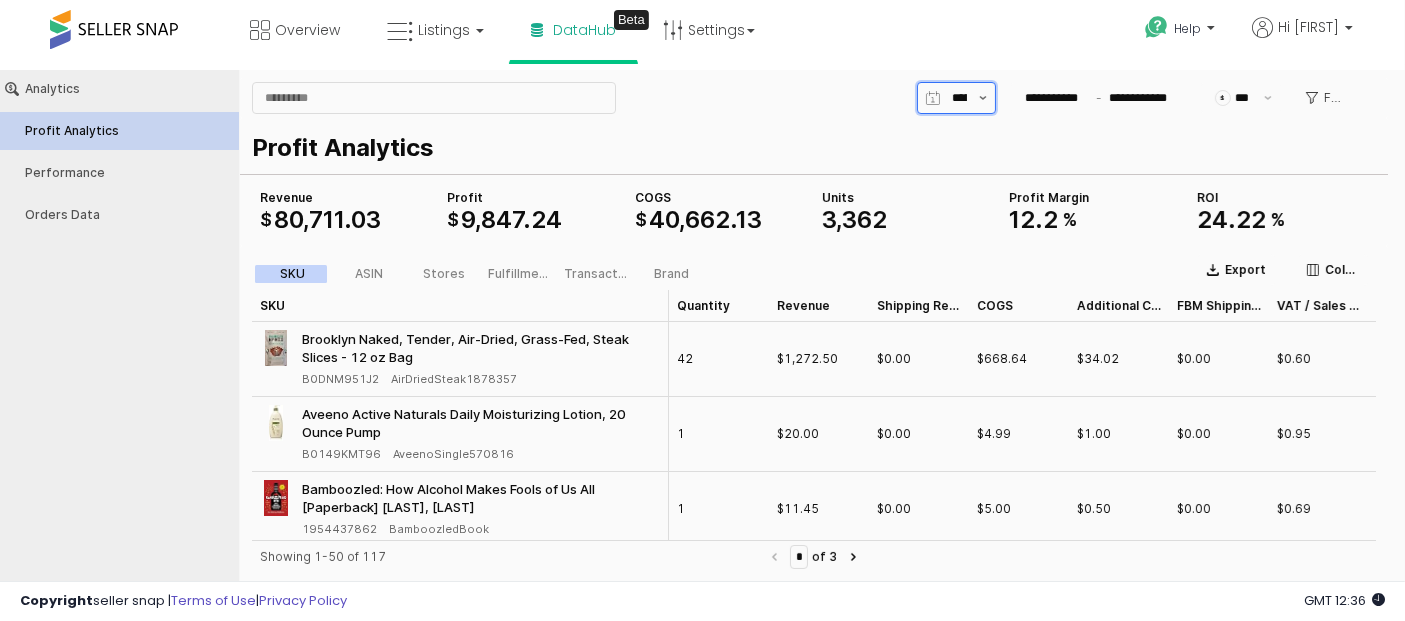 scroll, scrollTop: 0, scrollLeft: 53, axis: horizontal 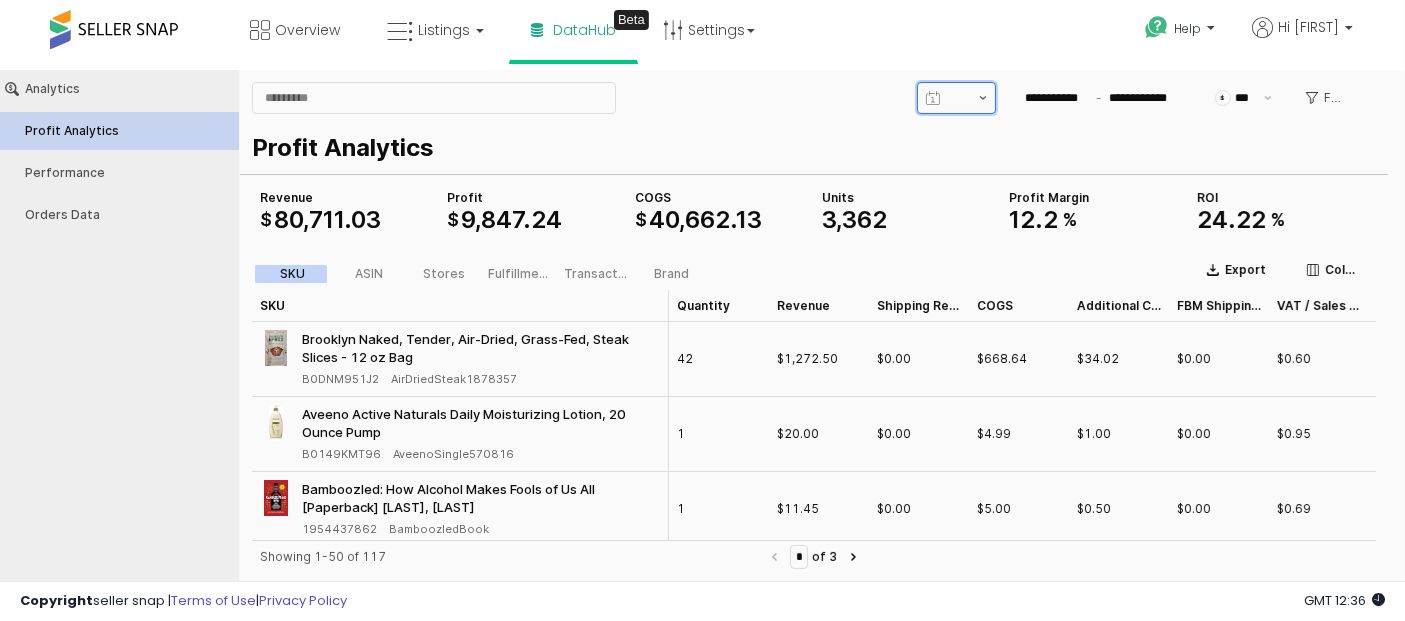 click at bounding box center [983, 97] 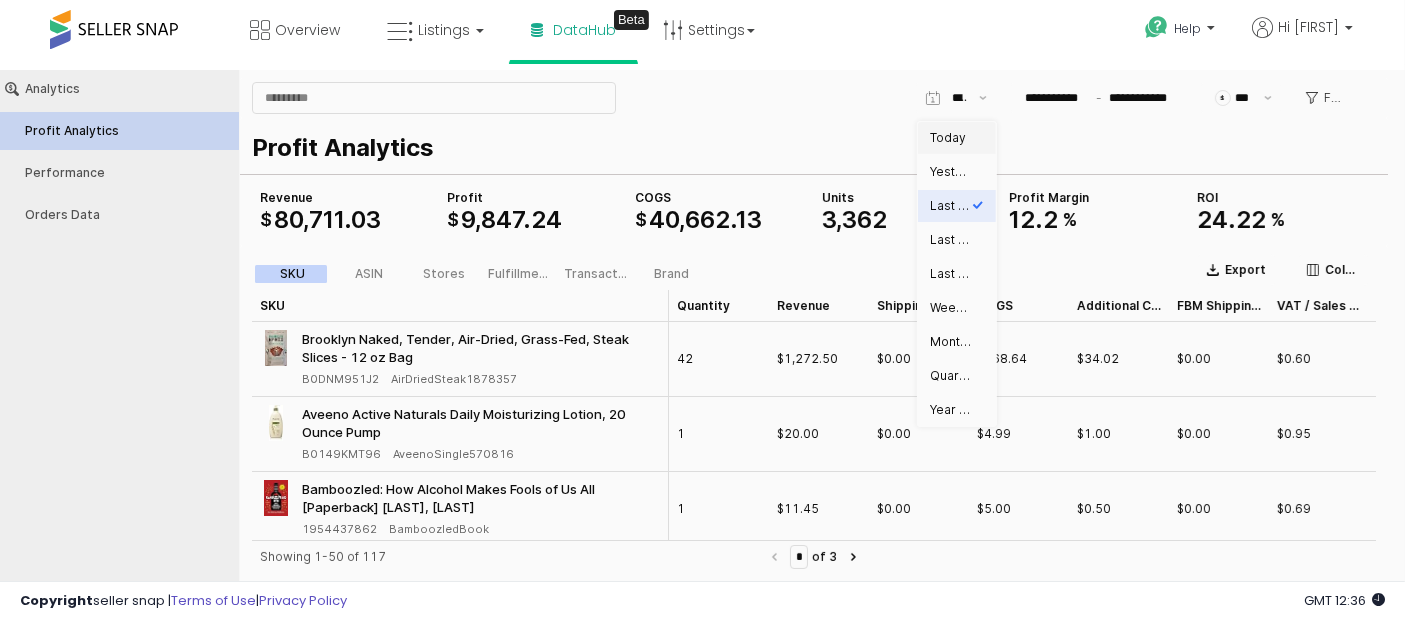 scroll, scrollTop: 0, scrollLeft: 24, axis: horizontal 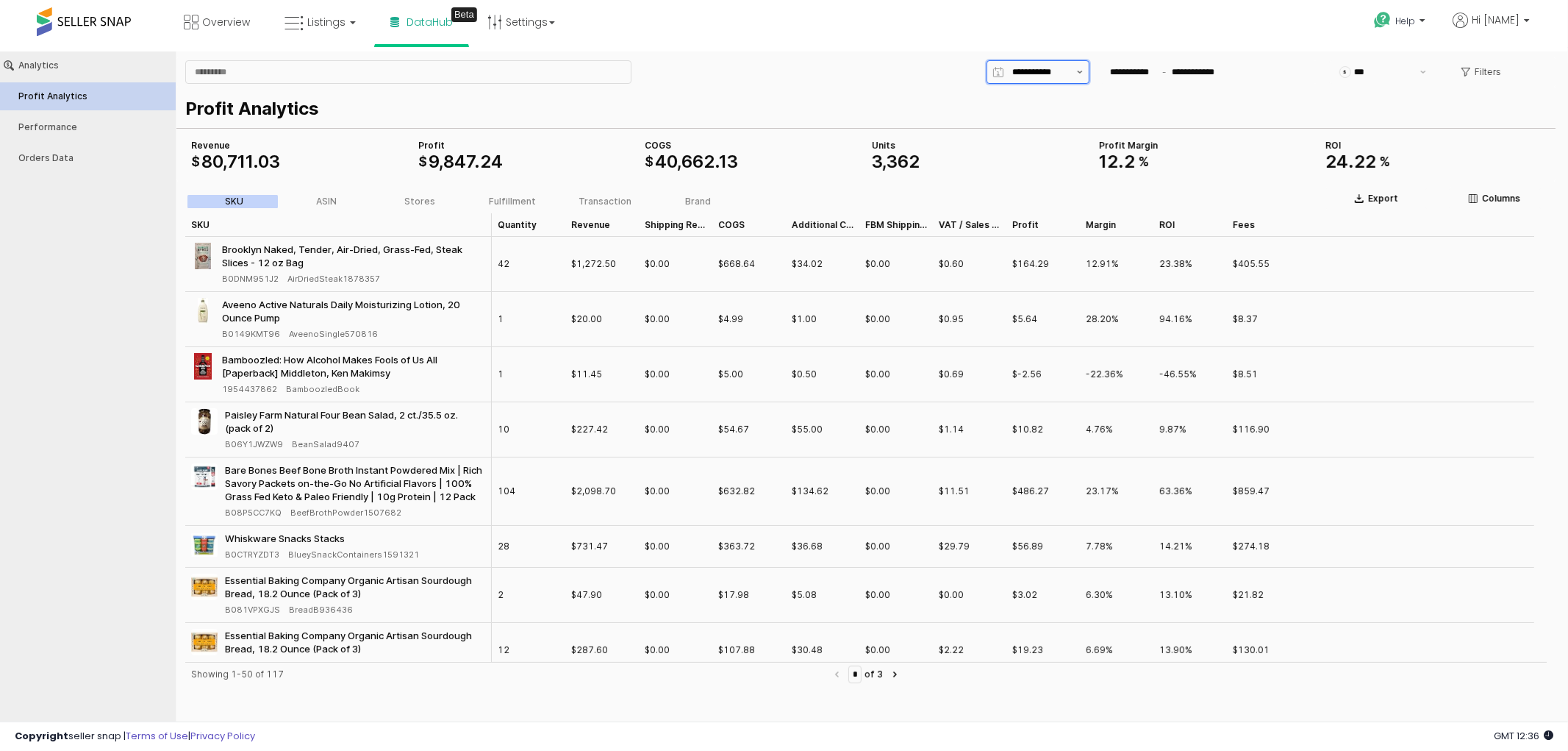 click 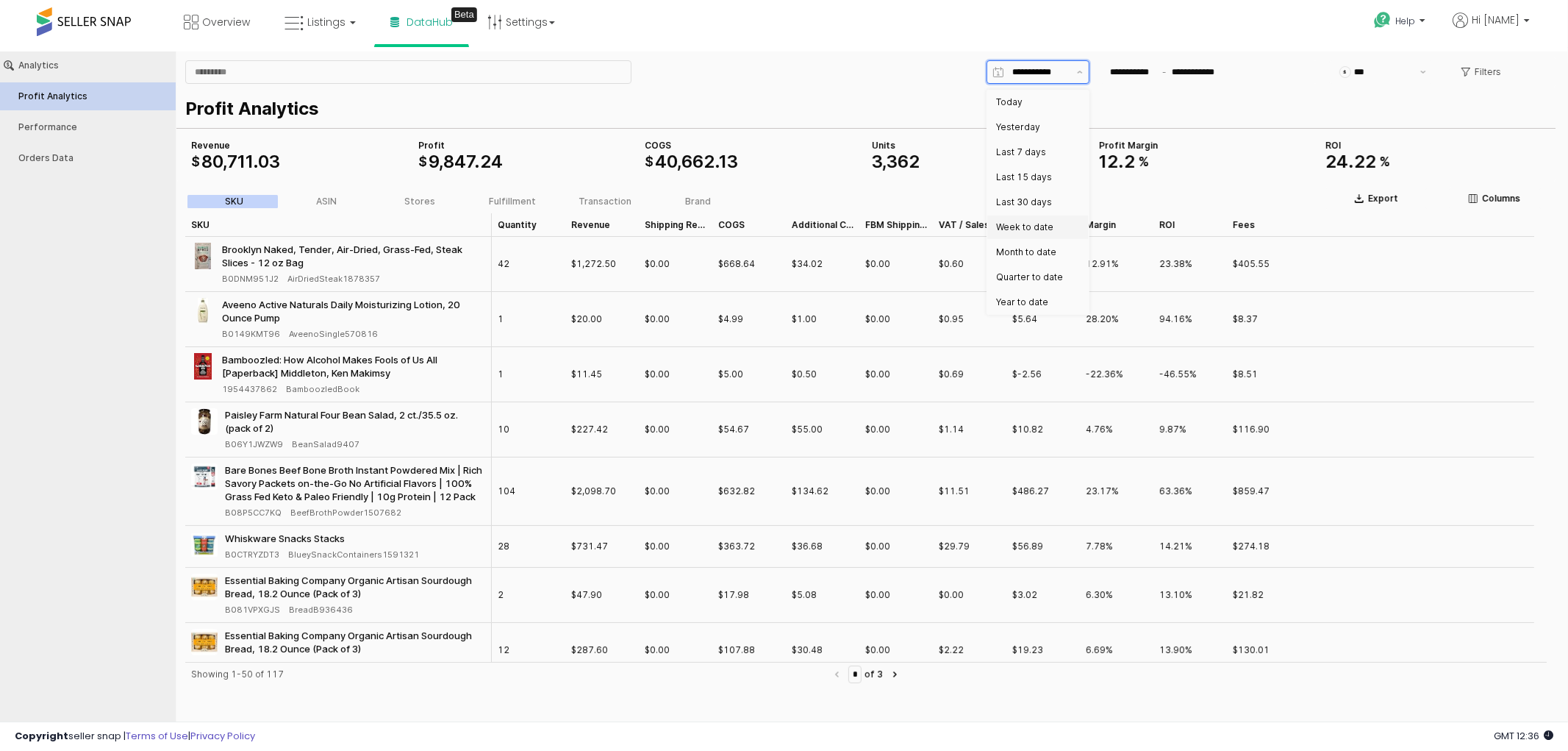 click on "Week to date" at bounding box center (1034, 227) 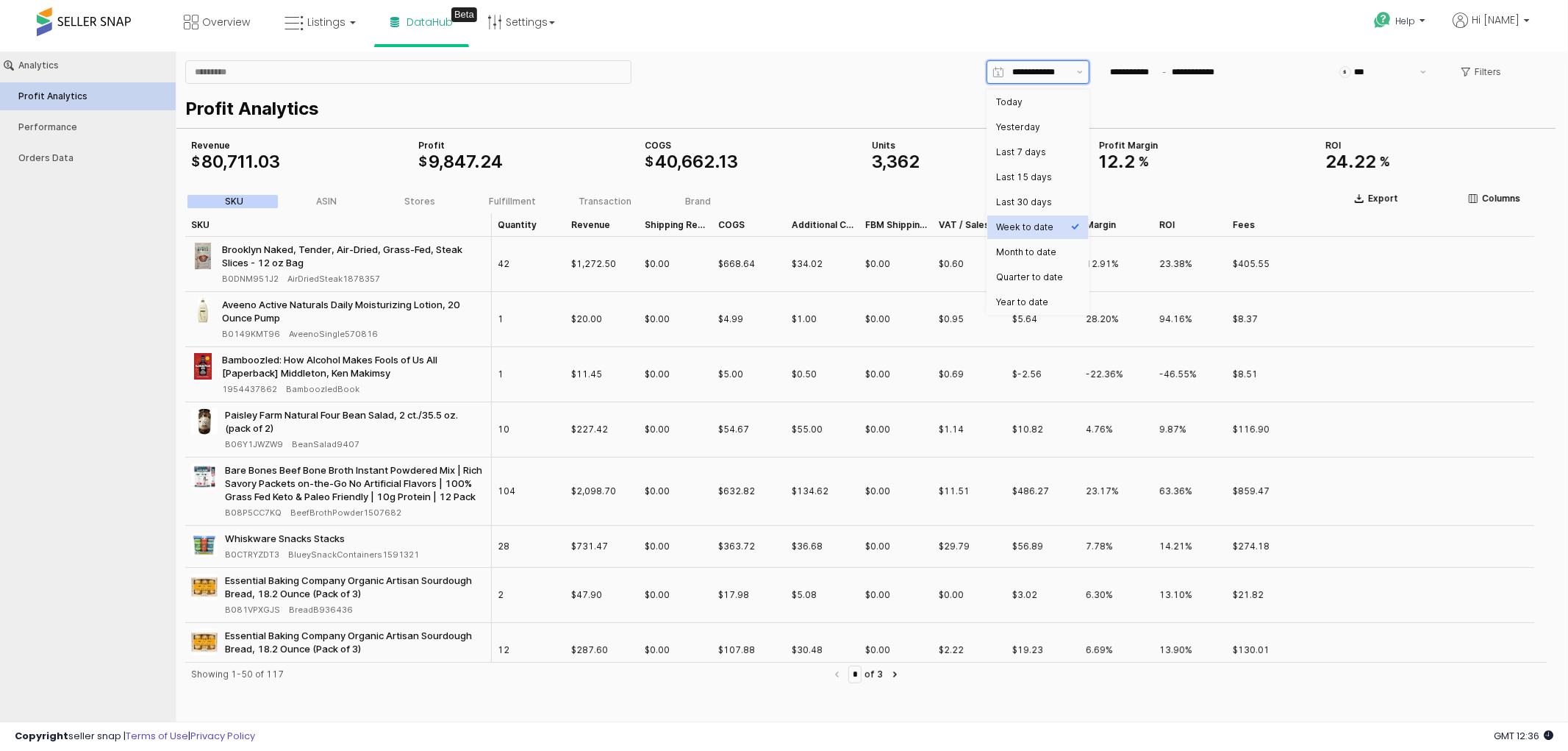 type on "**********" 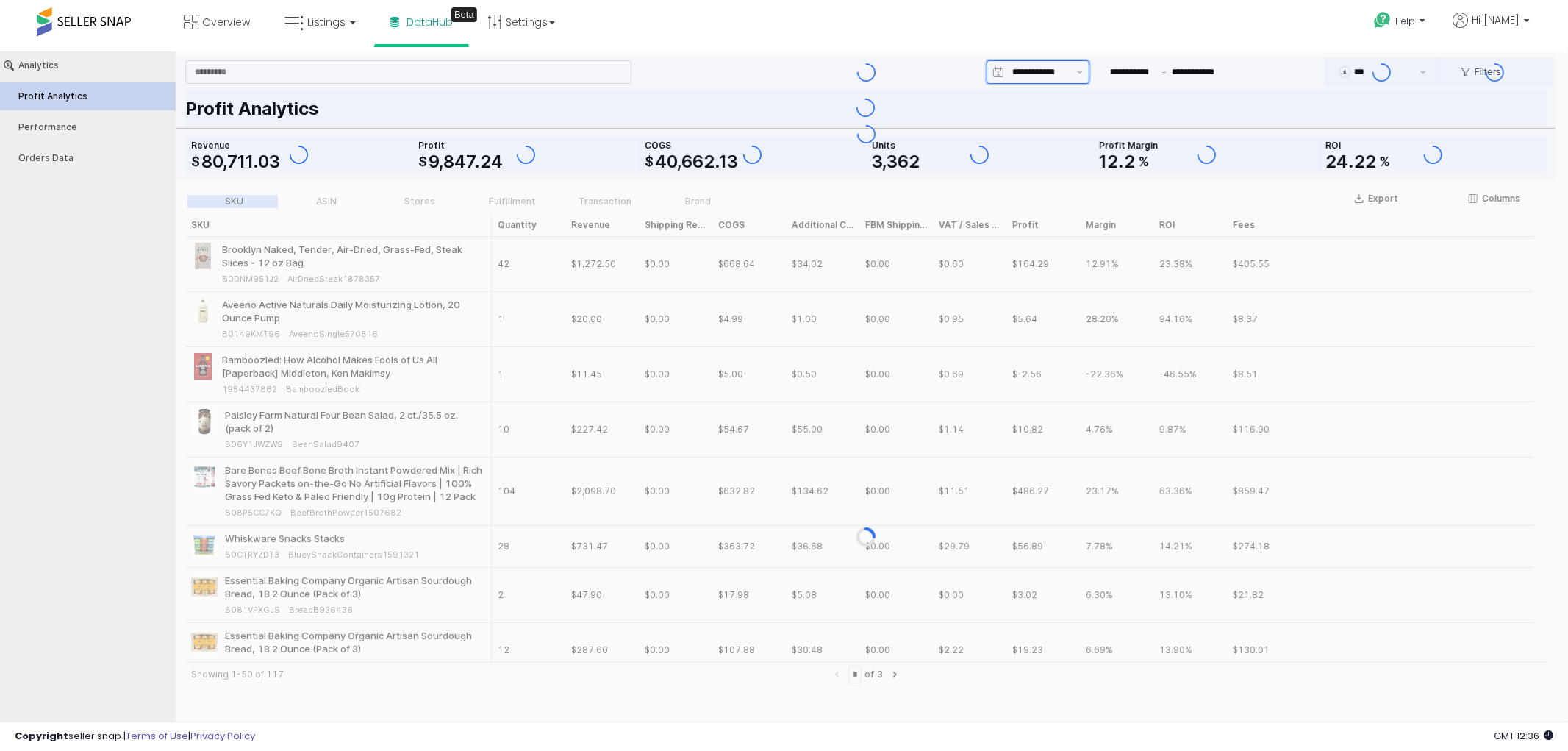 type on "**********" 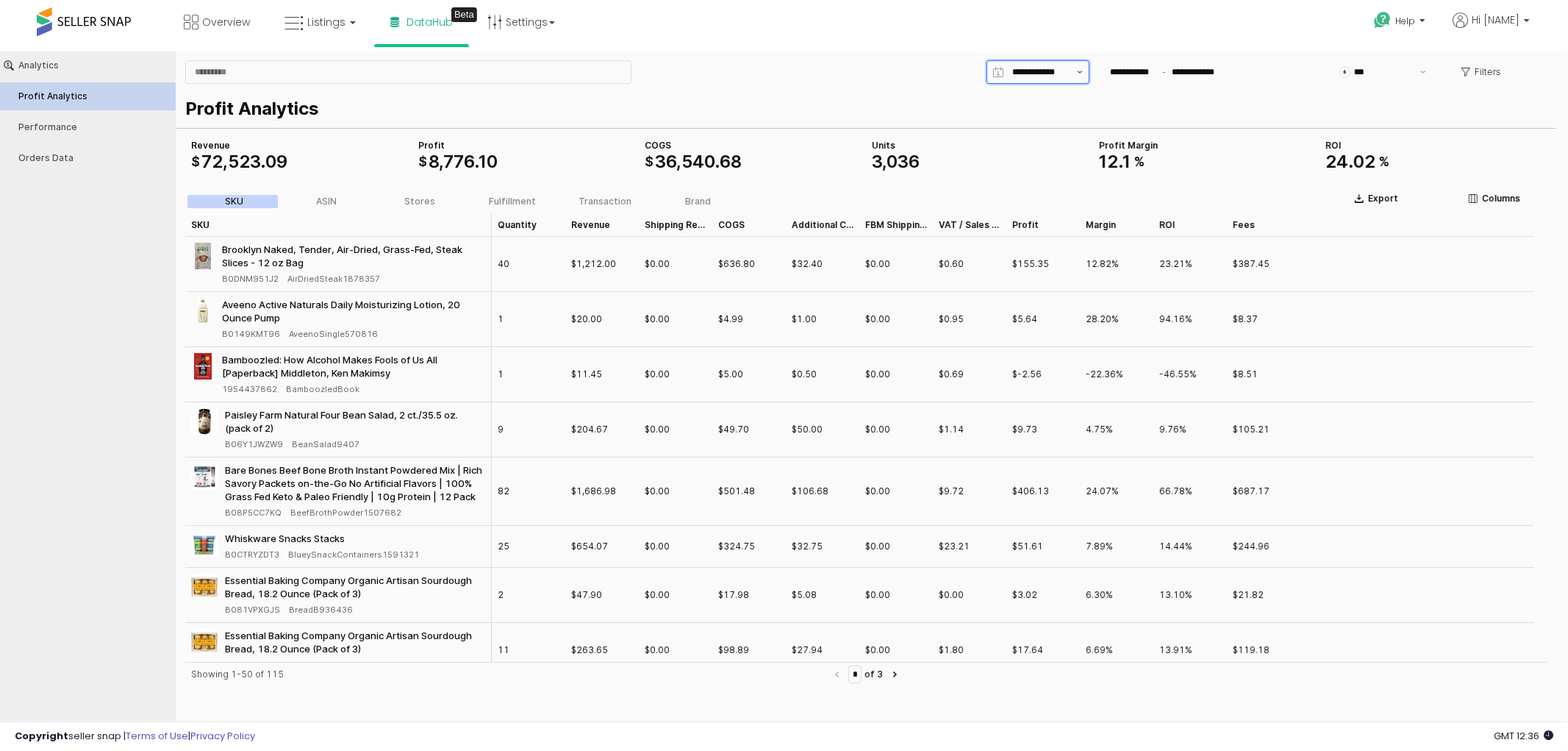 click at bounding box center [1080, 71] 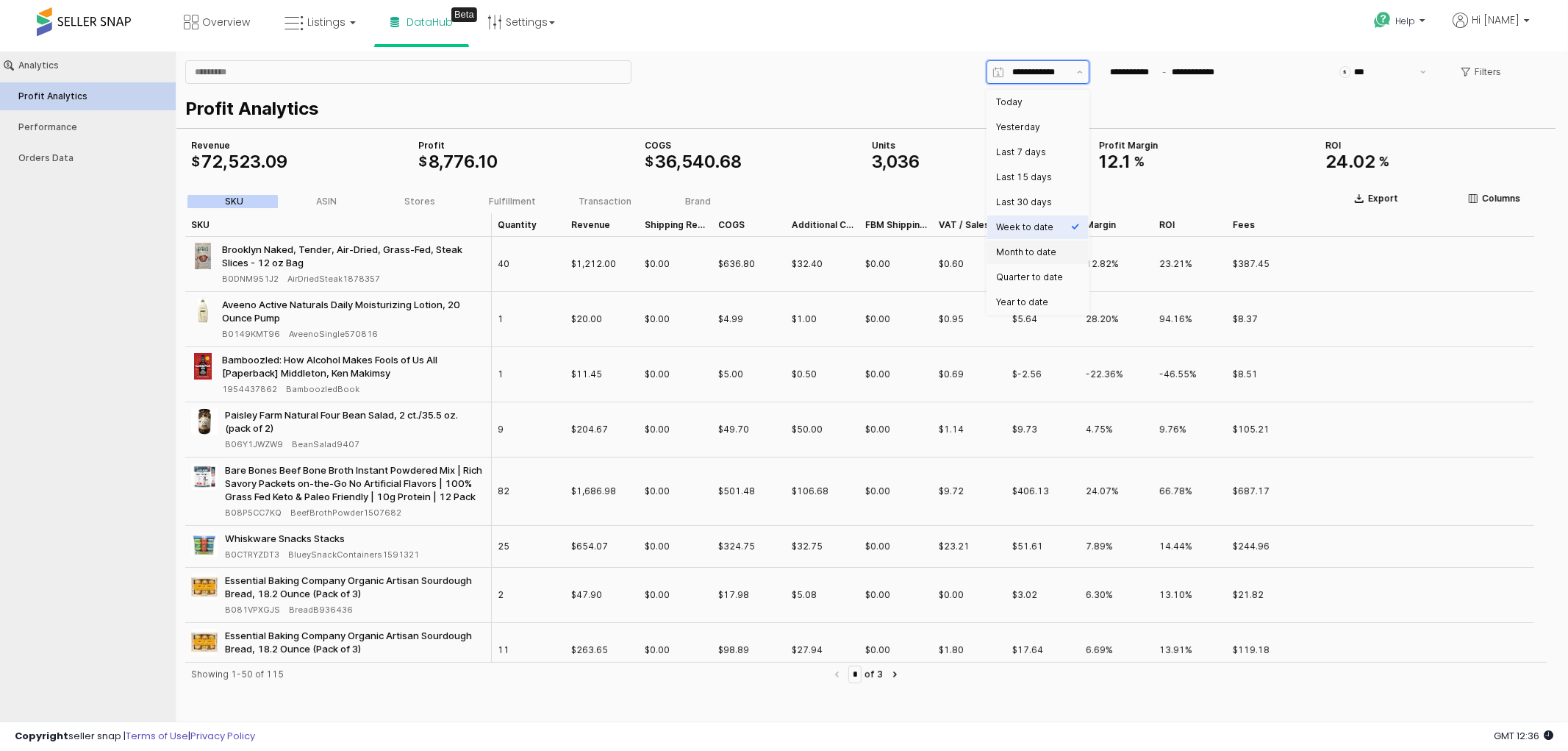 click on "Month to date" at bounding box center [1034, 252] 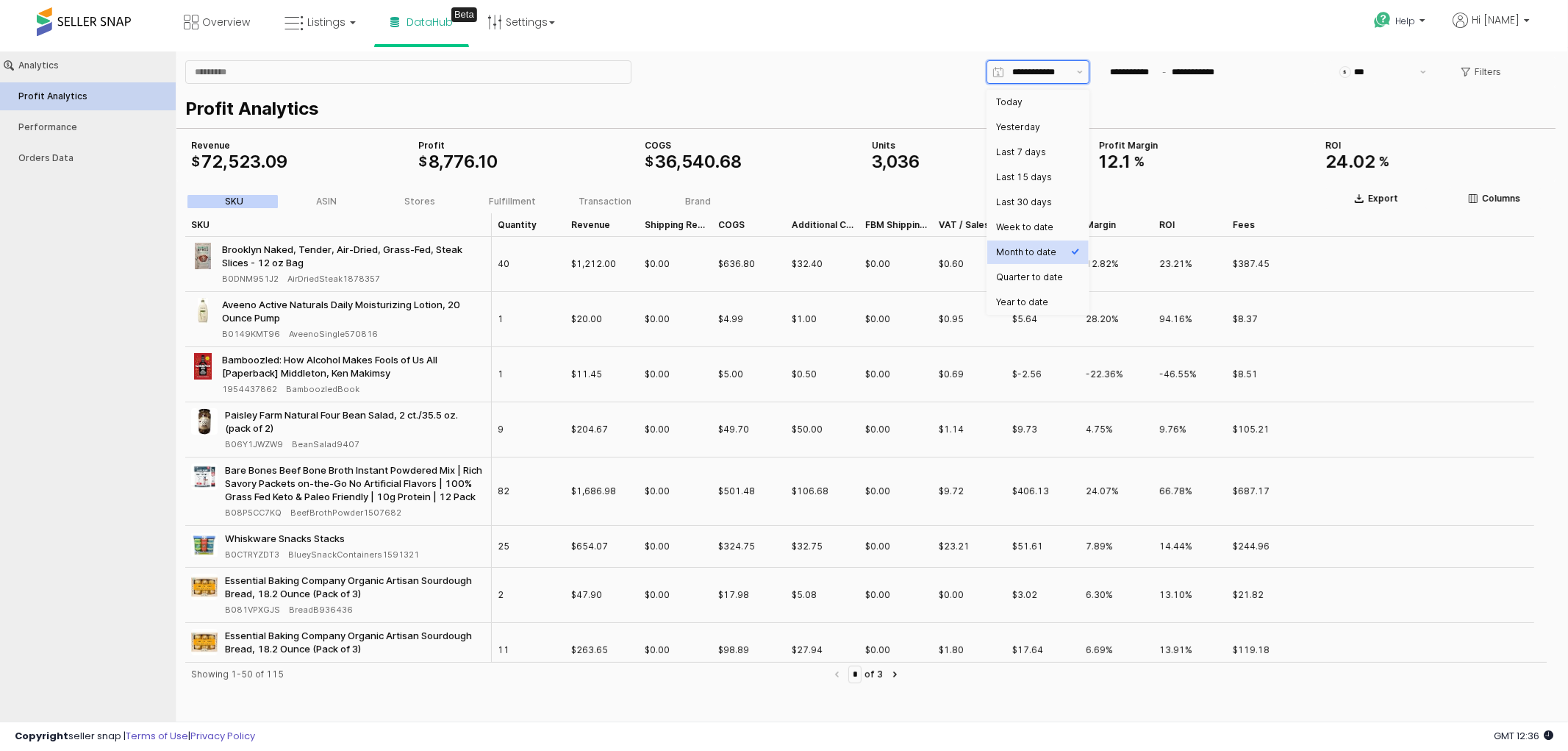 type on "**********" 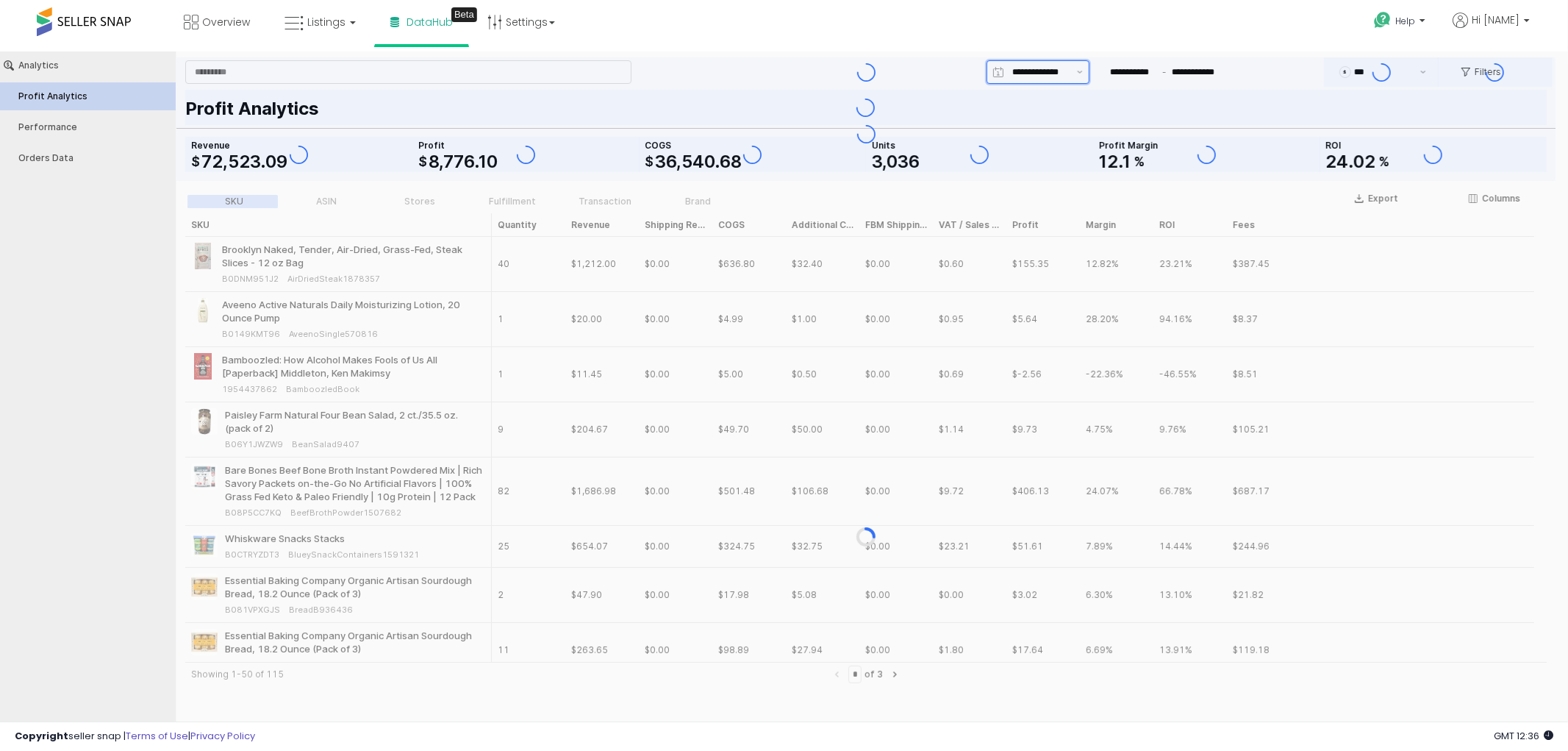 type on "**********" 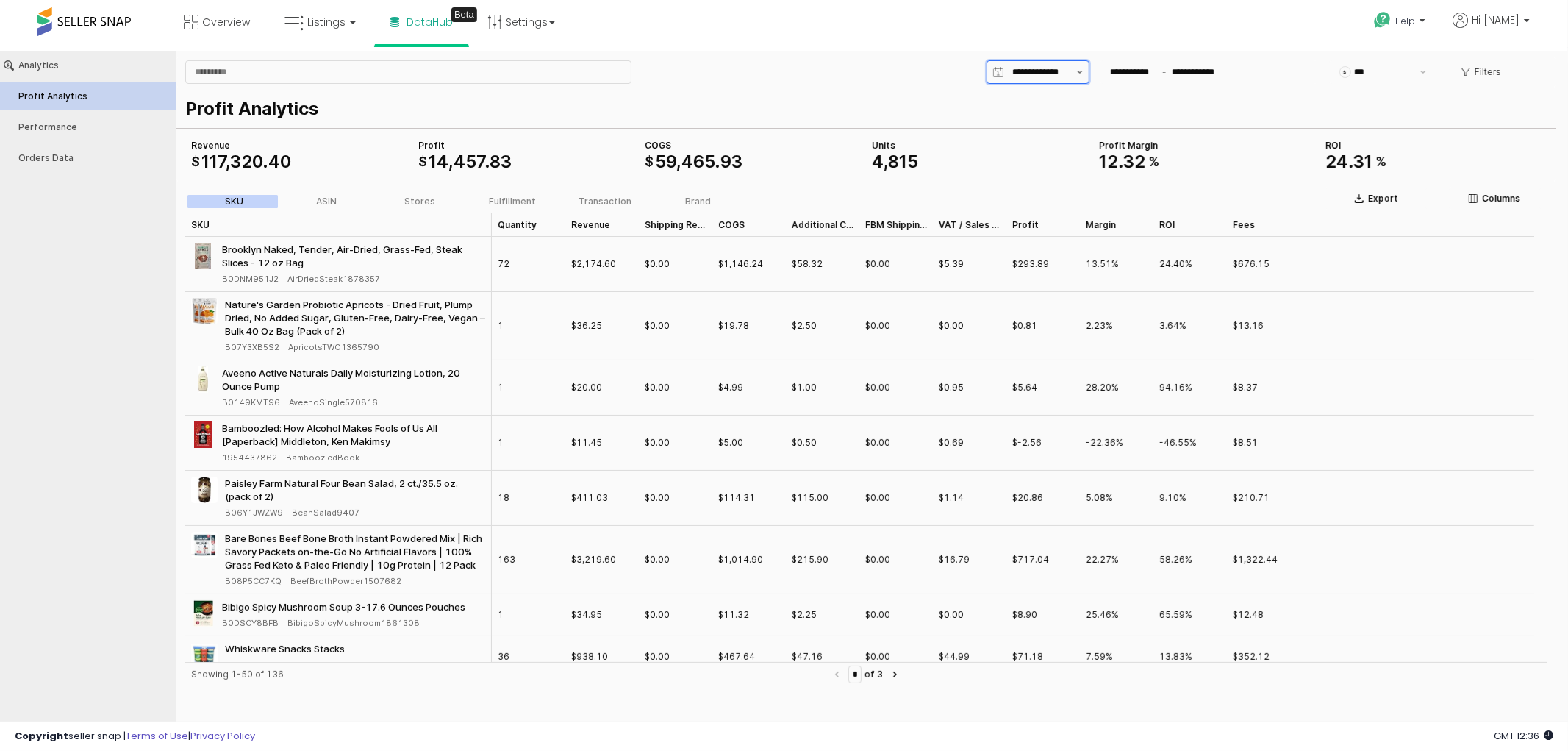 click at bounding box center (1080, 71) 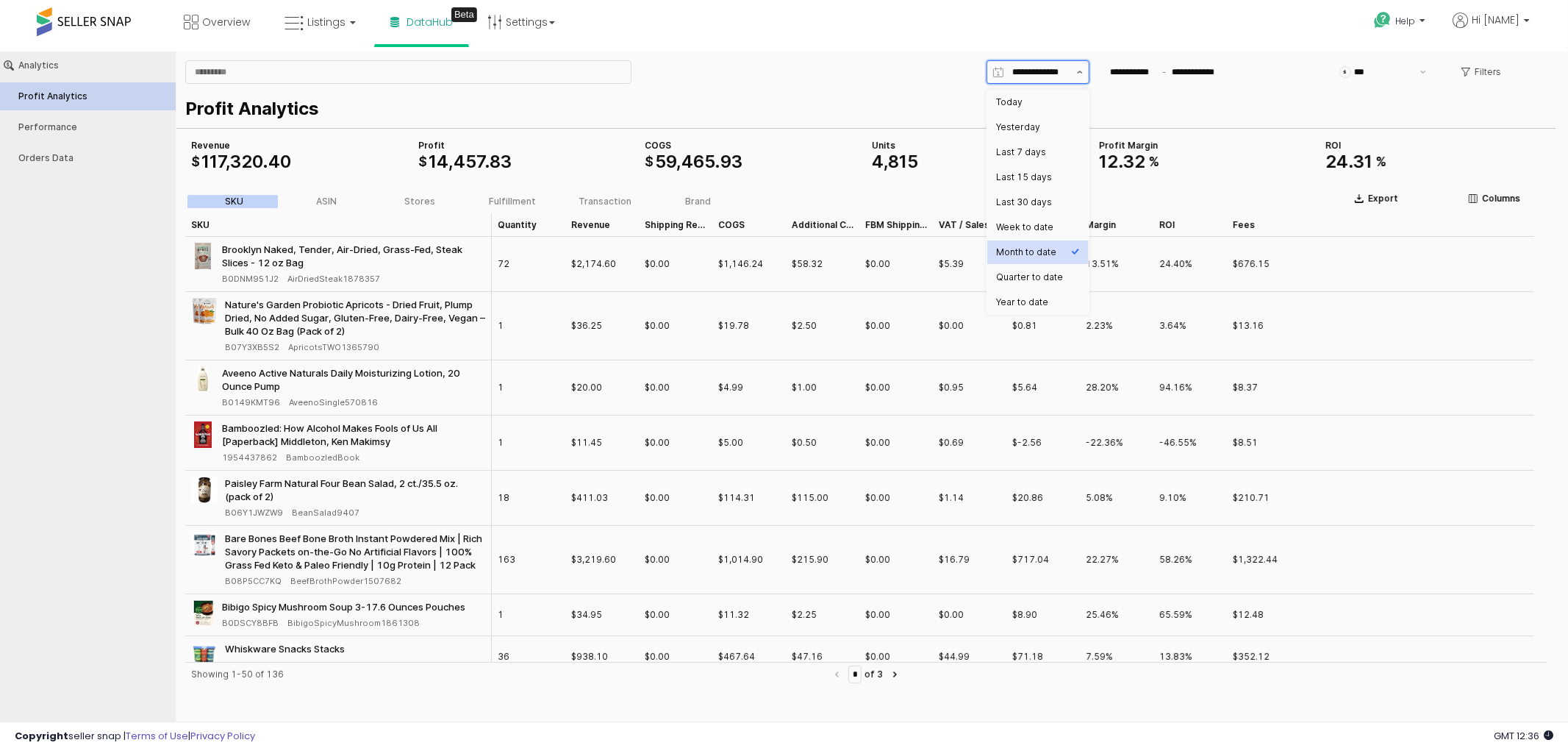 scroll, scrollTop: 0, scrollLeft: 5, axis: horizontal 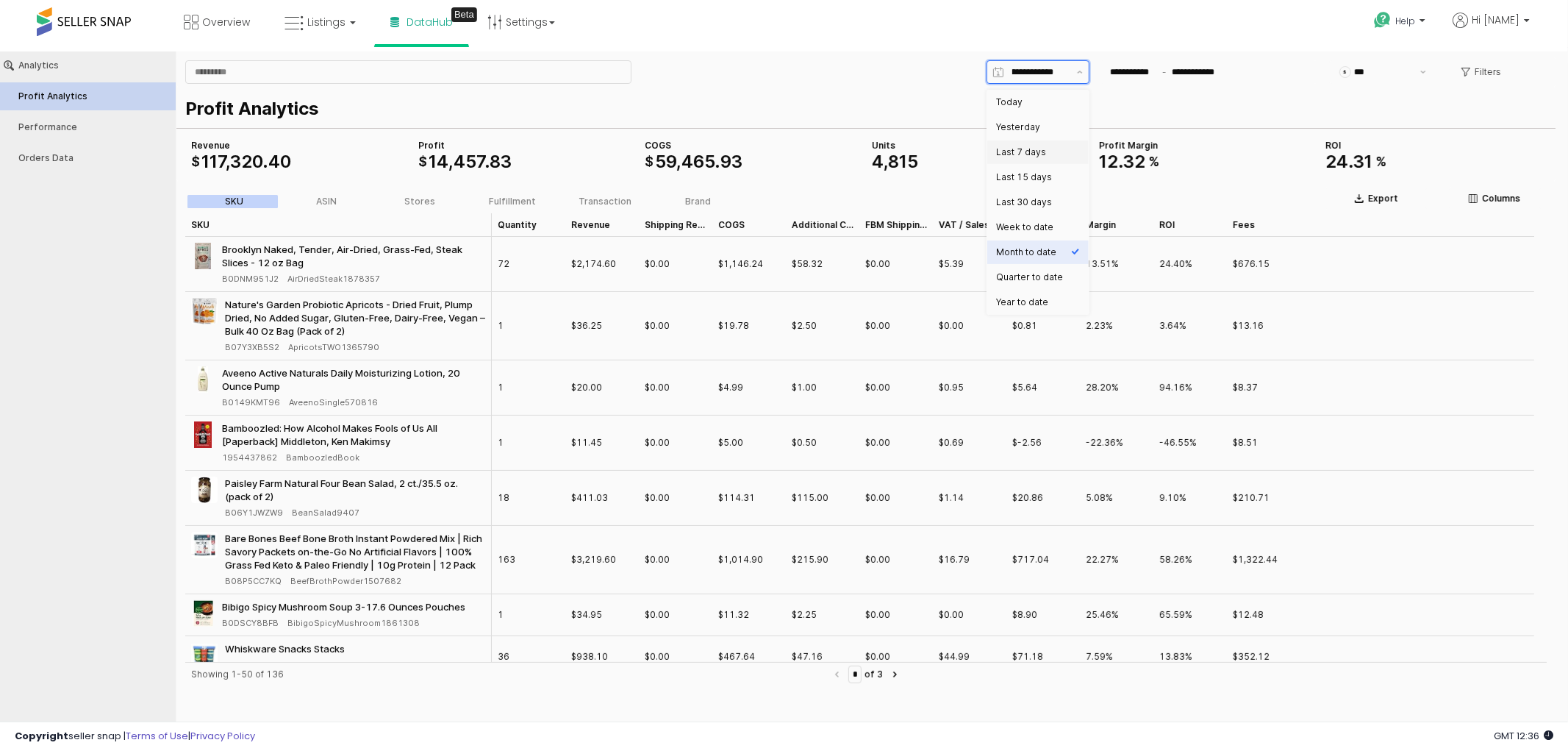 click on "Last 7 days" at bounding box center (1034, 152) 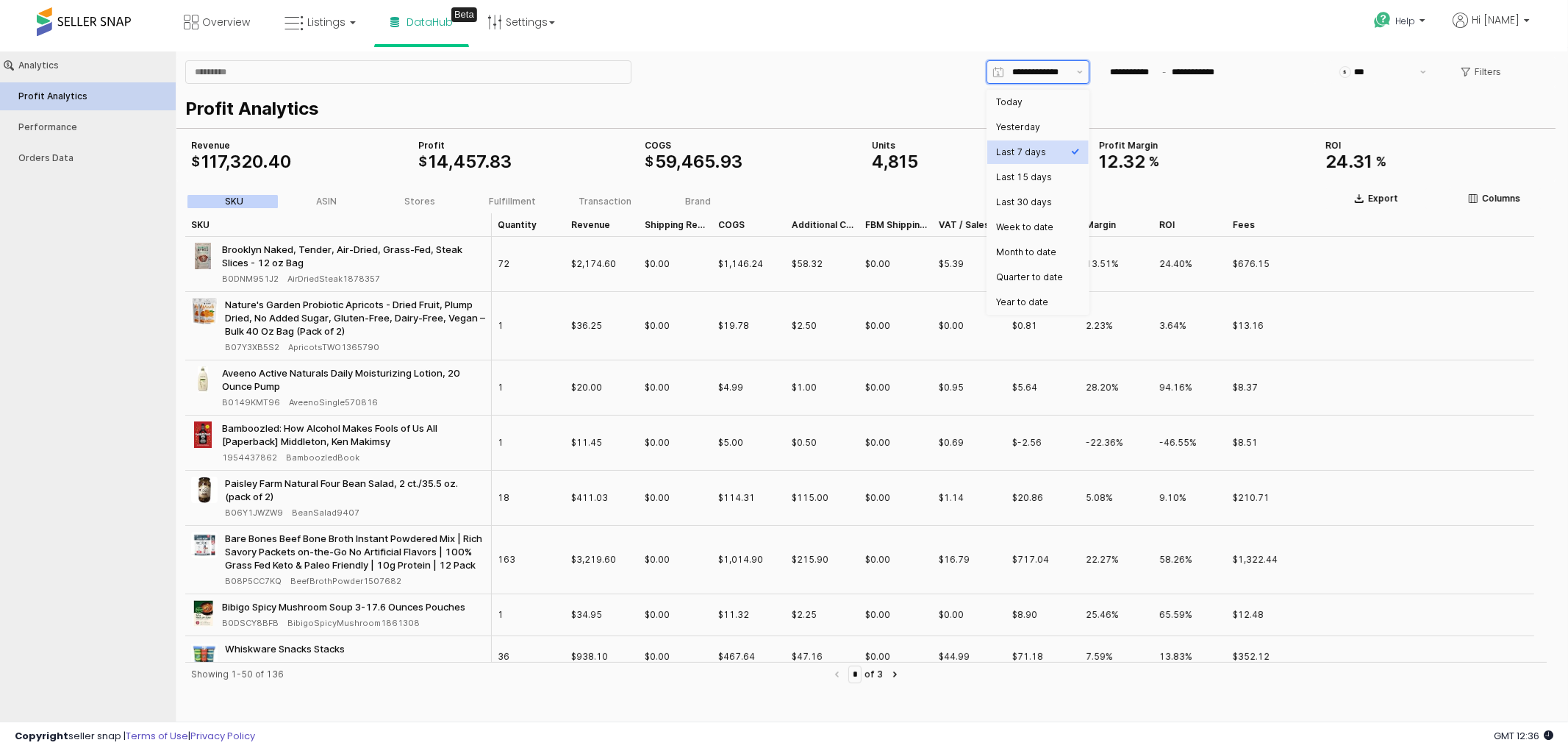 type on "**********" 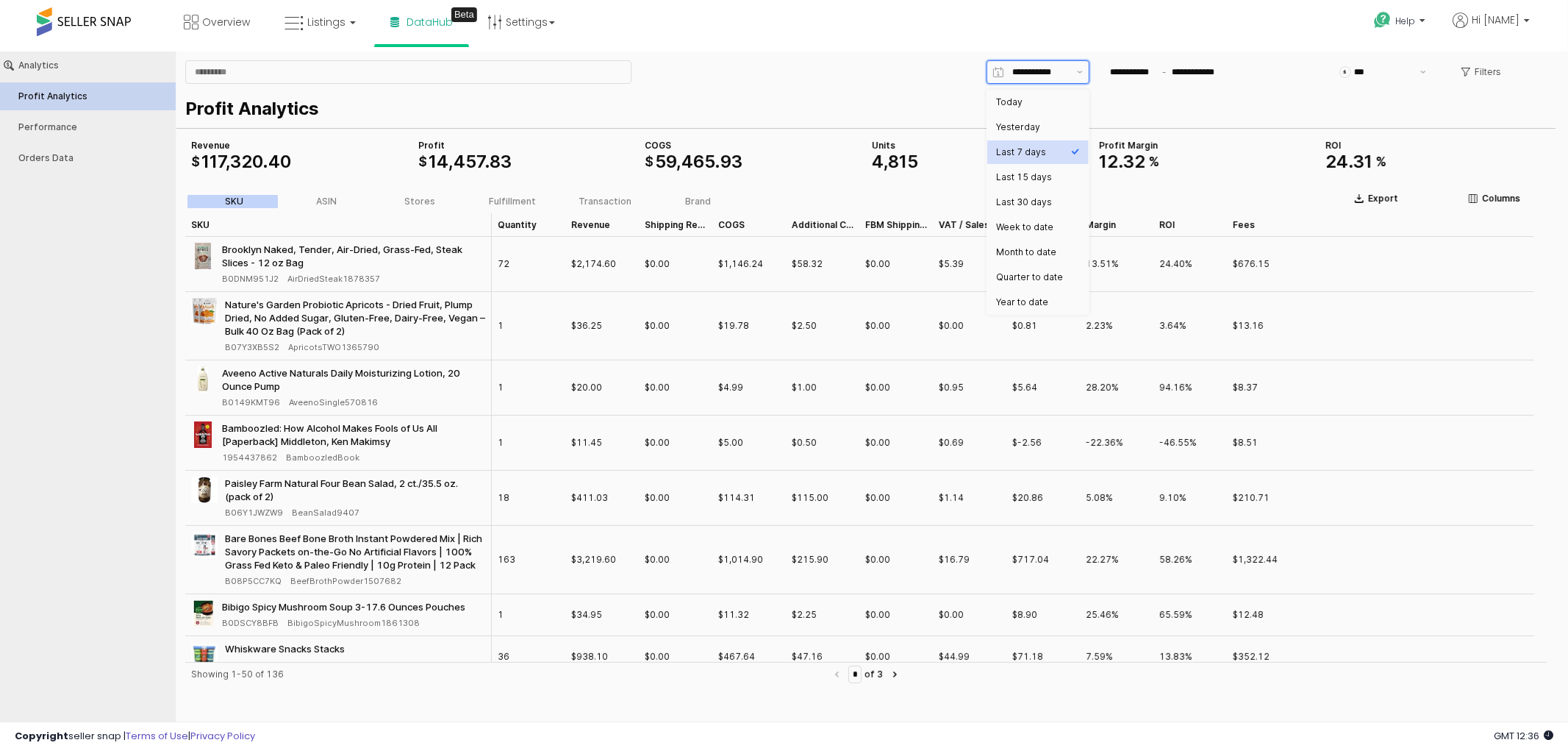 scroll, scrollTop: 0, scrollLeft: 0, axis: both 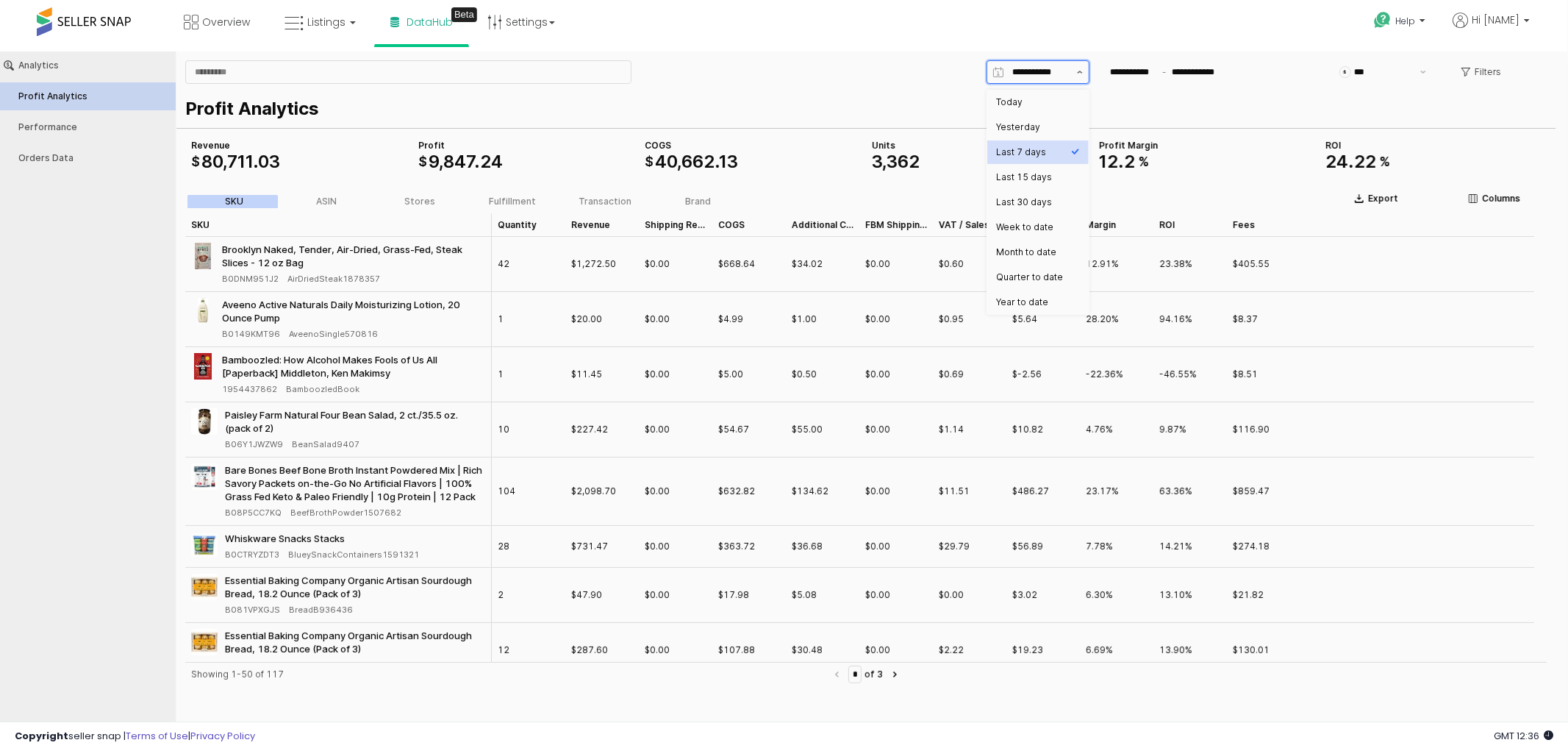 click at bounding box center [1080, 71] 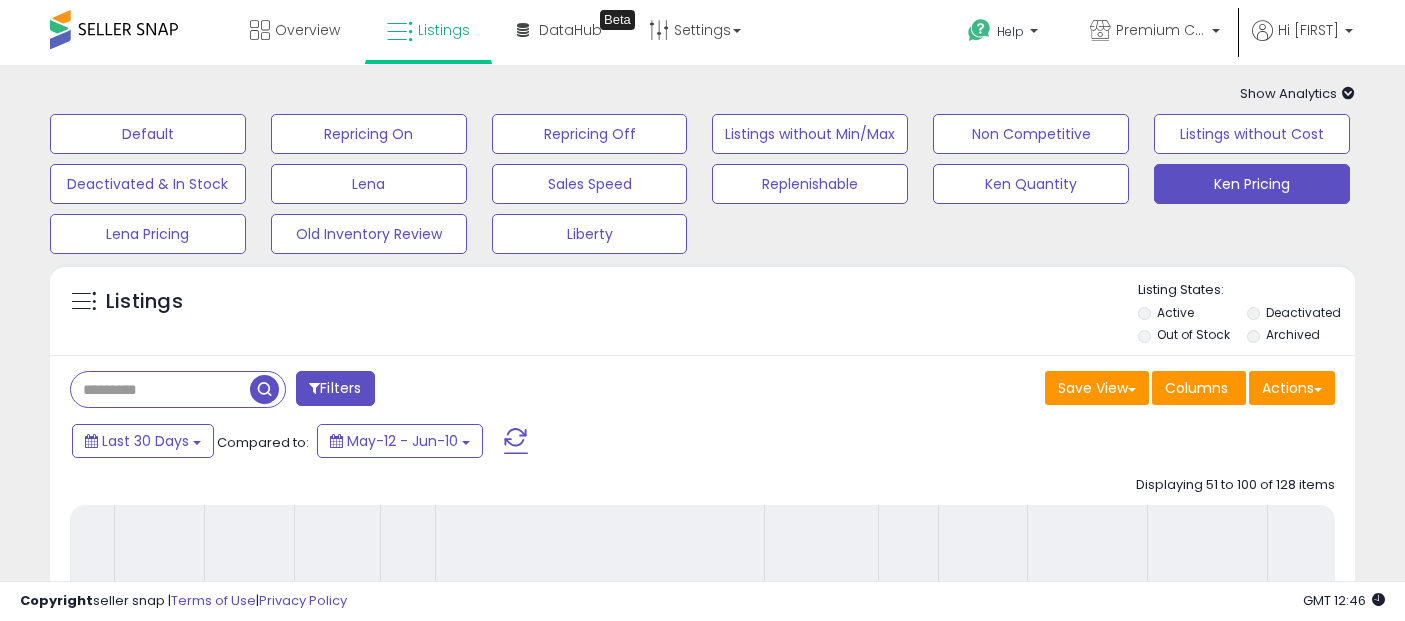 select on "**" 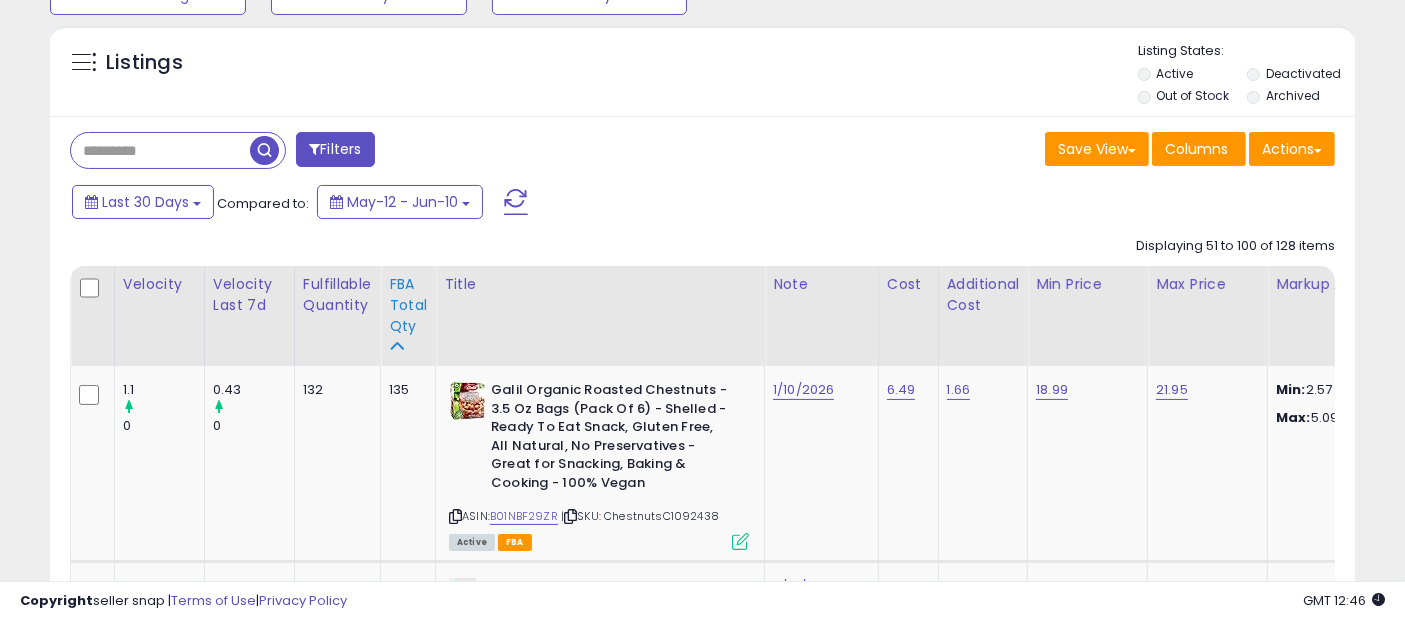 scroll, scrollTop: 0, scrollLeft: 0, axis: both 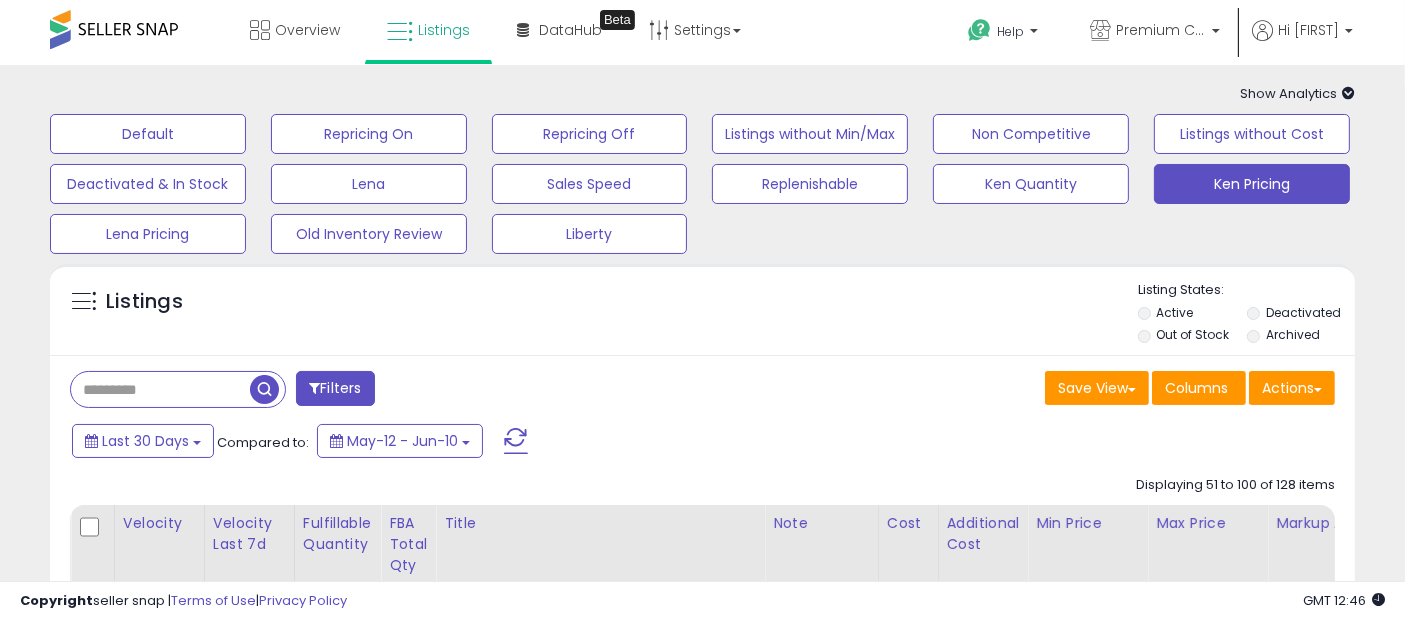 click at bounding box center [160, 389] 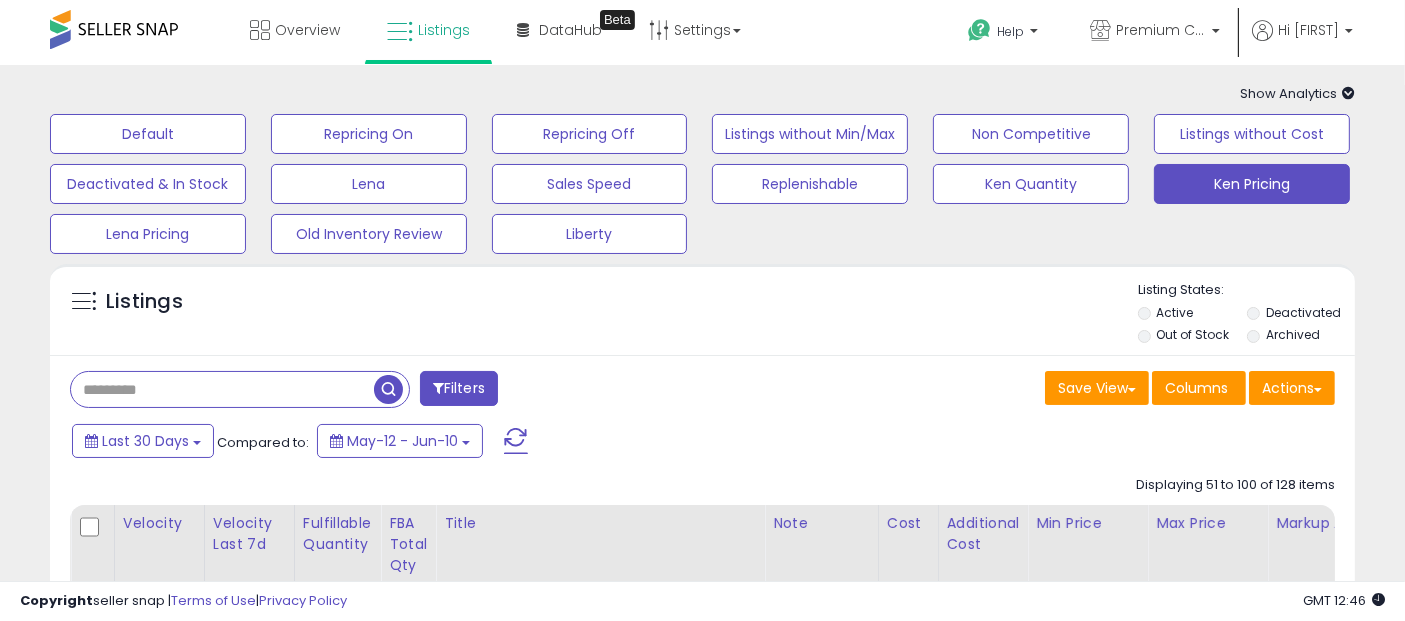 paste on "*******" 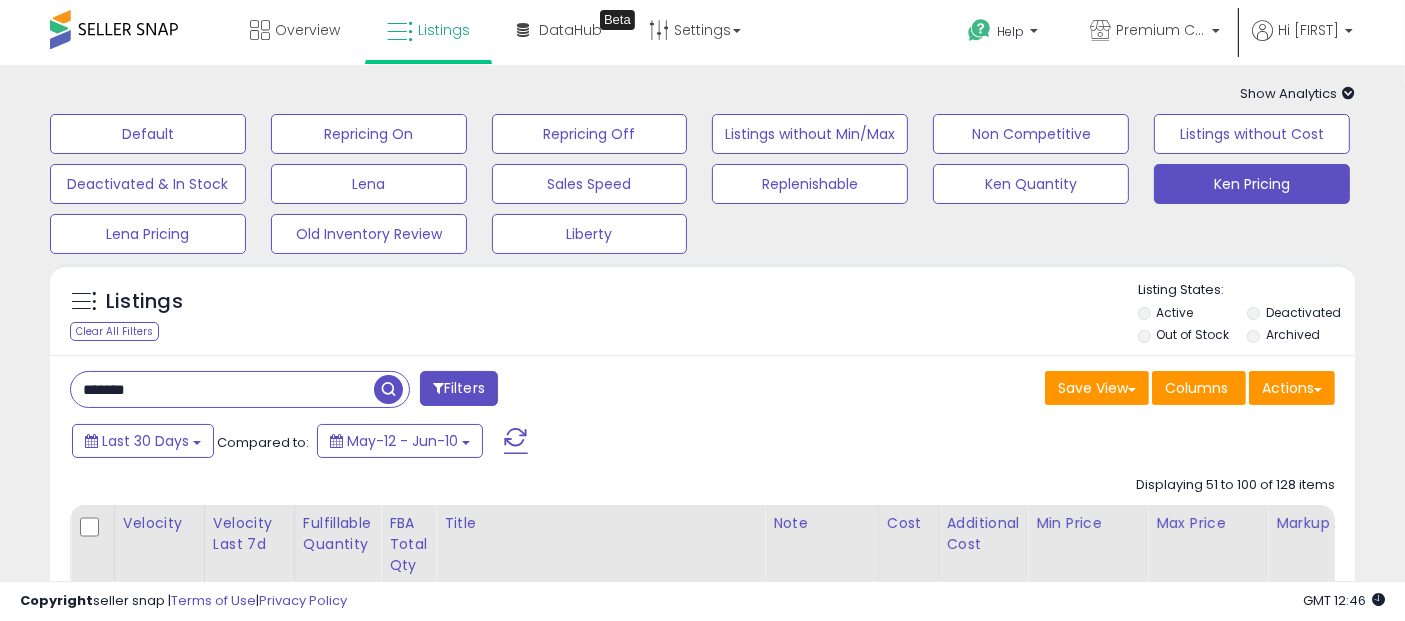 type on "*******" 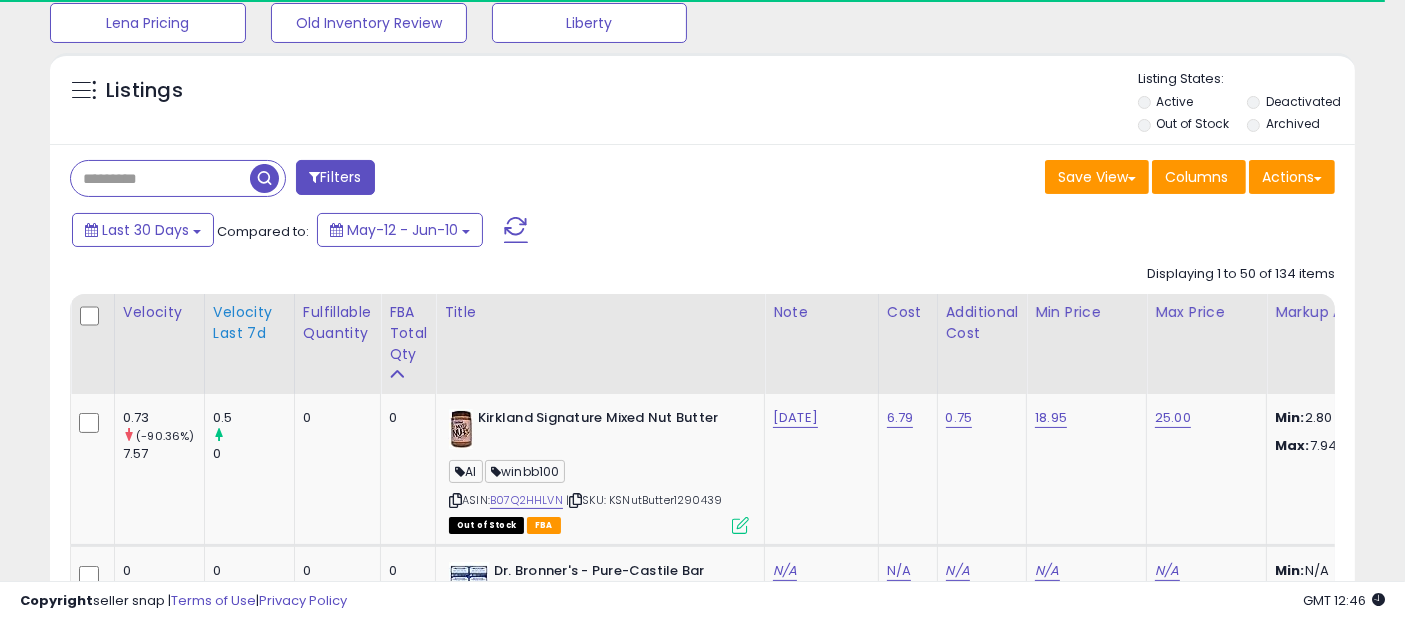 scroll, scrollTop: 222, scrollLeft: 0, axis: vertical 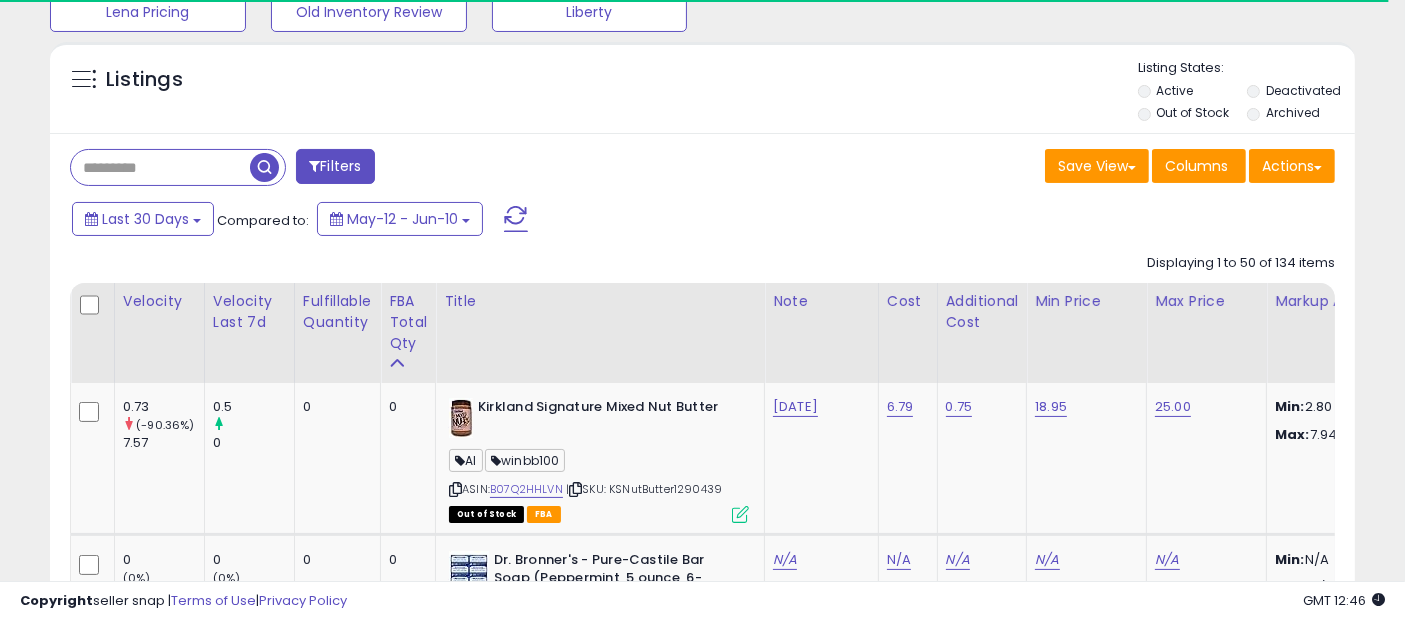 click at bounding box center (160, 167) 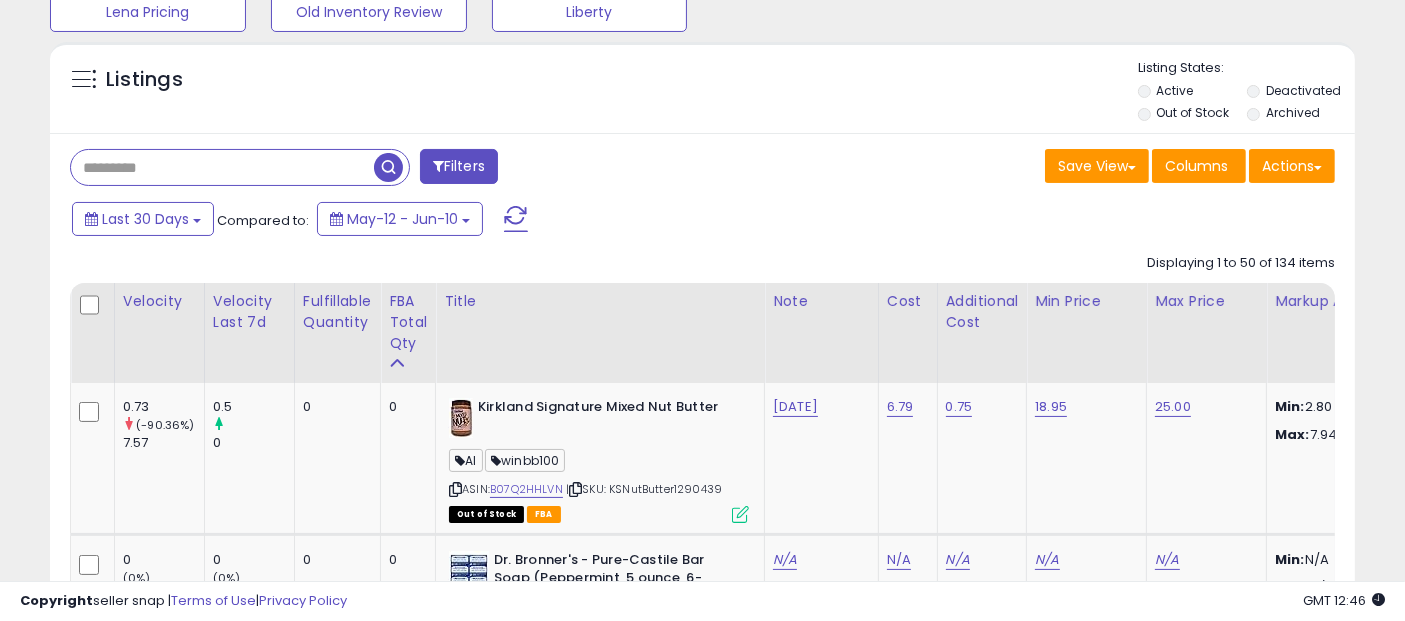 paste on "*******" 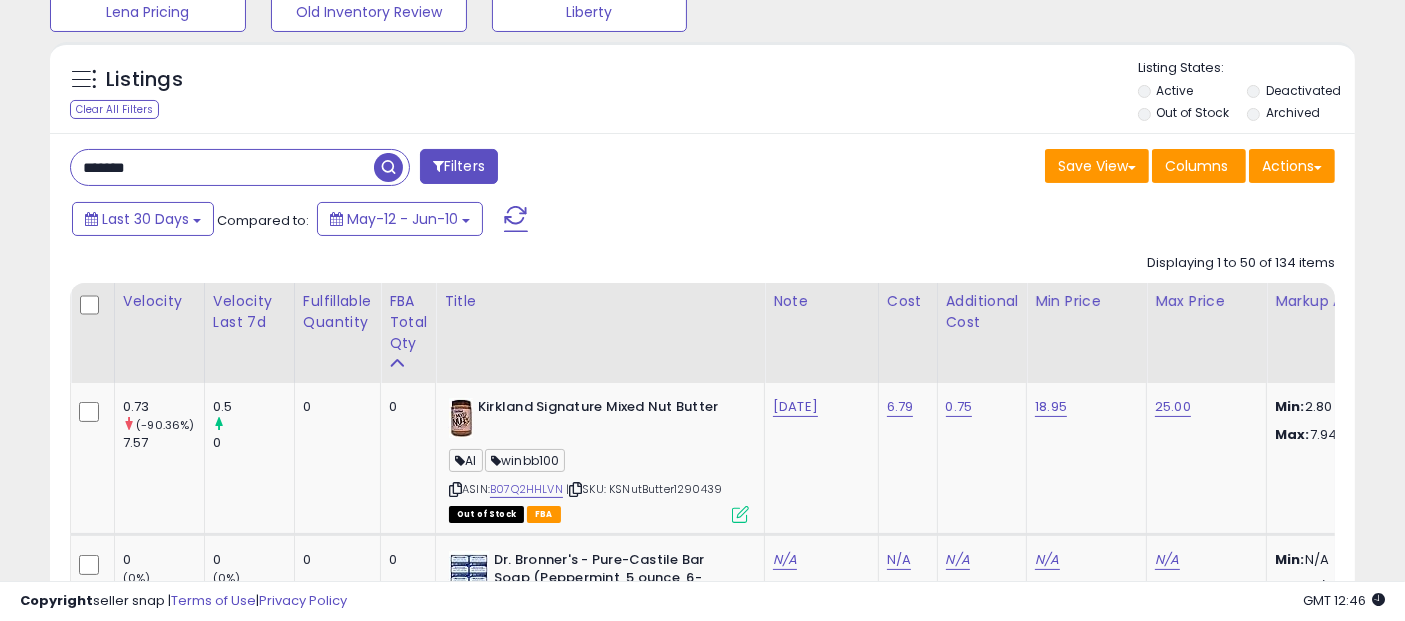 click at bounding box center (388, 167) 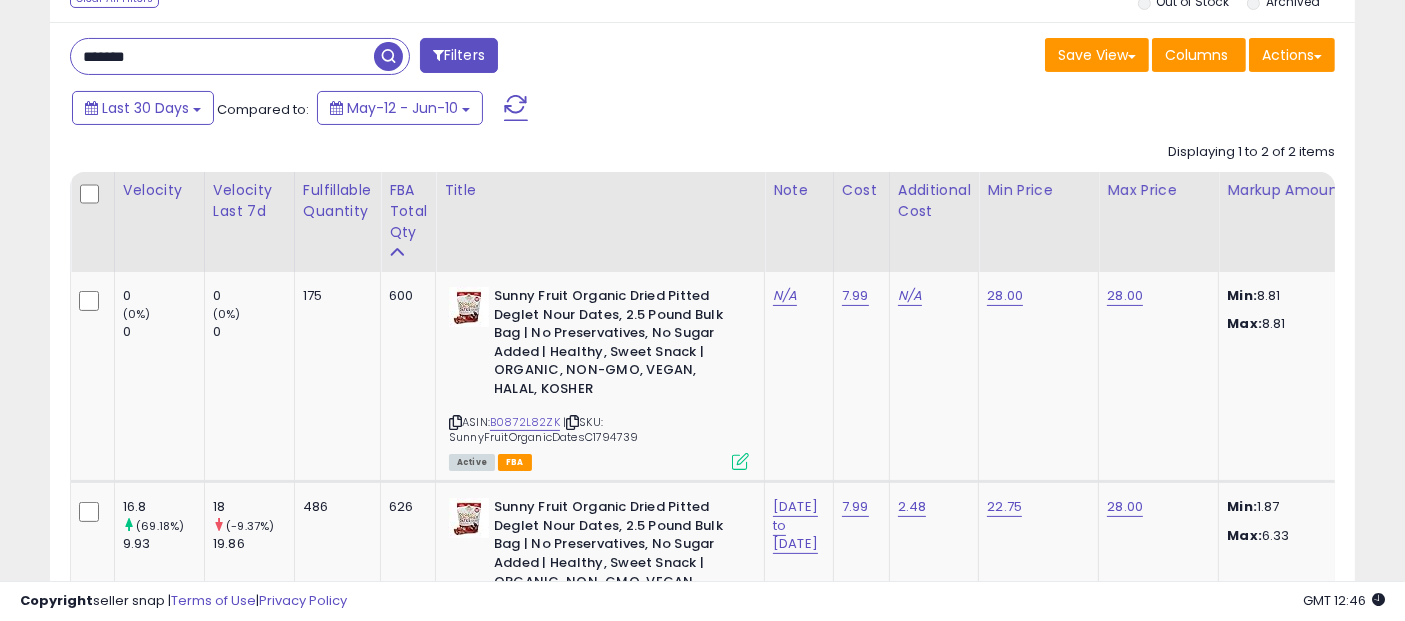 scroll, scrollTop: 444, scrollLeft: 0, axis: vertical 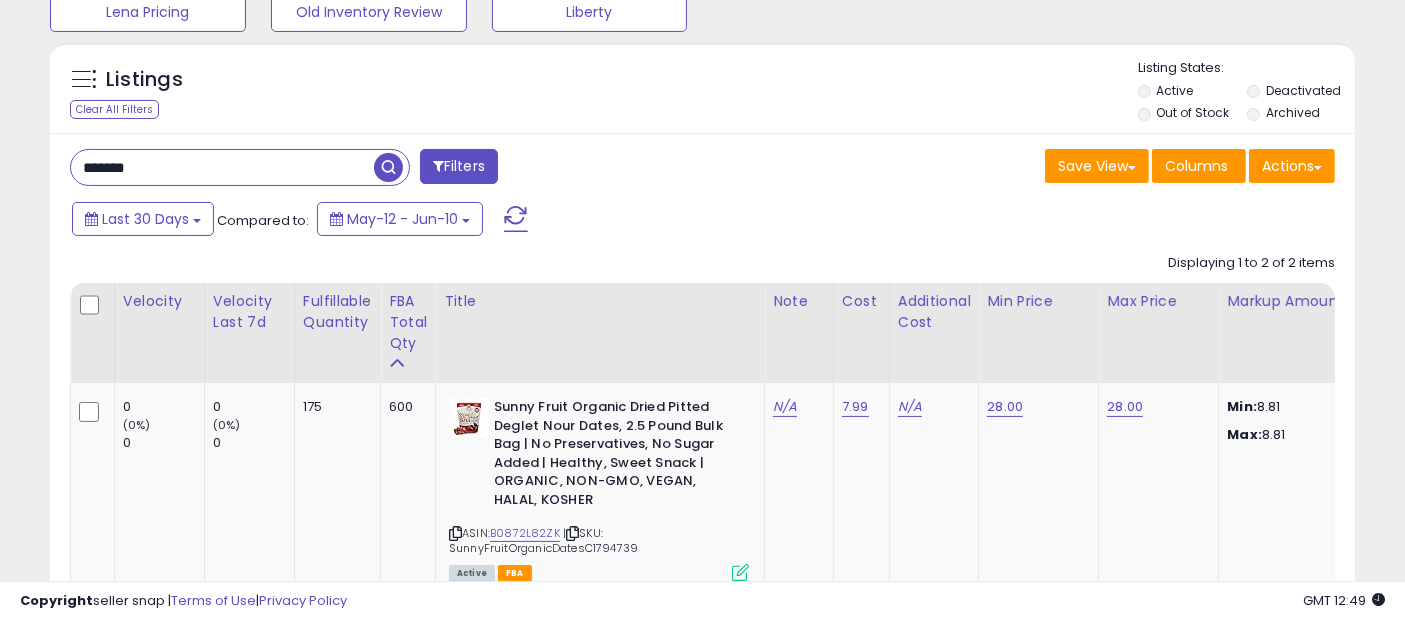 click on "*******" at bounding box center [222, 167] 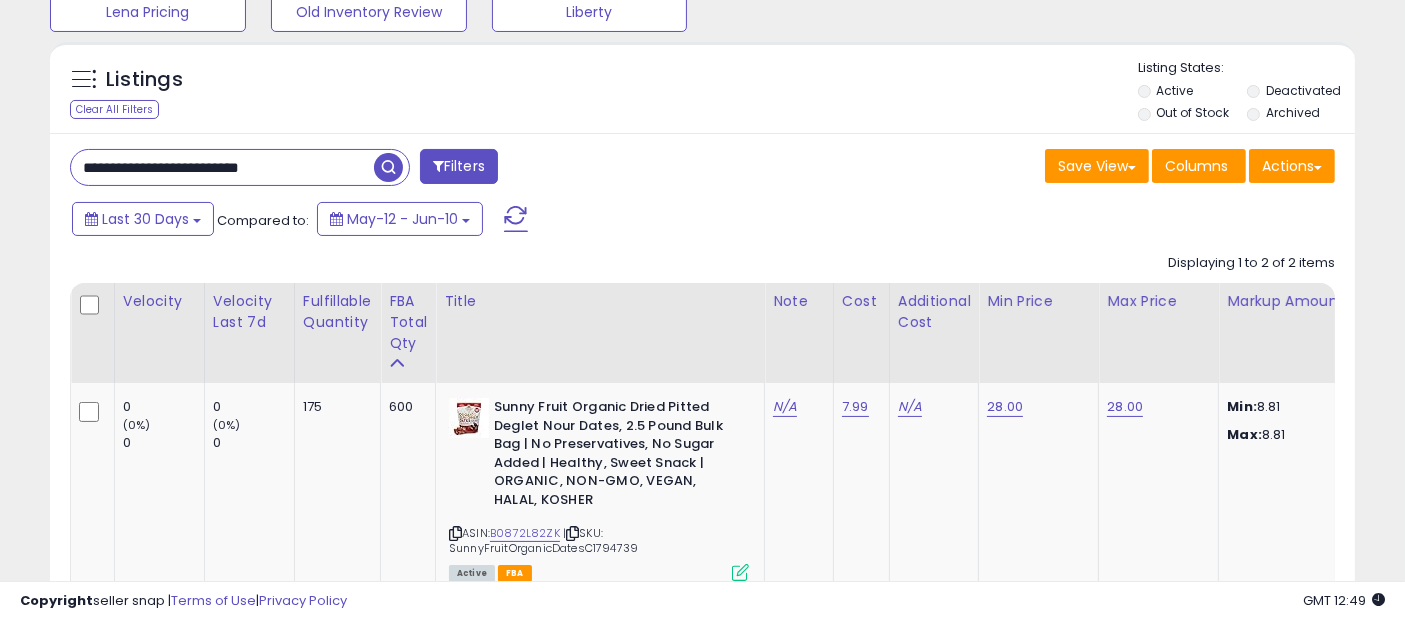 click at bounding box center (388, 167) 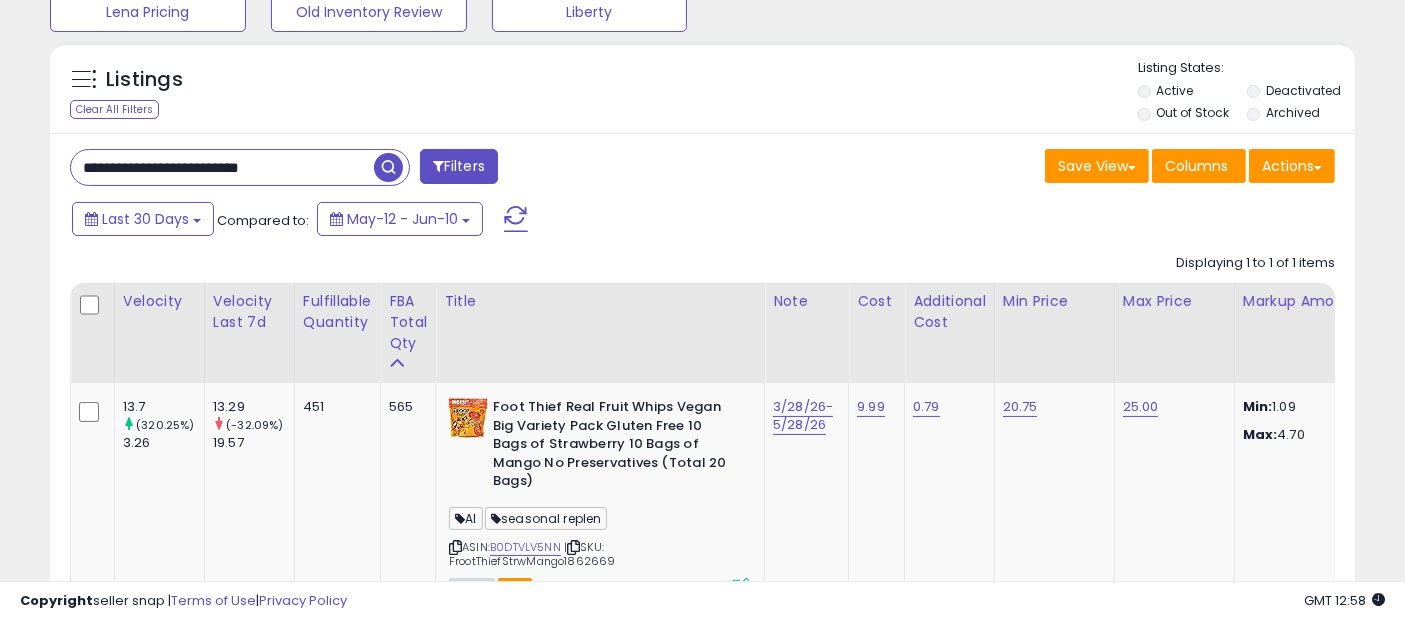 click on "**********" at bounding box center (222, 167) 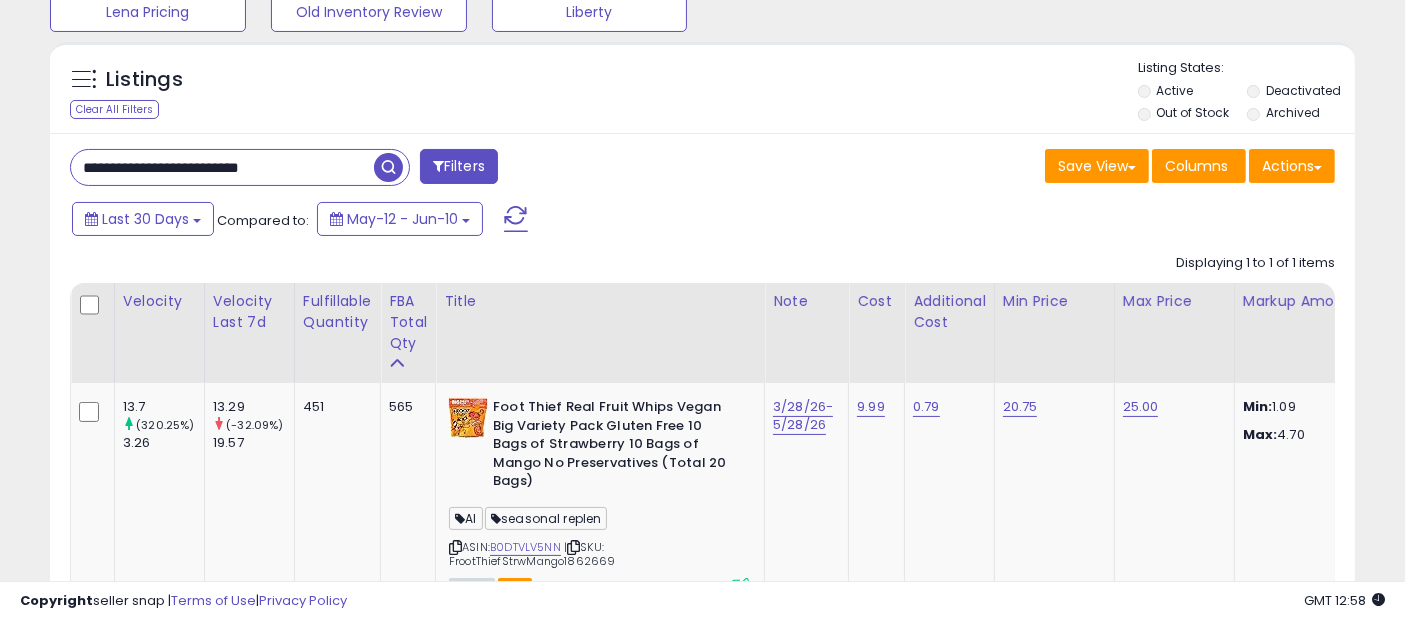 click on "**********" at bounding box center [222, 167] 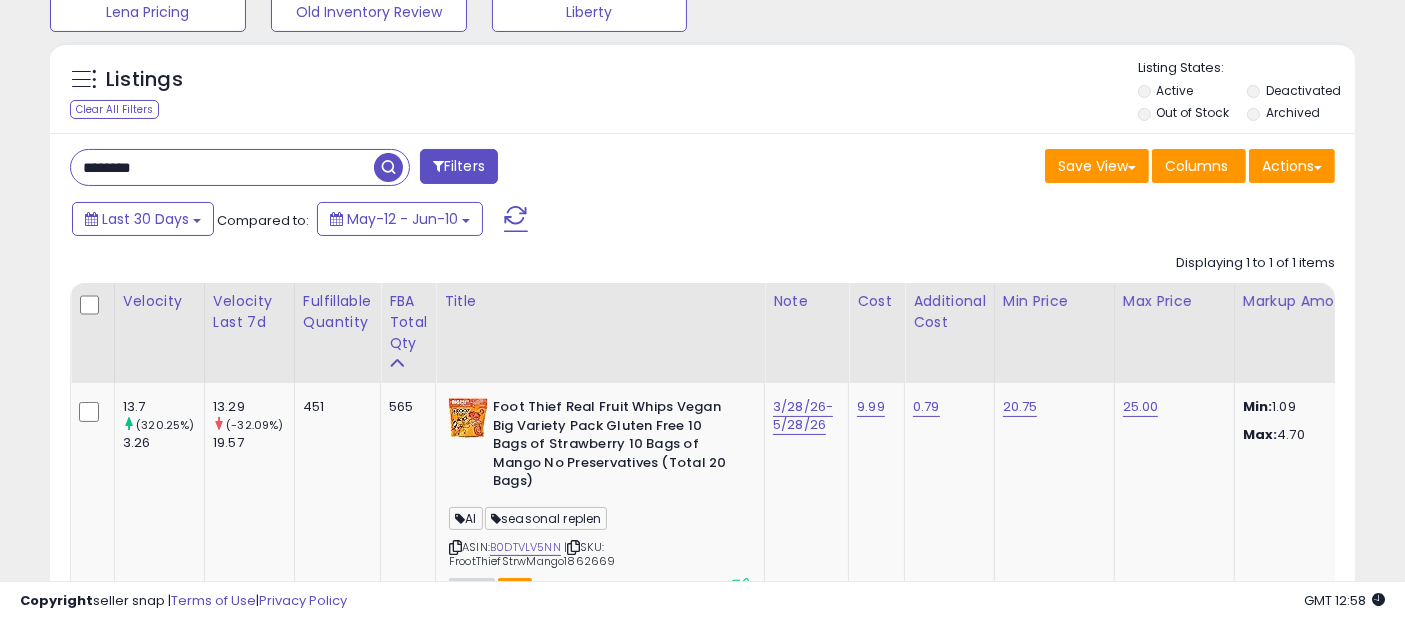 click on "Filters" at bounding box center (459, 166) 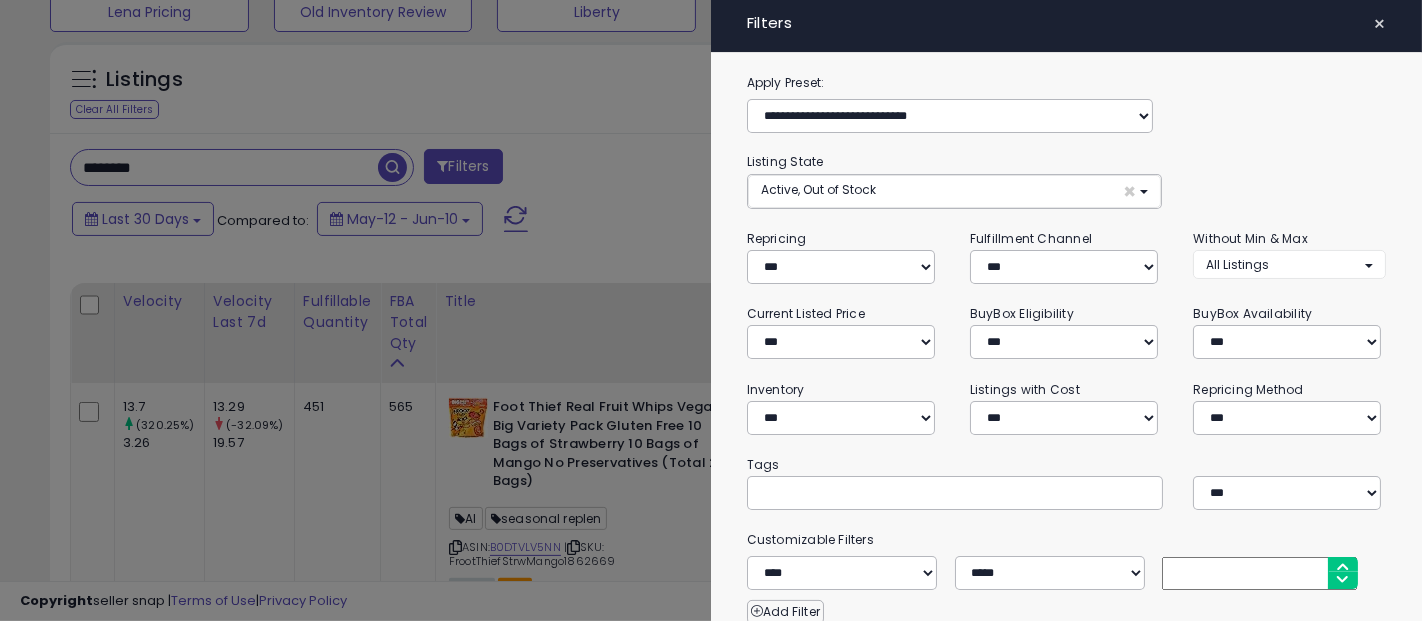 click at bounding box center (711, 310) 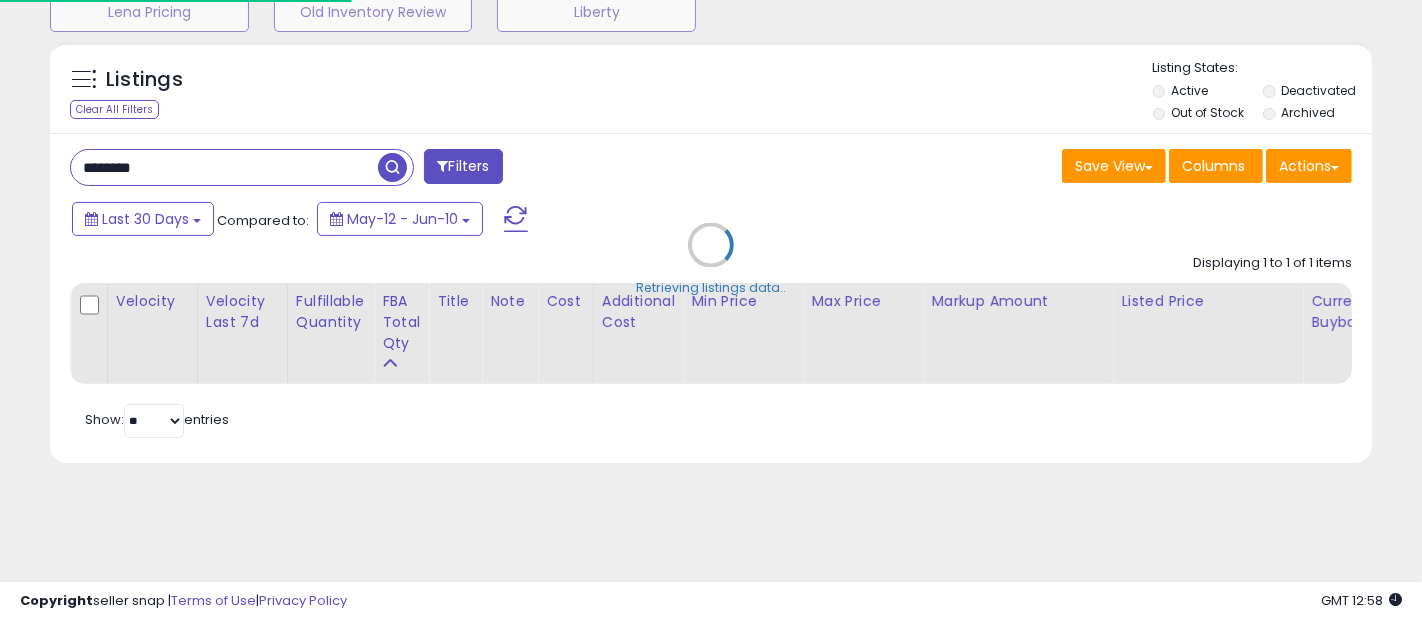 click on "Retrieving listings data.." at bounding box center [711, 260] 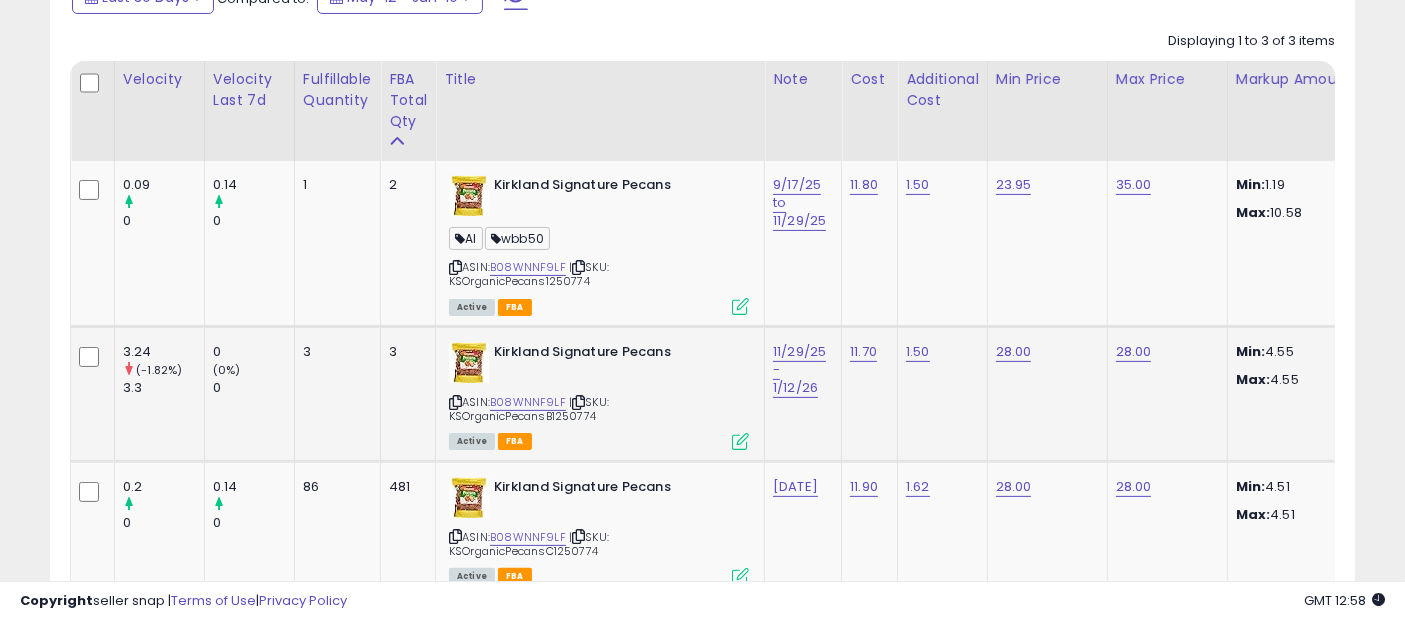 scroll, scrollTop: 555, scrollLeft: 0, axis: vertical 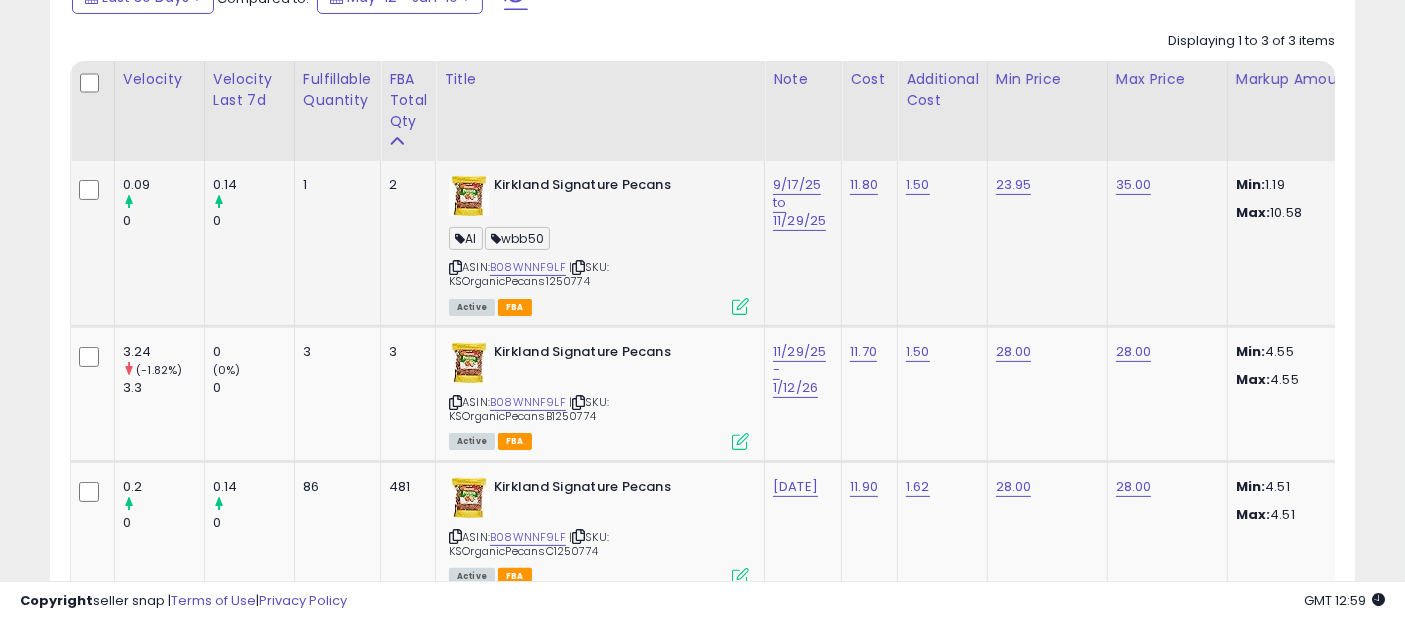 click on "Min:   1.19
Max:   10.58" 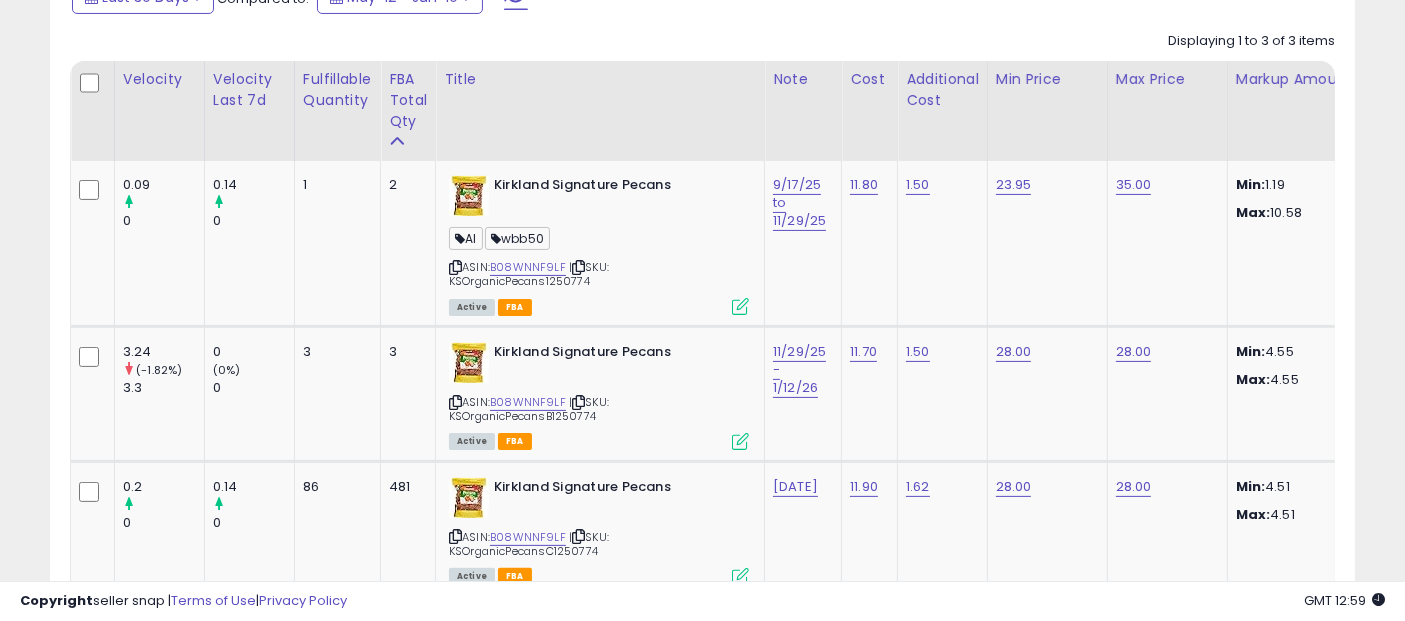 scroll, scrollTop: 0, scrollLeft: 58, axis: horizontal 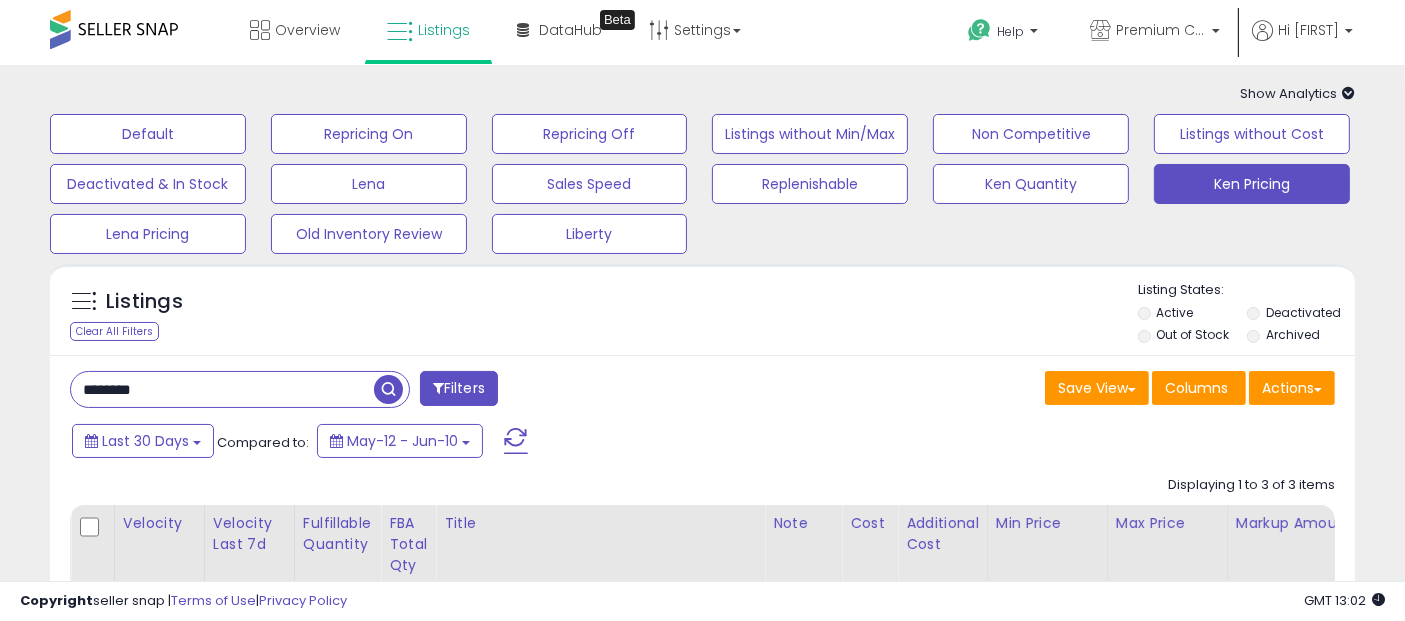 click on "*******" at bounding box center [222, 389] 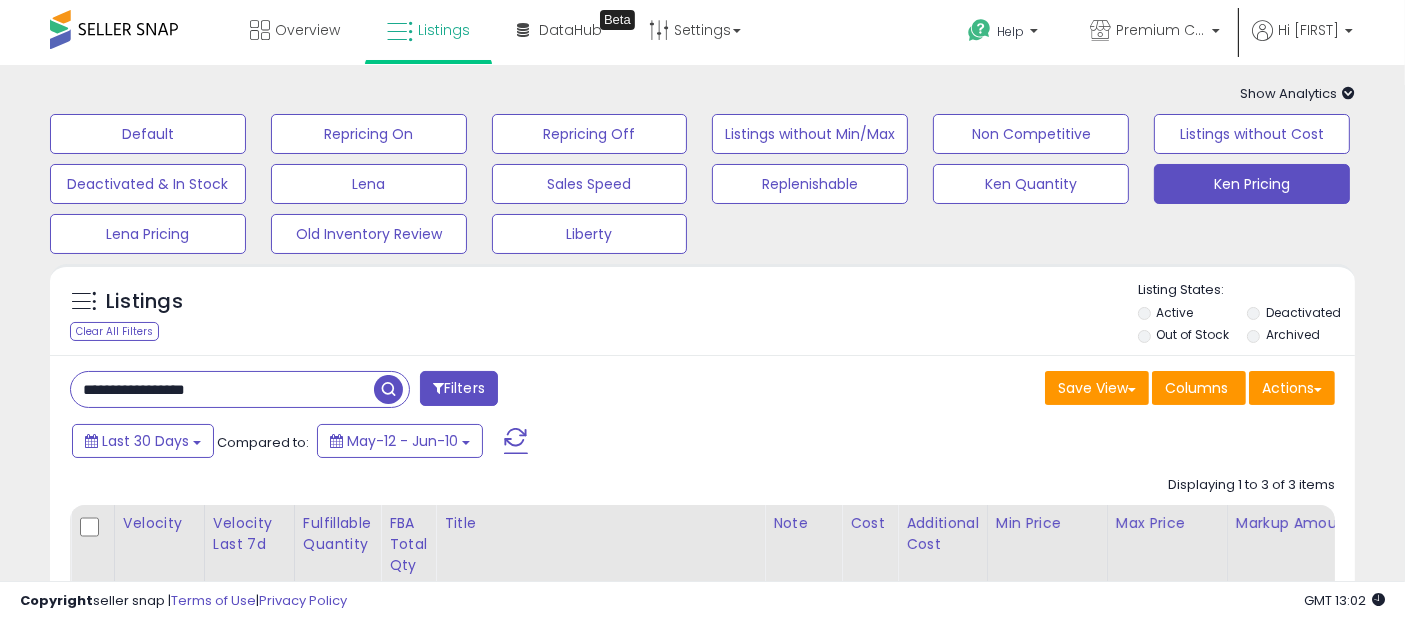 type on "**********" 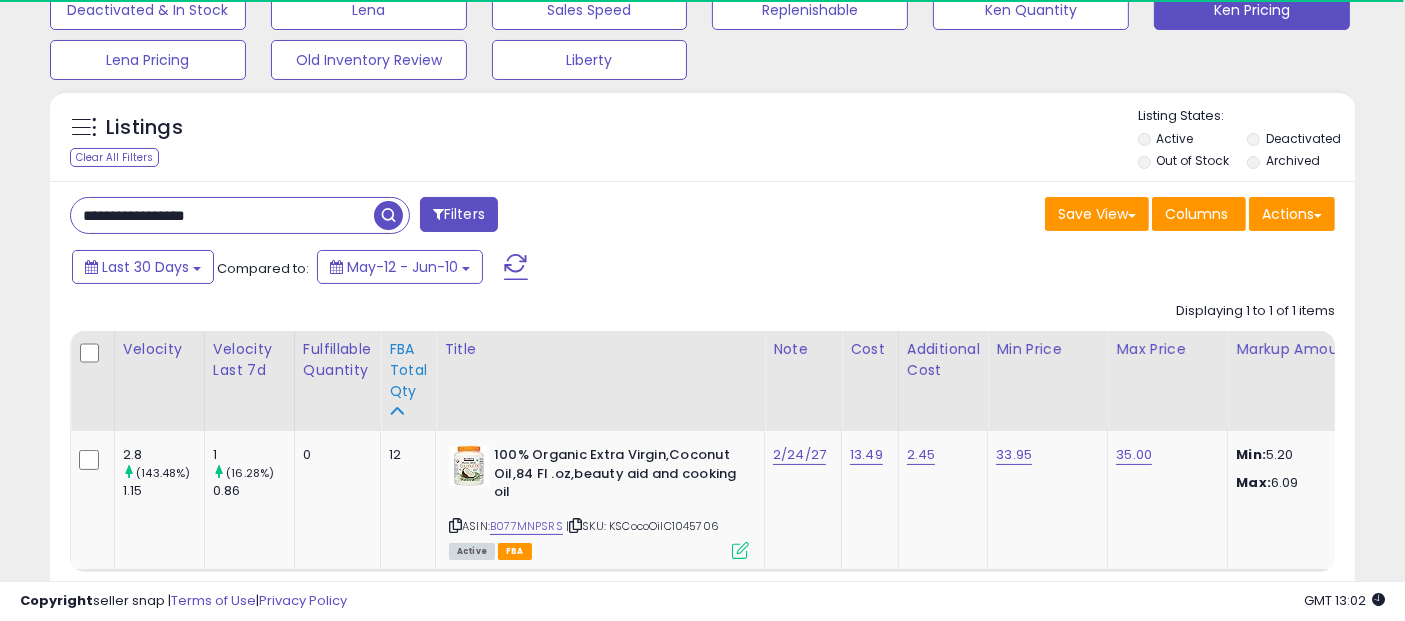 scroll, scrollTop: 222, scrollLeft: 0, axis: vertical 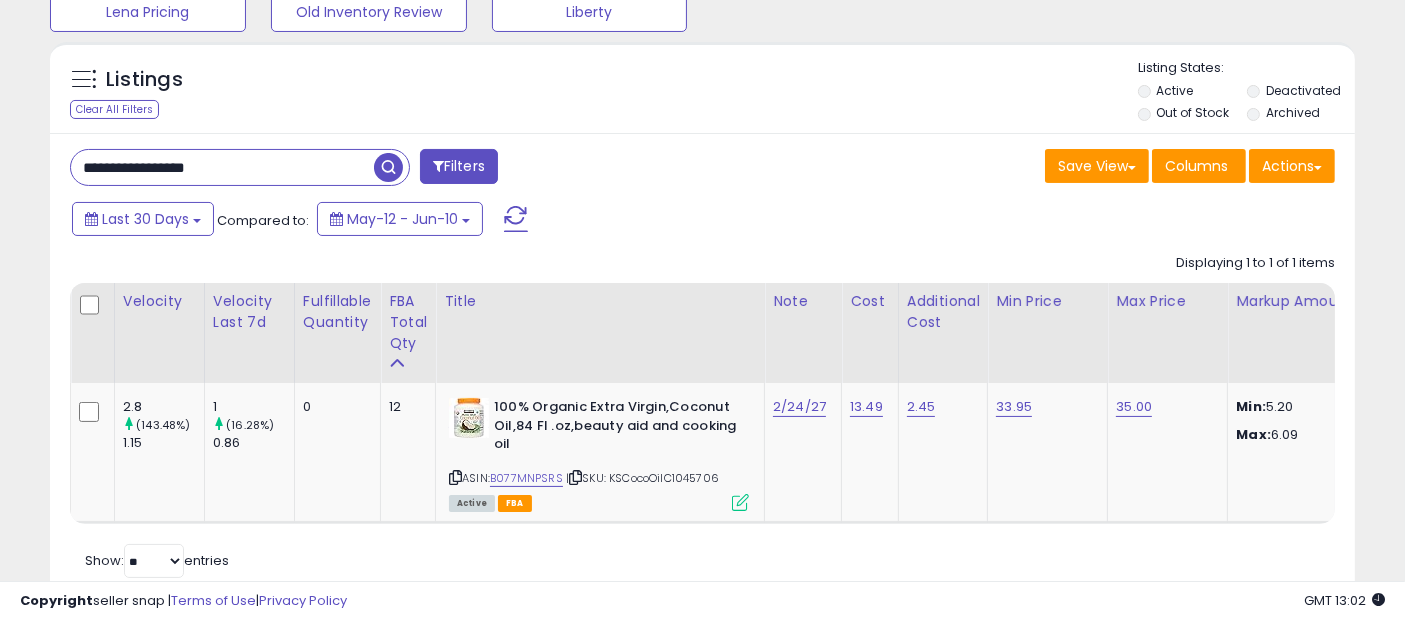 drag, startPoint x: 265, startPoint y: 170, endPoint x: 174, endPoint y: 172, distance: 91.02197 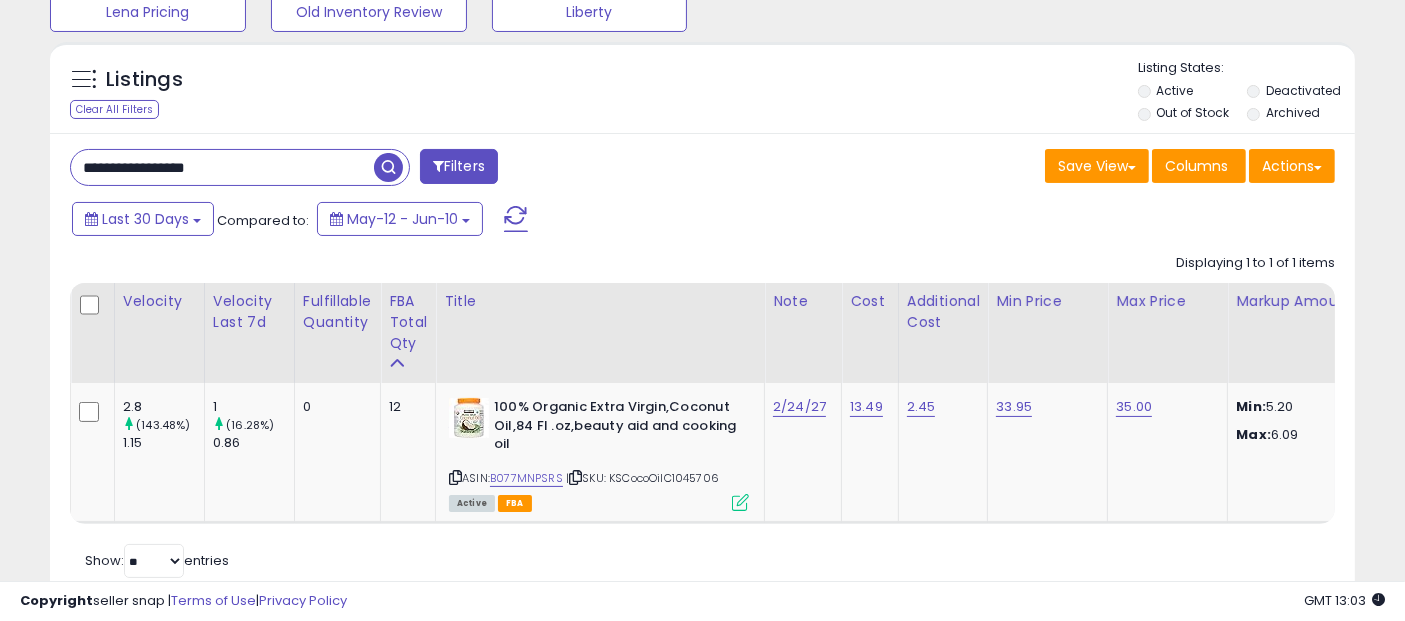 scroll, scrollTop: 0, scrollLeft: 272, axis: horizontal 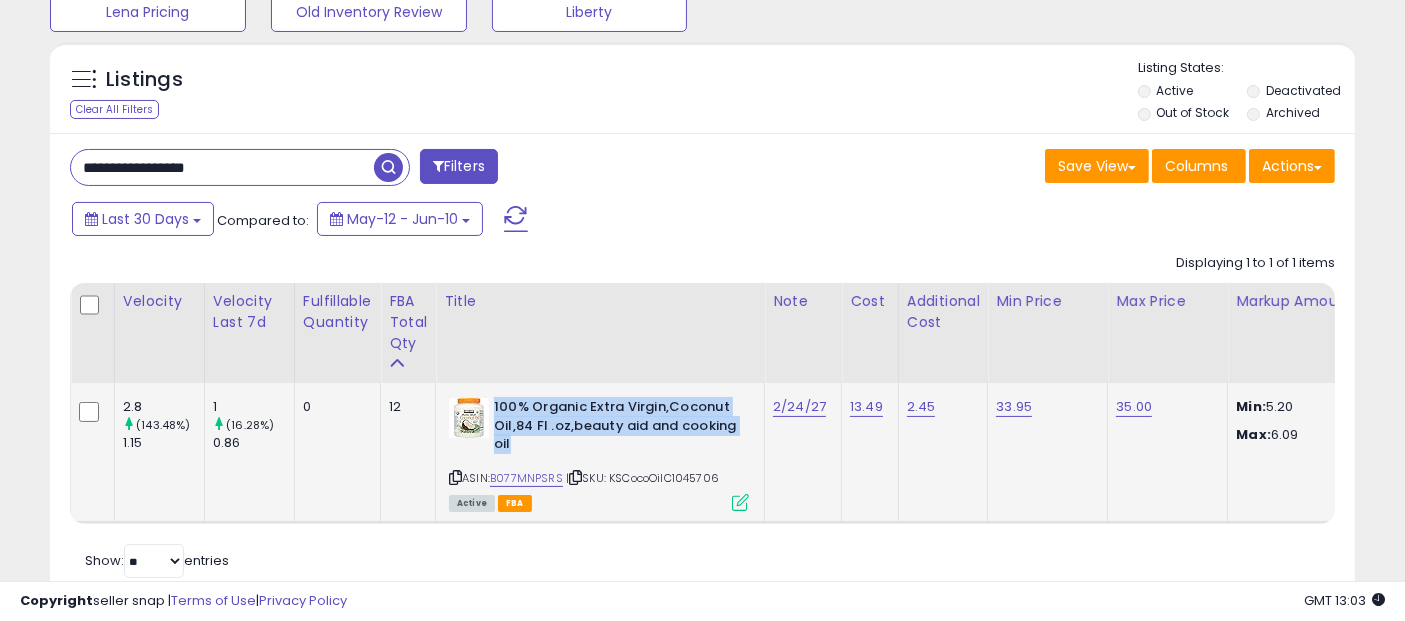 drag, startPoint x: 538, startPoint y: 445, endPoint x: 491, endPoint y: 409, distance: 59.20304 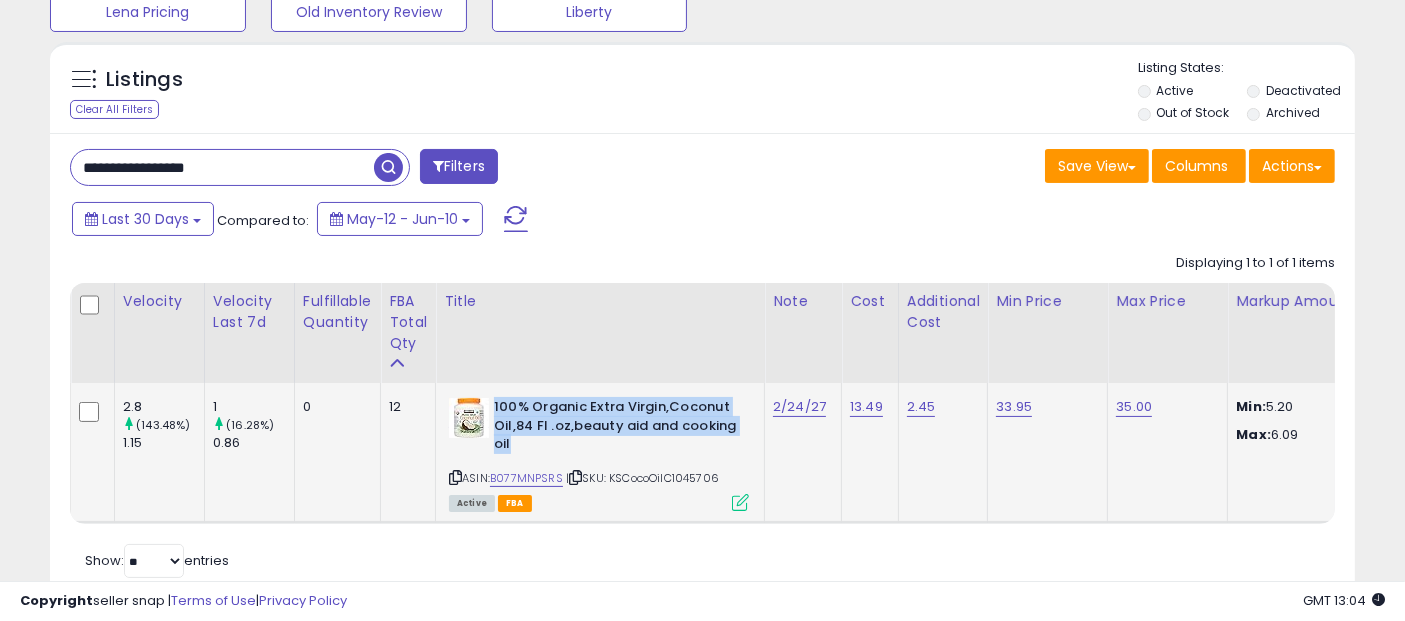 copy on "100% Organic Extra Virgin,Coconut Oil,84 Fl .oz,beauty aid and cooking oil" 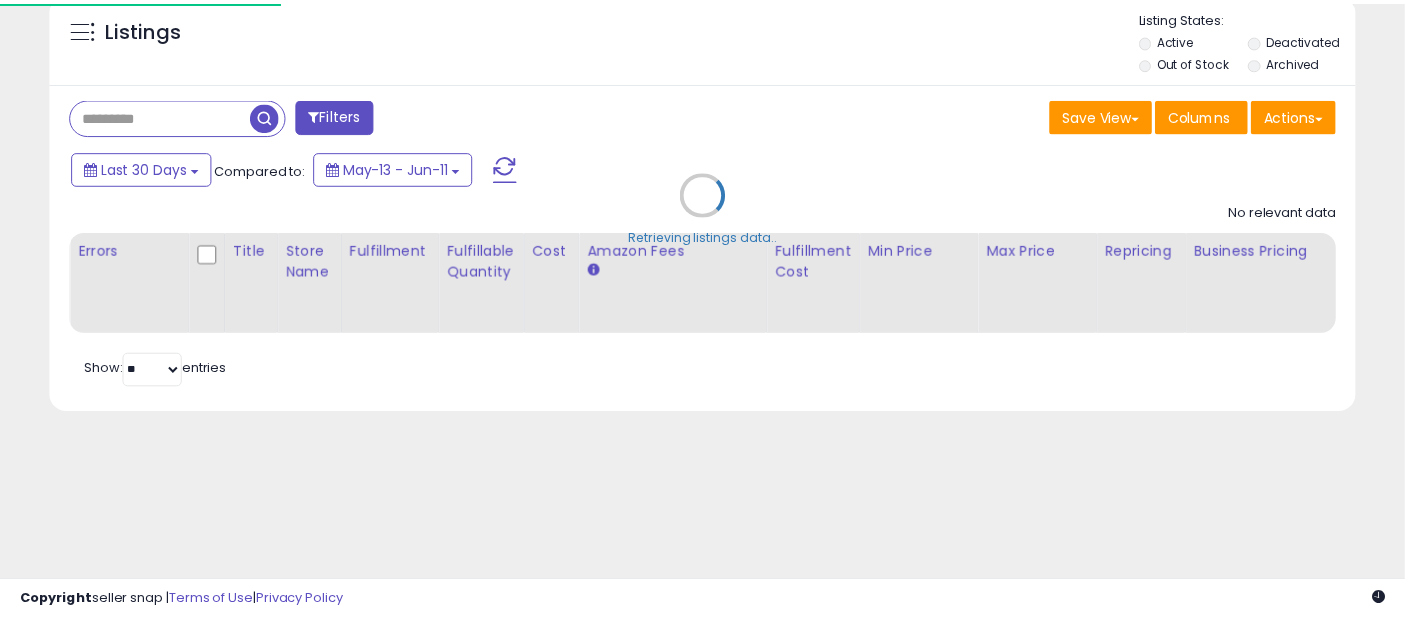 scroll, scrollTop: 273, scrollLeft: 0, axis: vertical 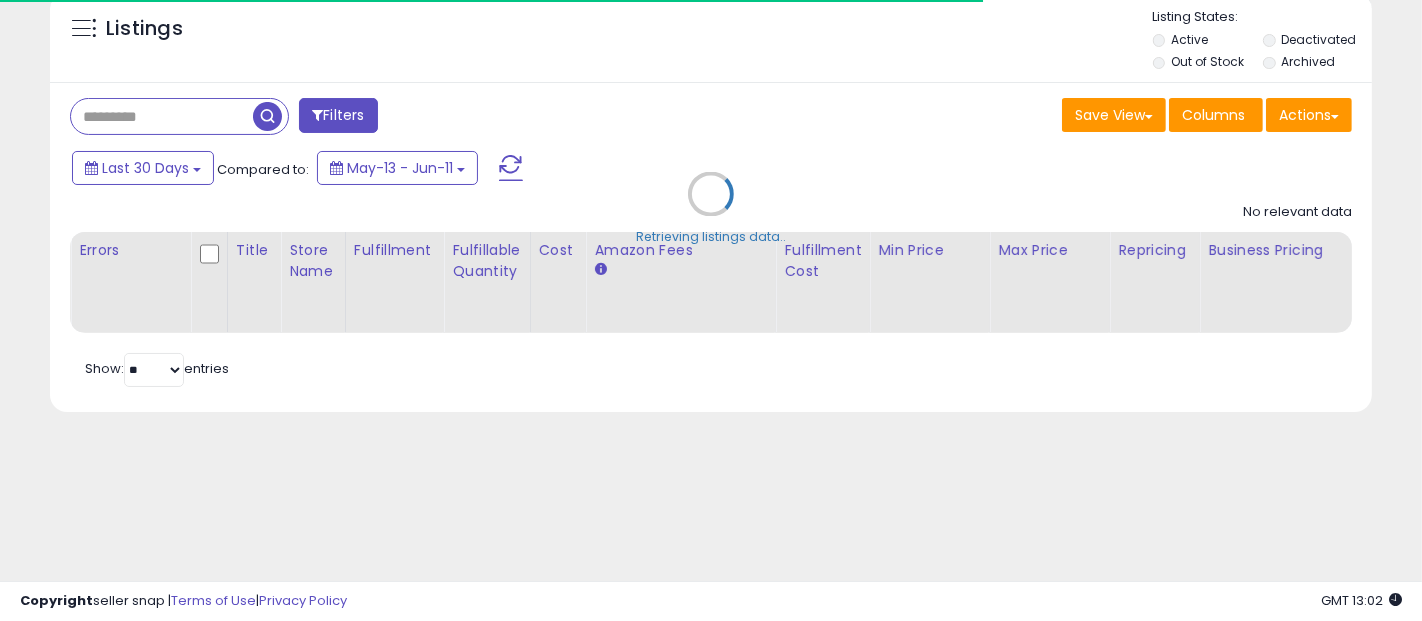 click on "Retrieving listings data.." at bounding box center (711, 209) 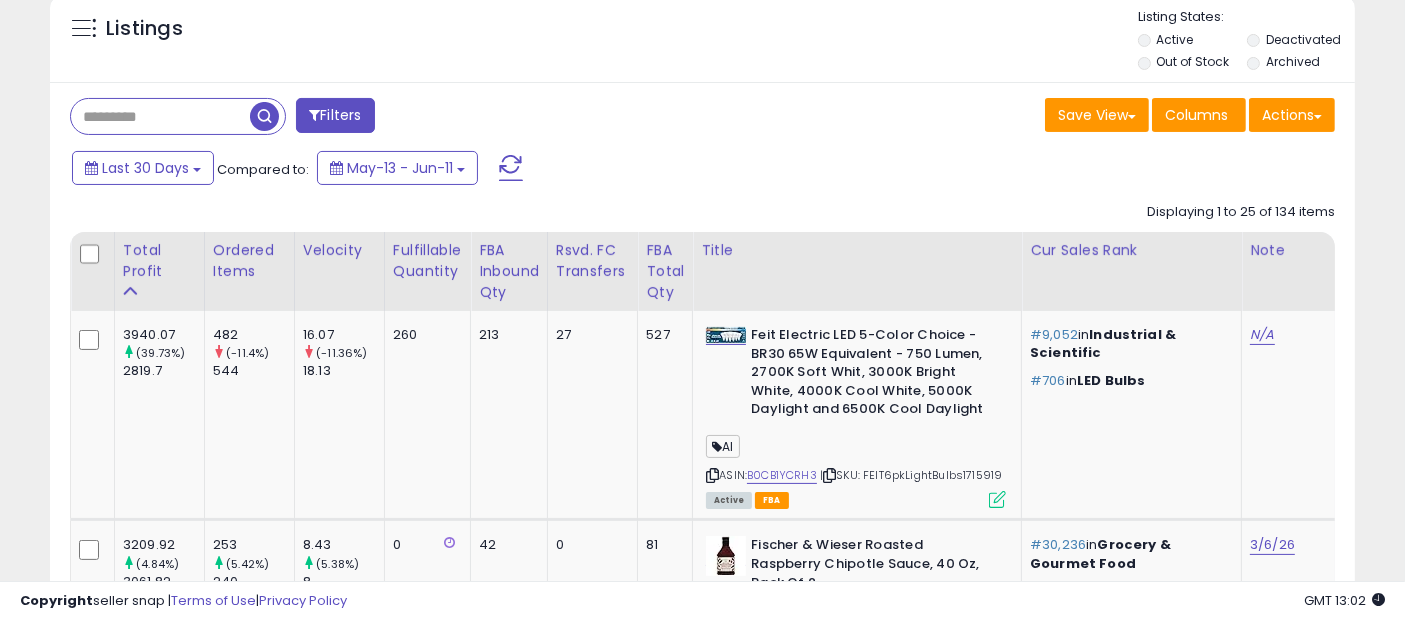 click at bounding box center (160, 116) 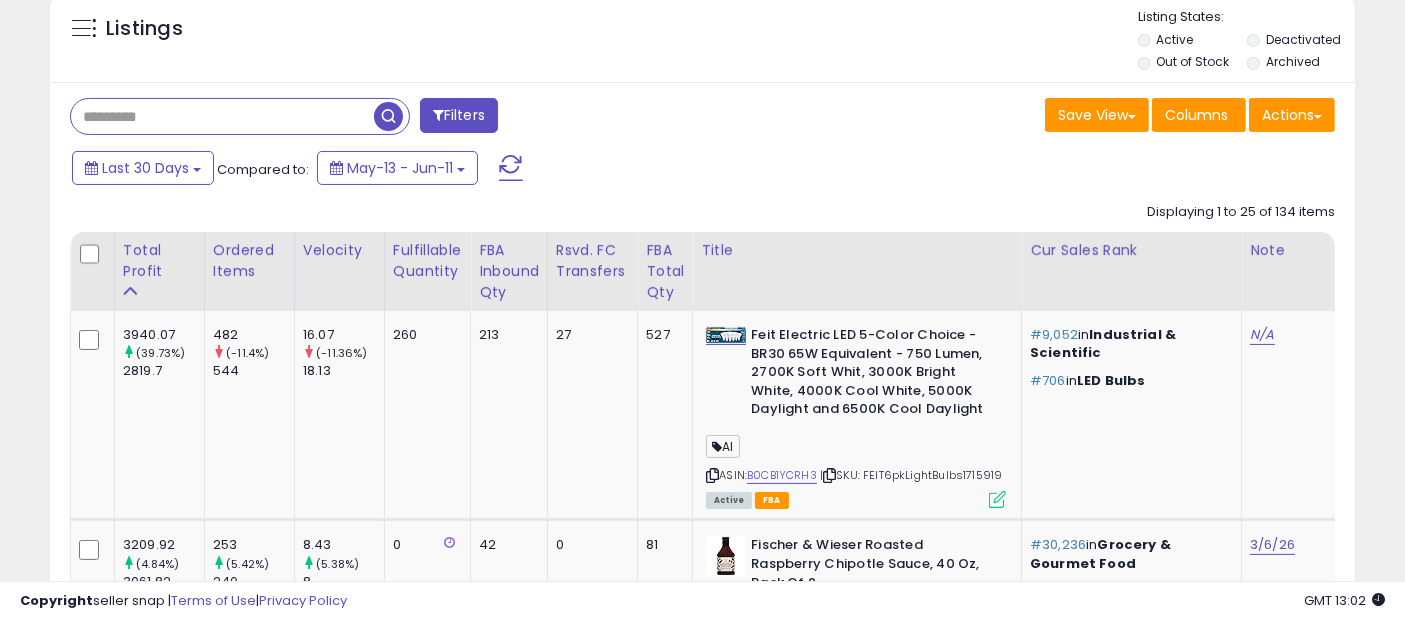 paste on "*******" 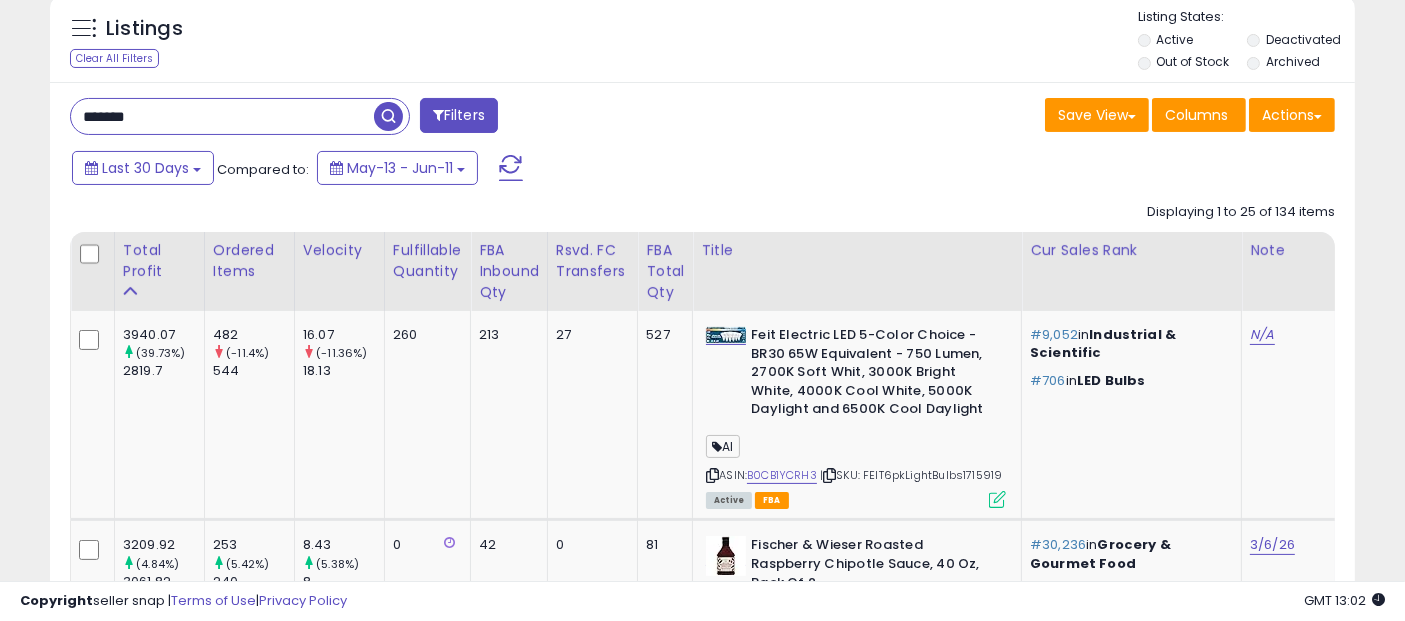 click at bounding box center [388, 116] 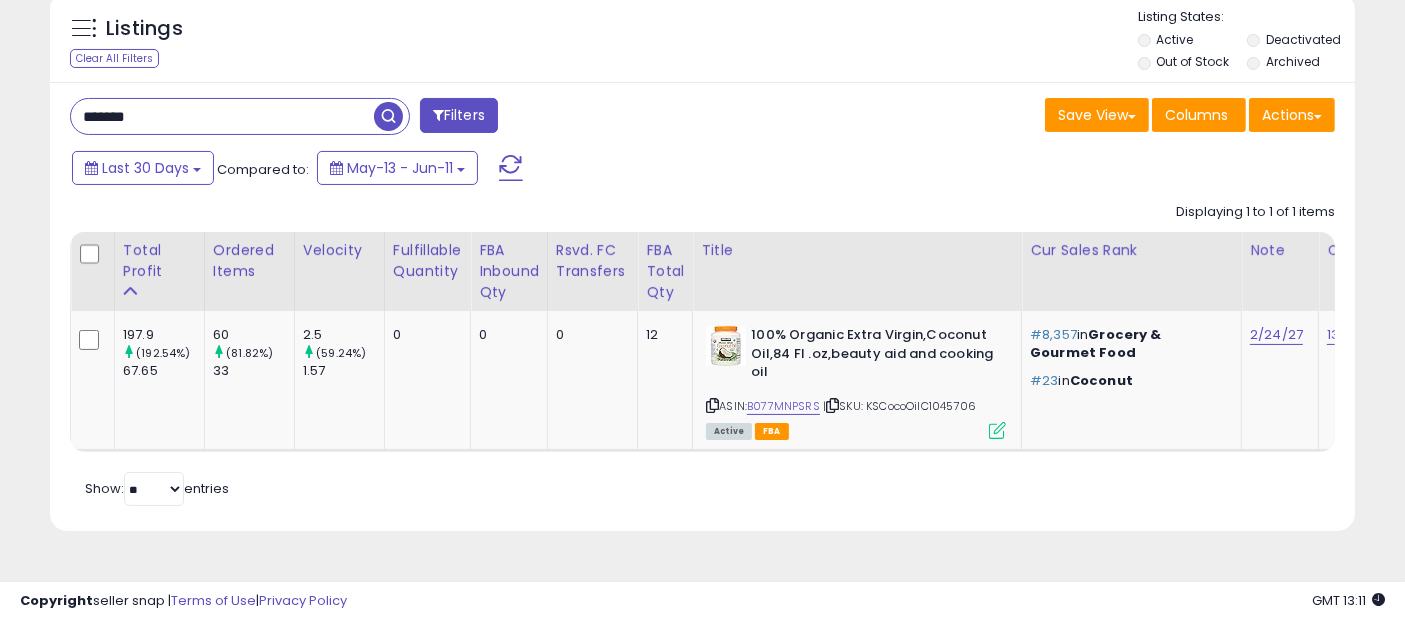 click on "*******" at bounding box center [222, 116] 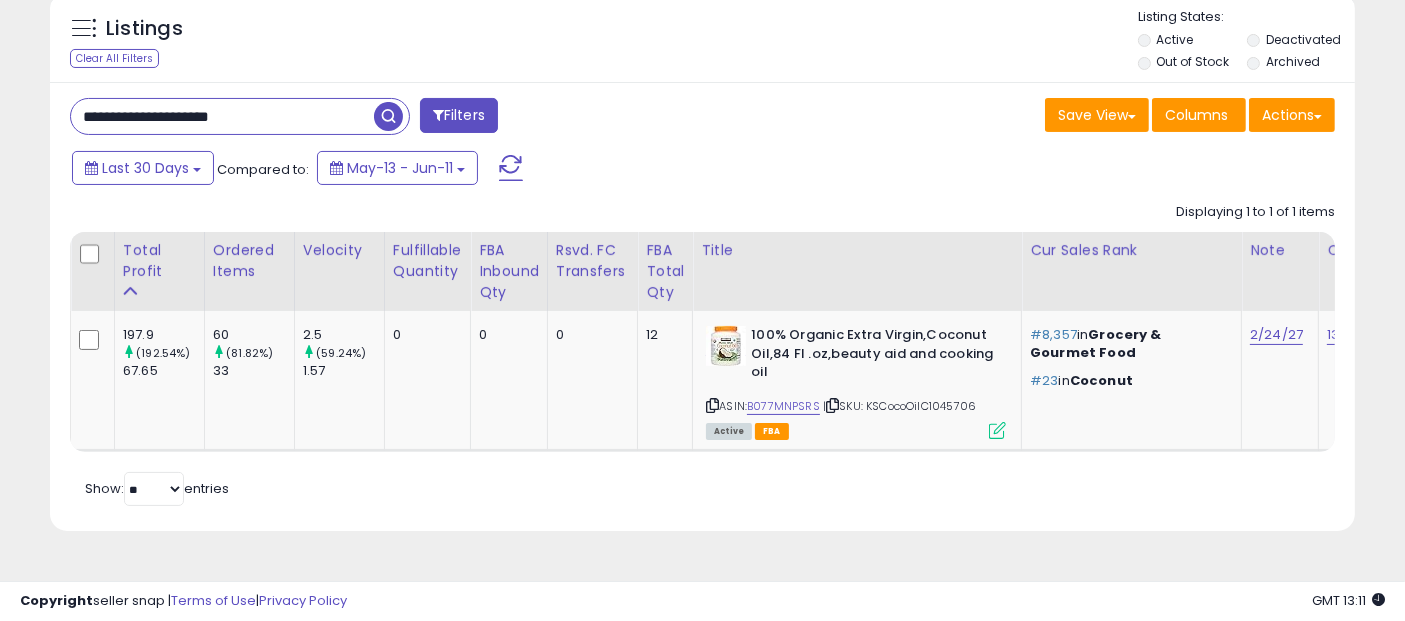 click at bounding box center (388, 116) 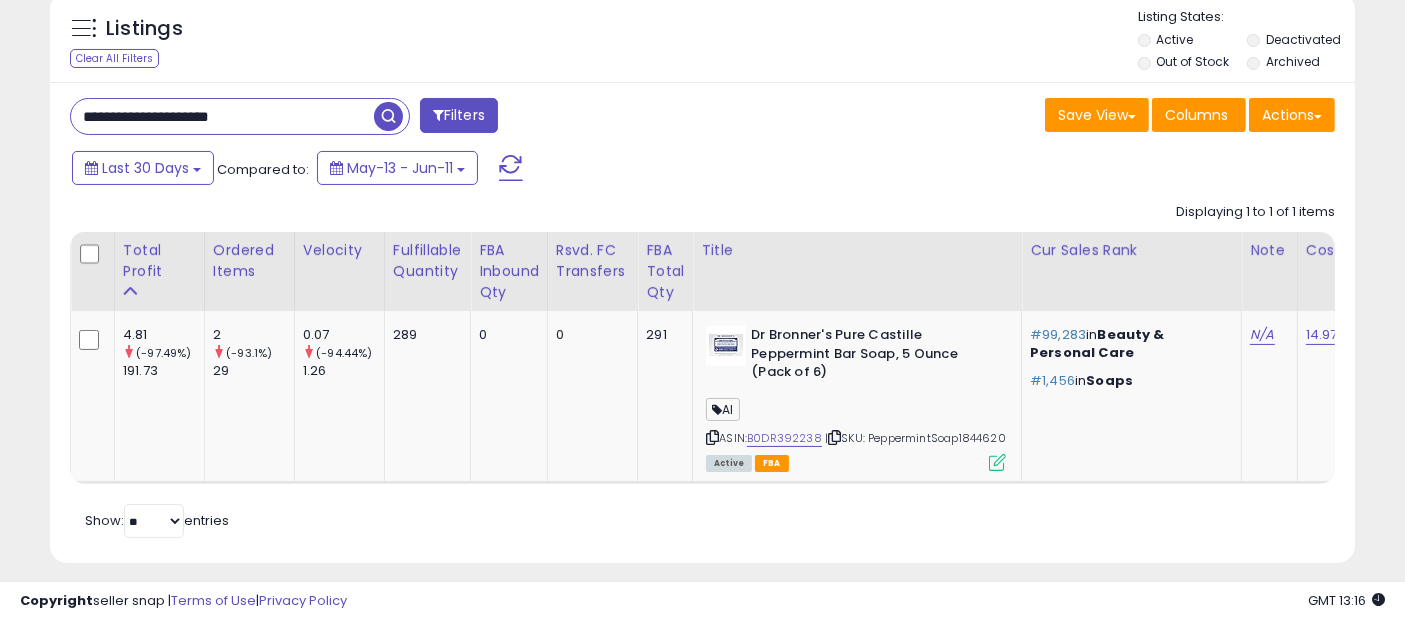 click on "**********" at bounding box center (222, 116) 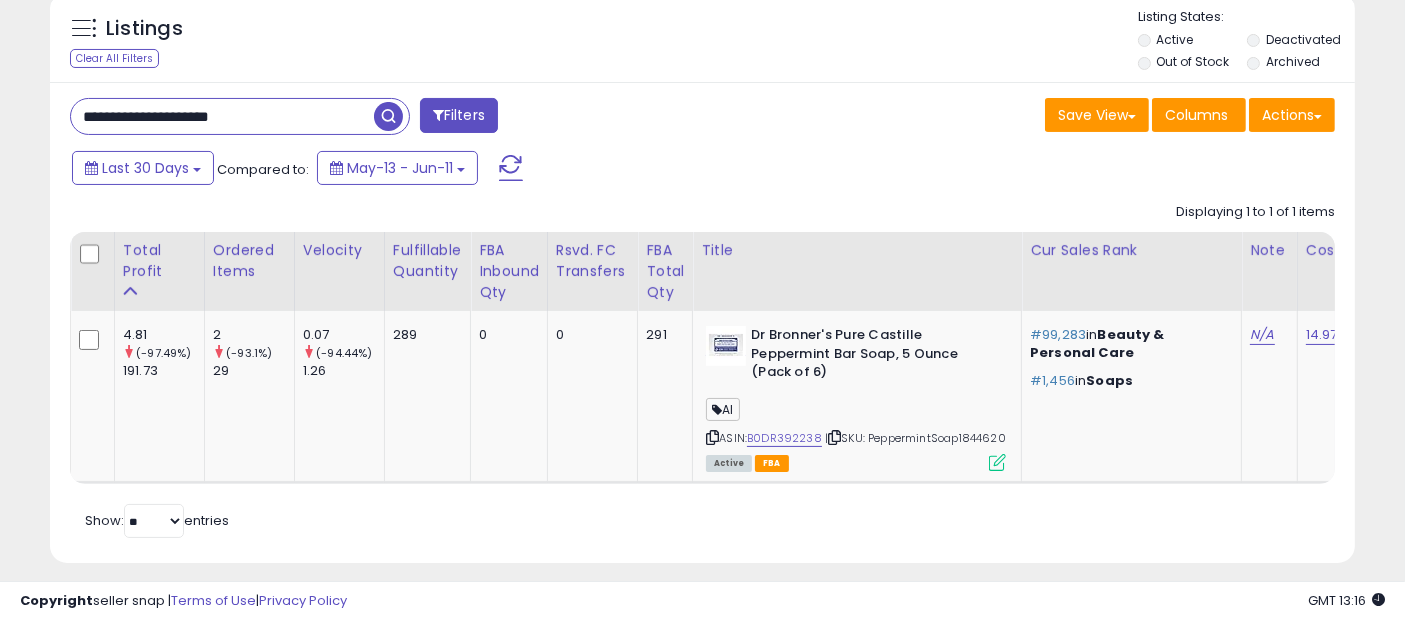 paste on "****" 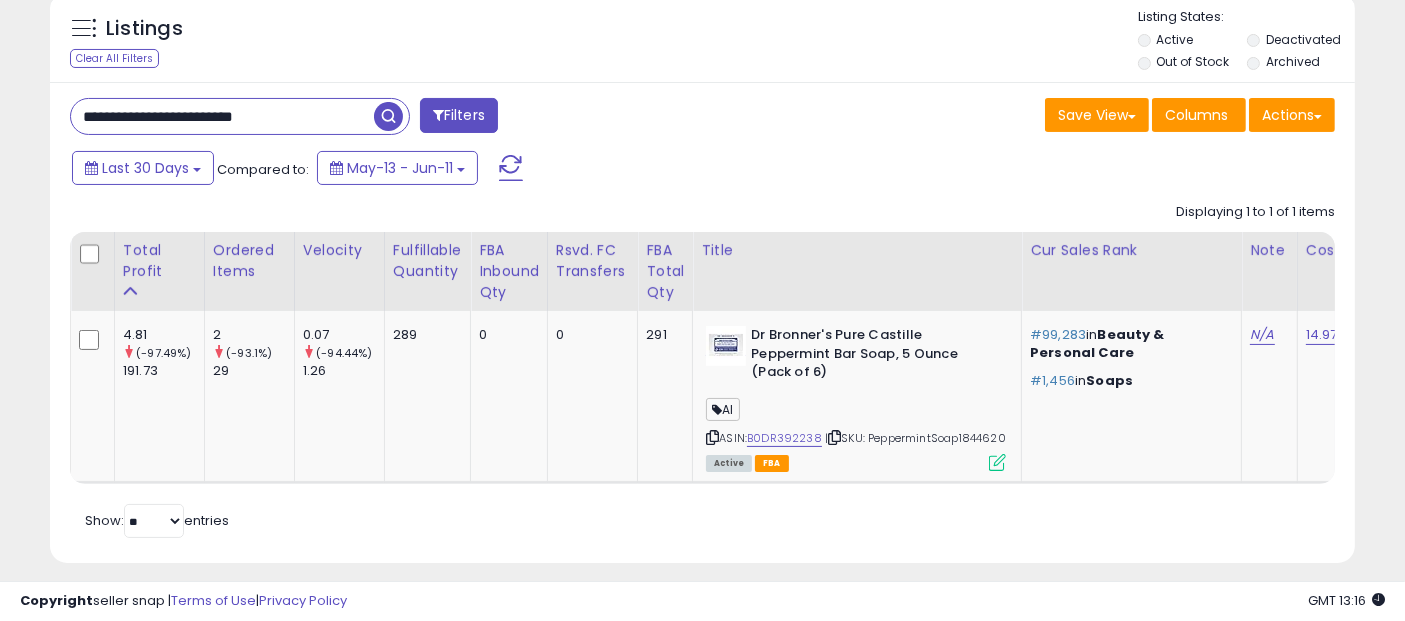 click at bounding box center (388, 116) 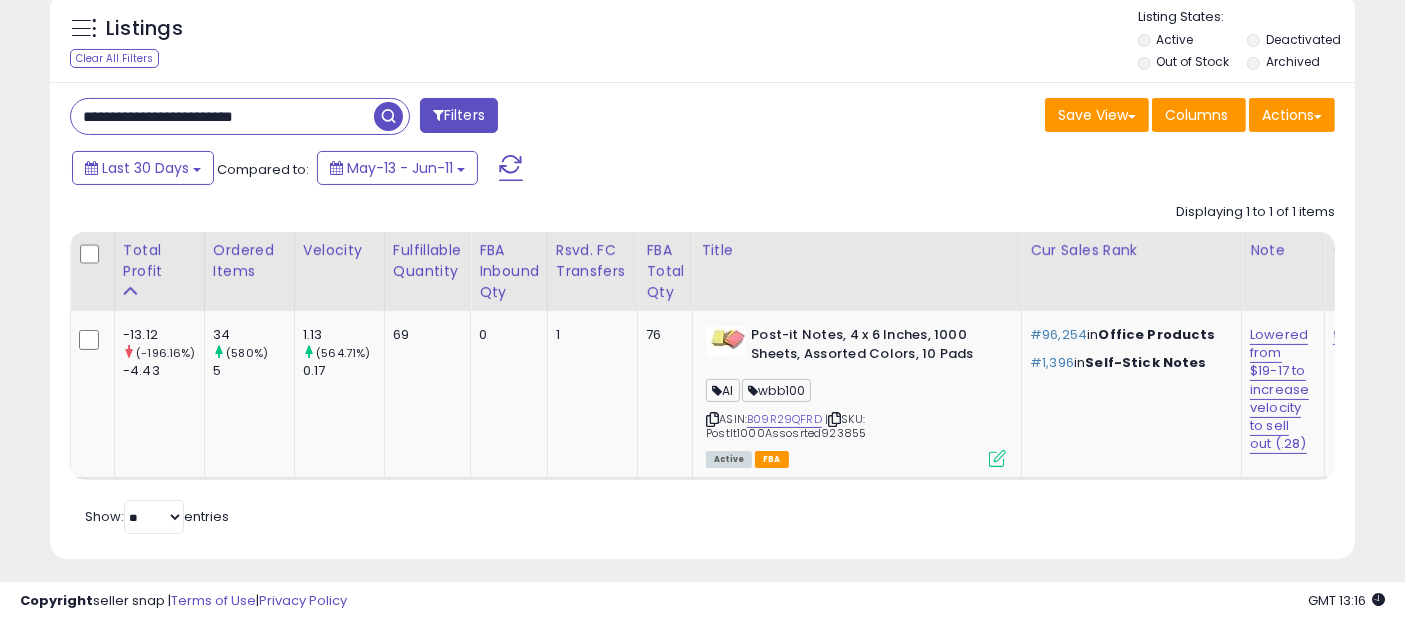 scroll, scrollTop: 0, scrollLeft: 1, axis: horizontal 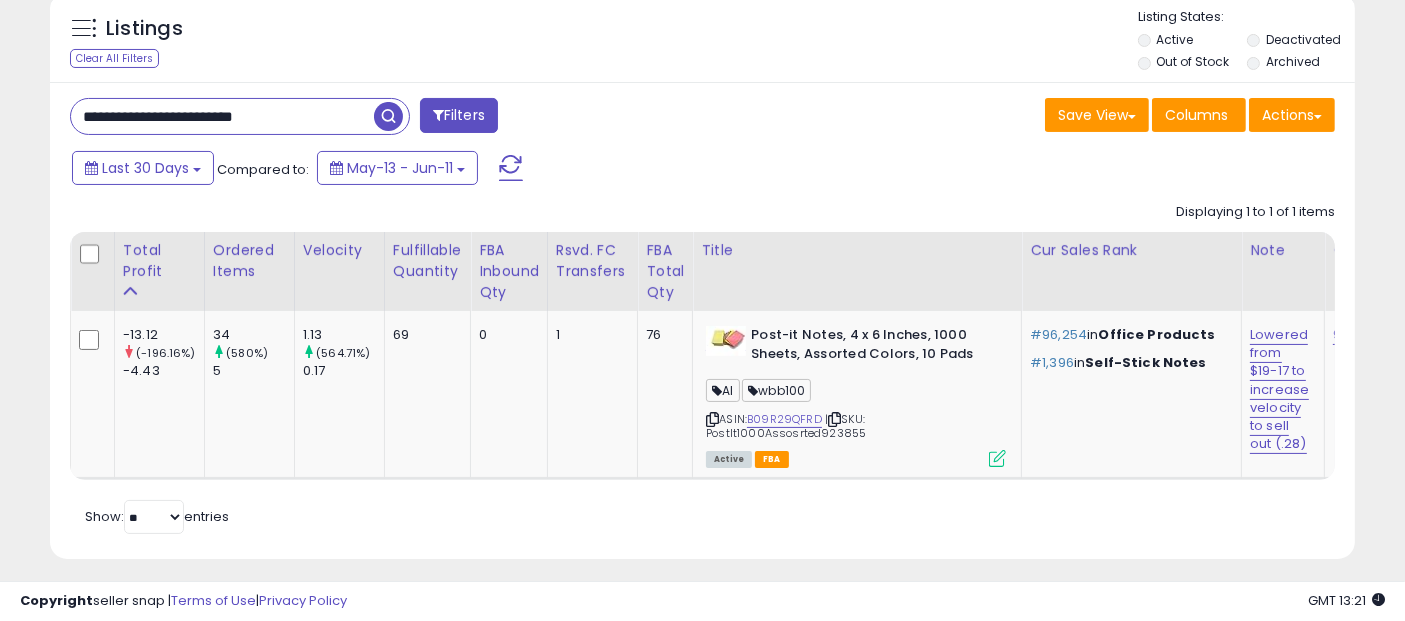 click on "**********" at bounding box center [222, 116] 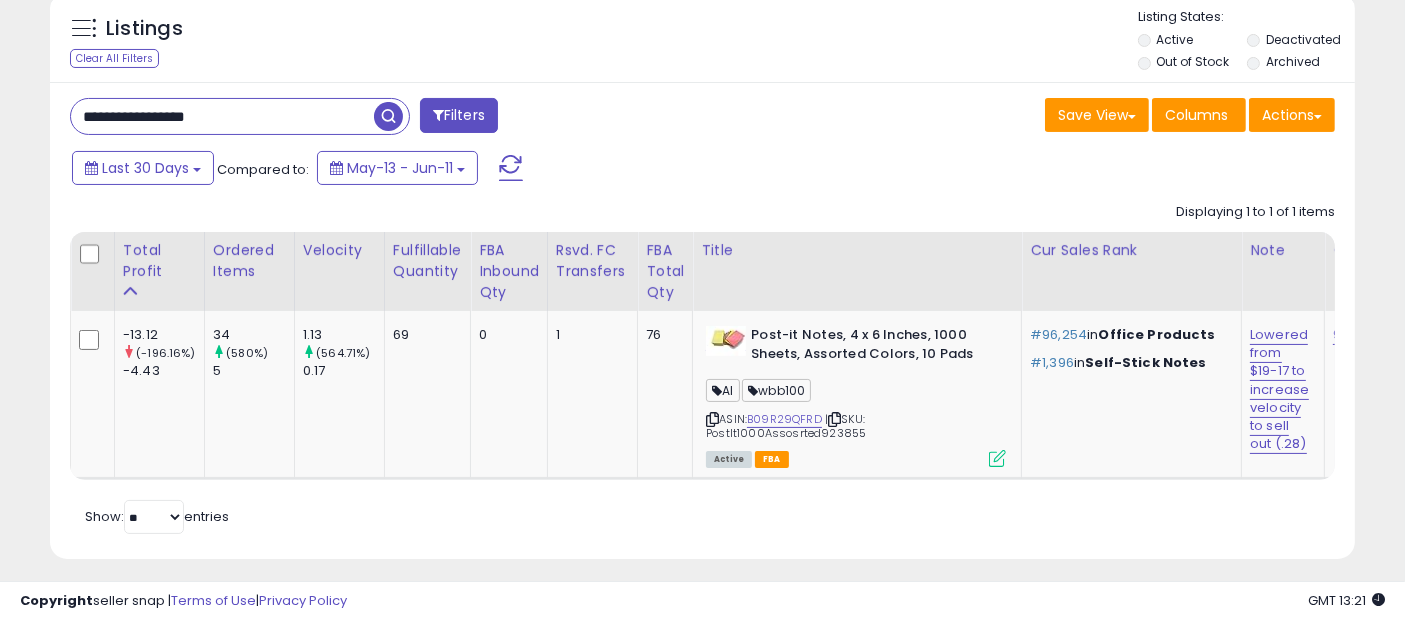 type on "**********" 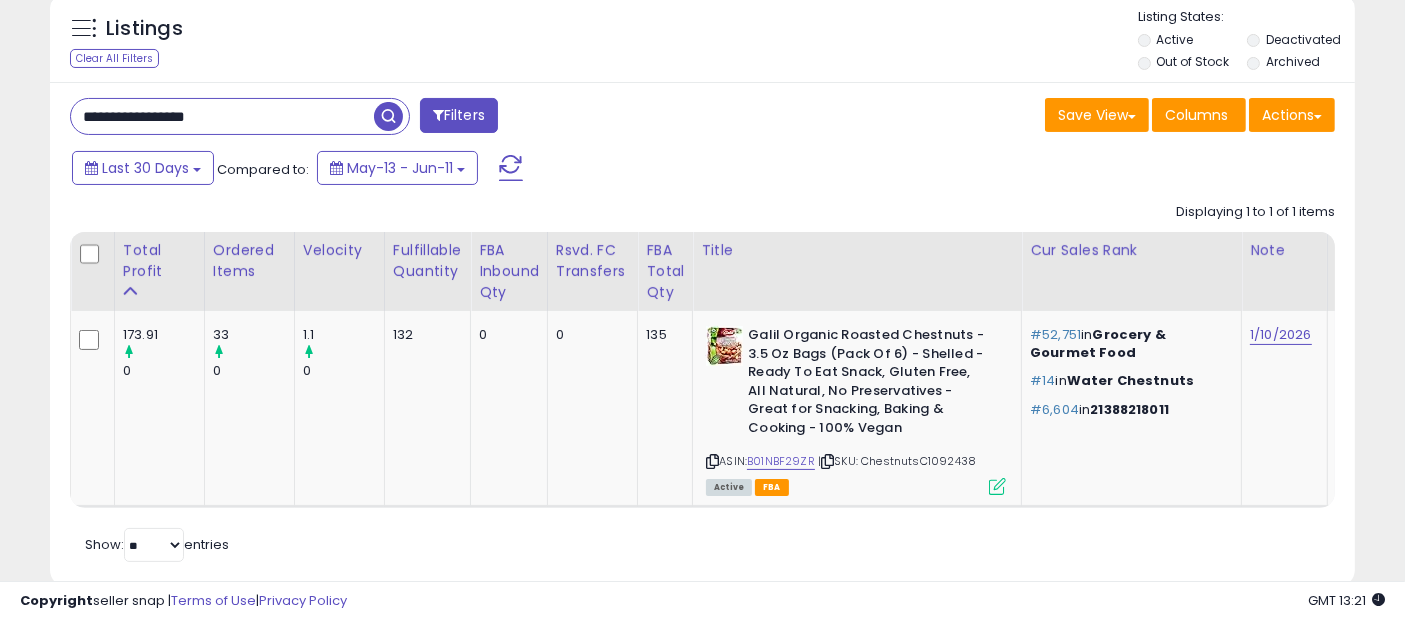 scroll, scrollTop: 0, scrollLeft: 132, axis: horizontal 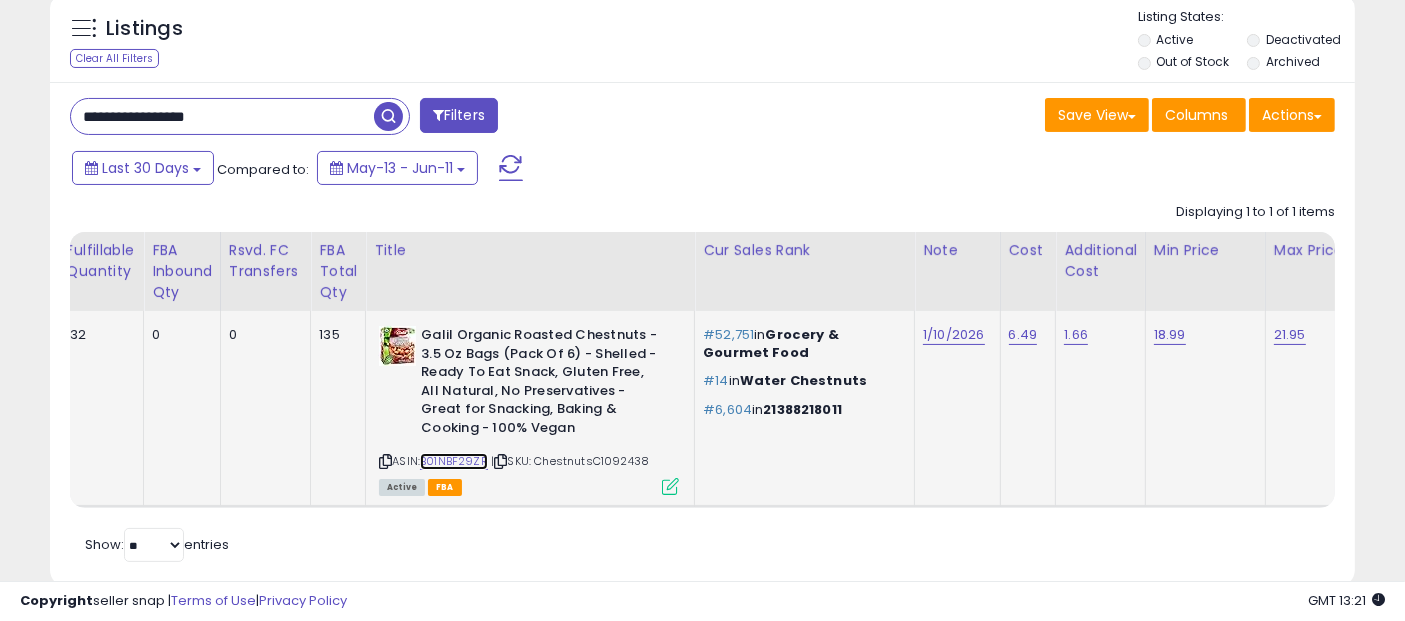 click on "B01NBF29ZR" at bounding box center [454, 461] 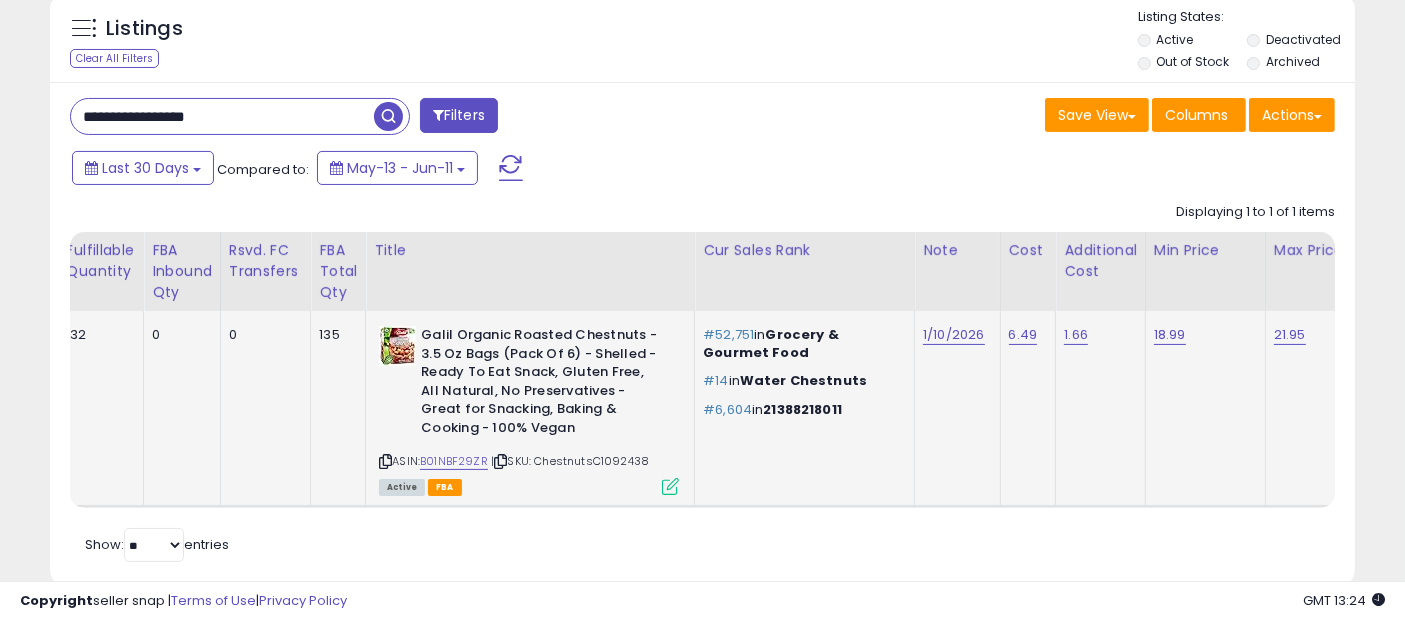 click at bounding box center (670, 486) 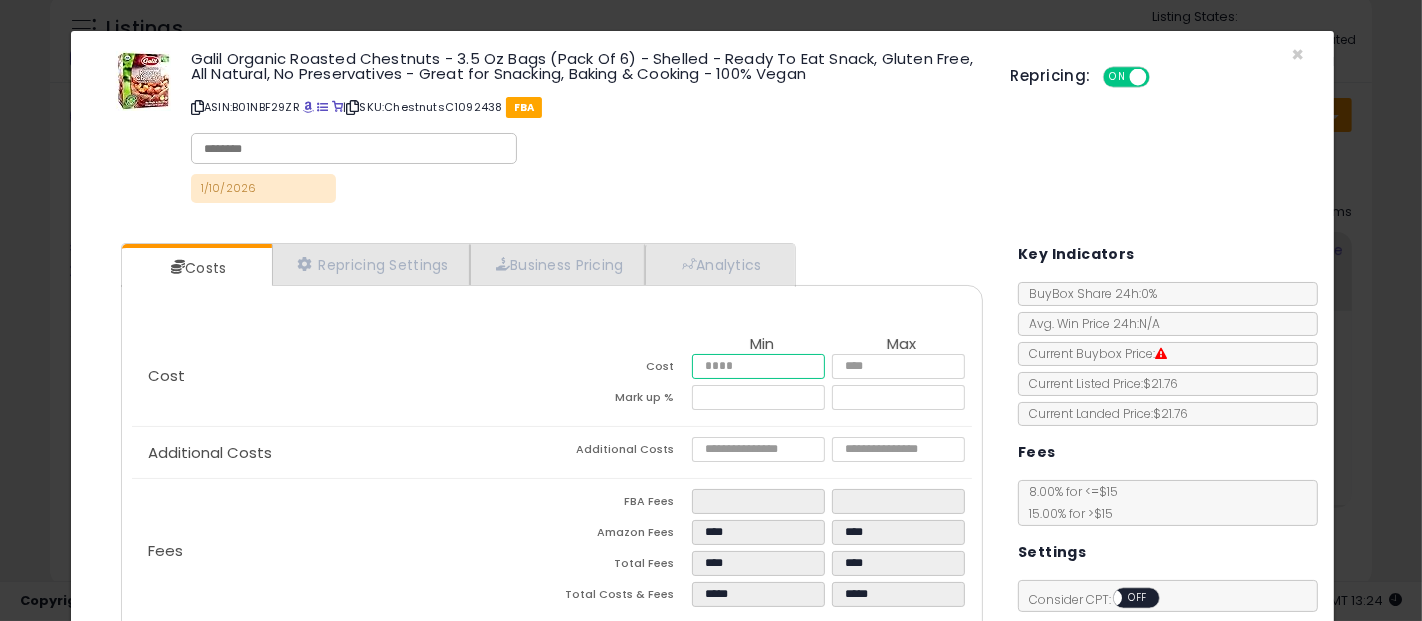 drag, startPoint x: 748, startPoint y: 362, endPoint x: 619, endPoint y: 361, distance: 129.00388 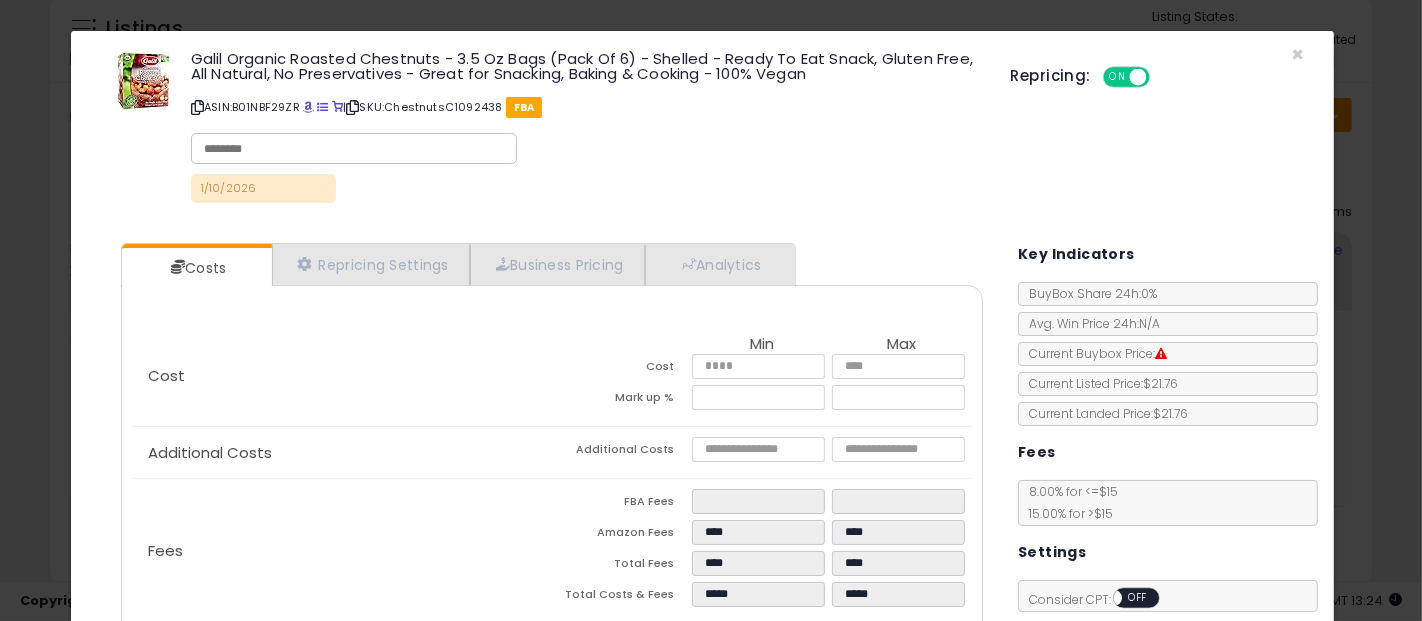 type on "*****" 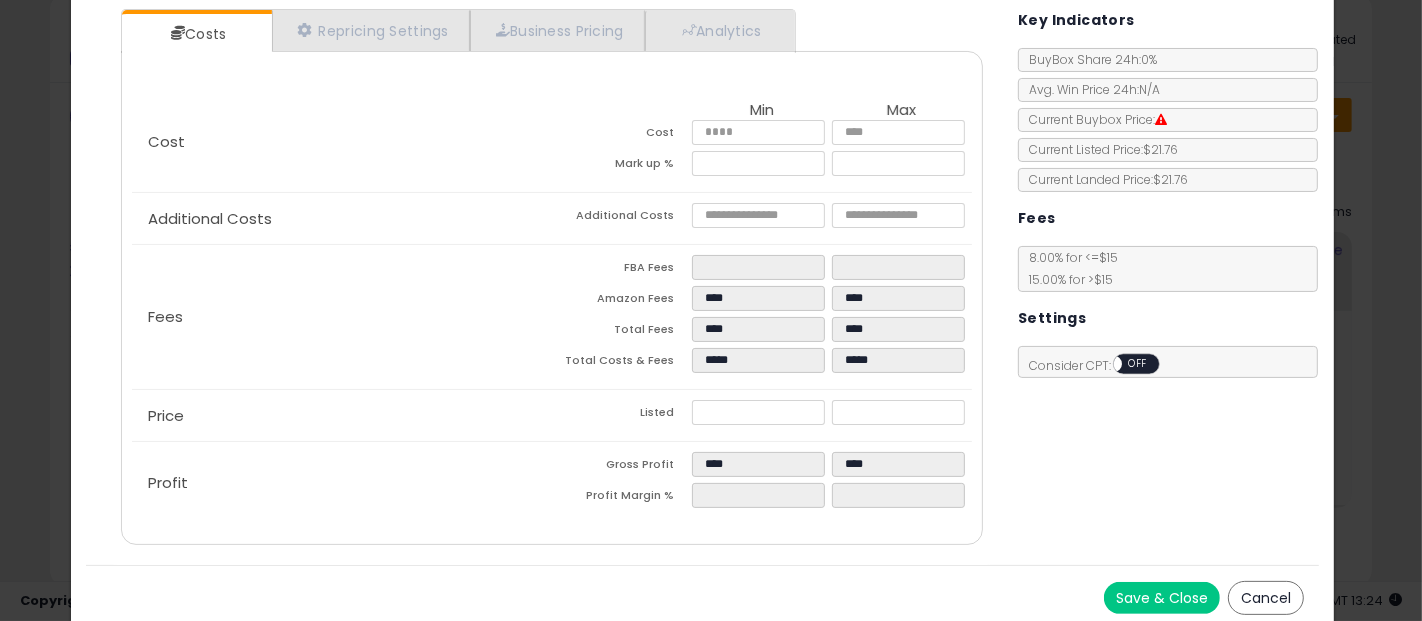 scroll, scrollTop: 238, scrollLeft: 0, axis: vertical 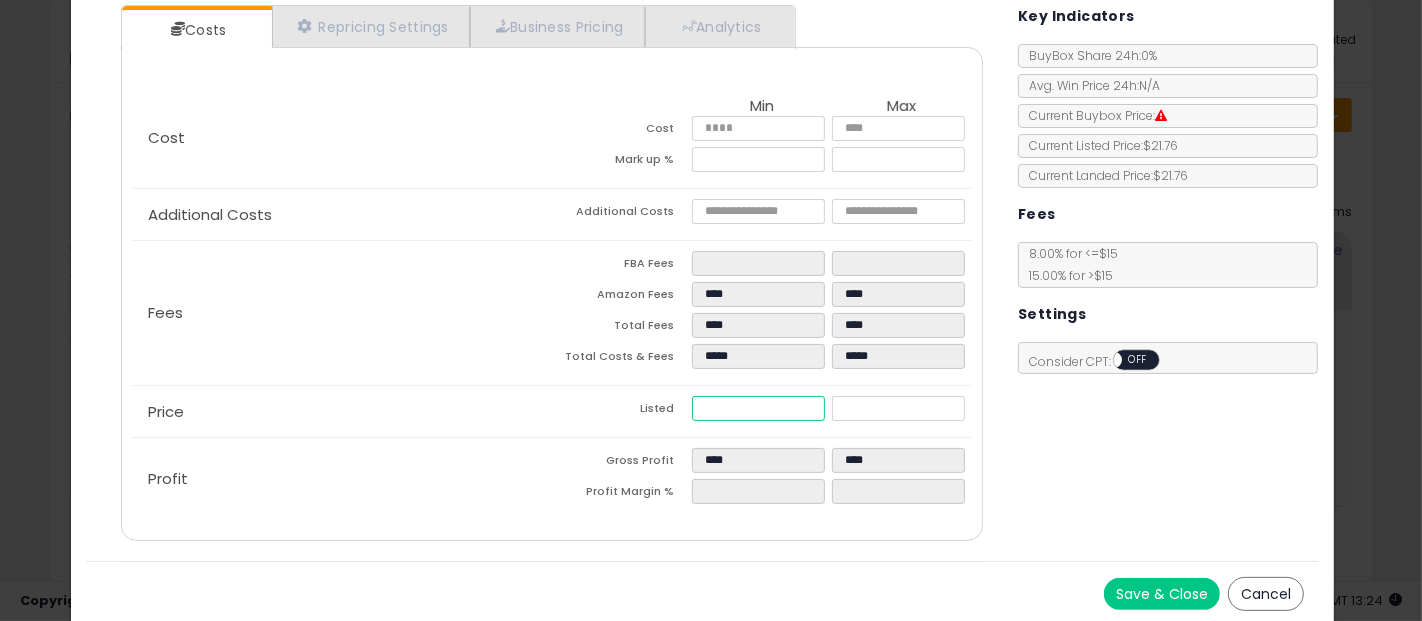 drag, startPoint x: 757, startPoint y: 397, endPoint x: 661, endPoint y: 412, distance: 97.16481 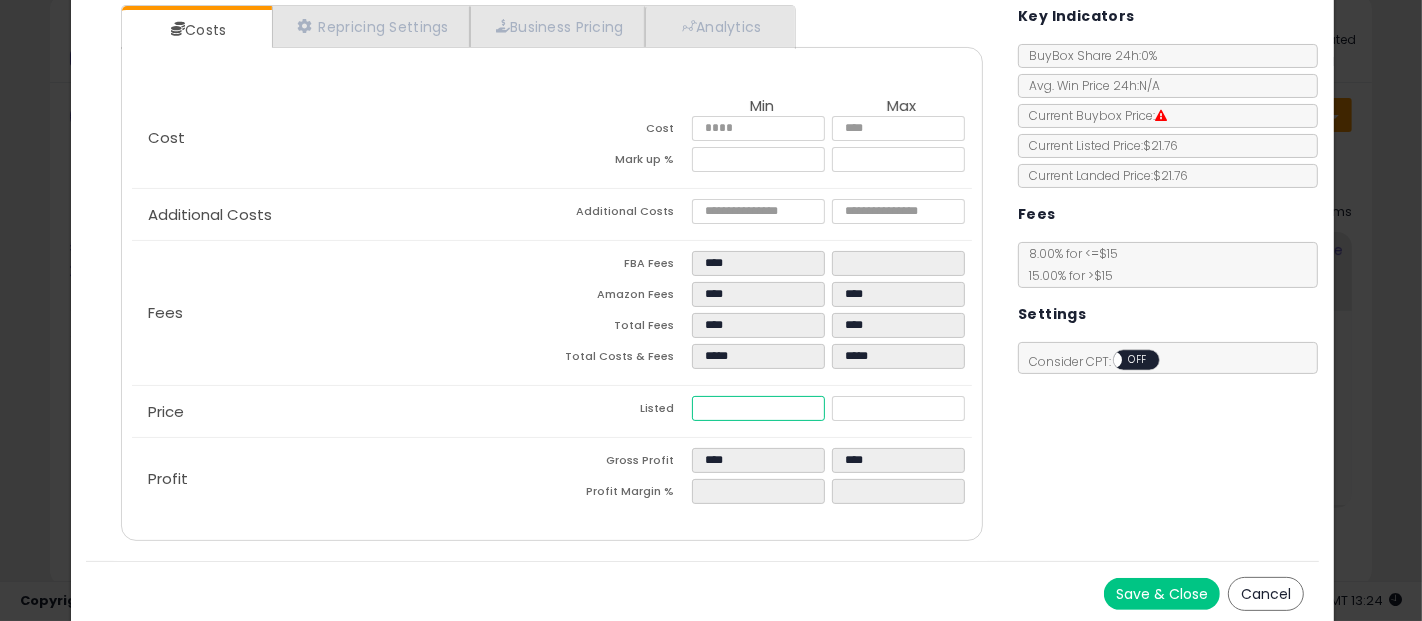 type on "****" 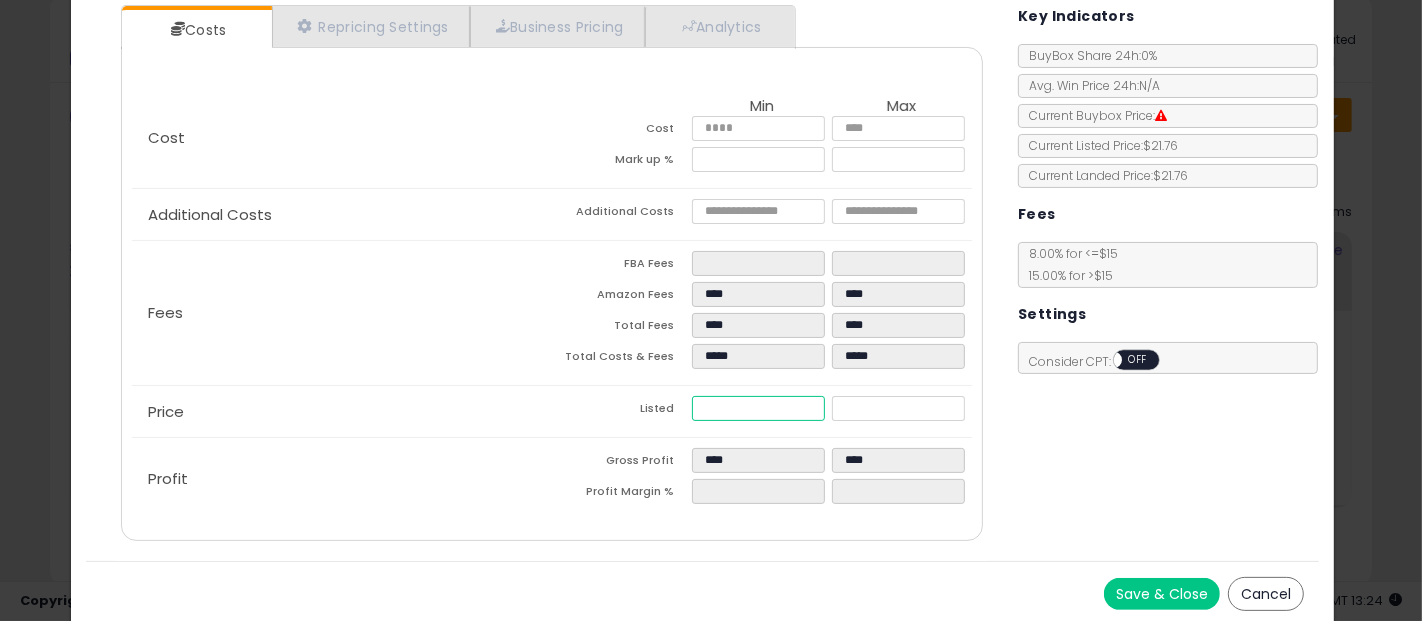 type on "****" 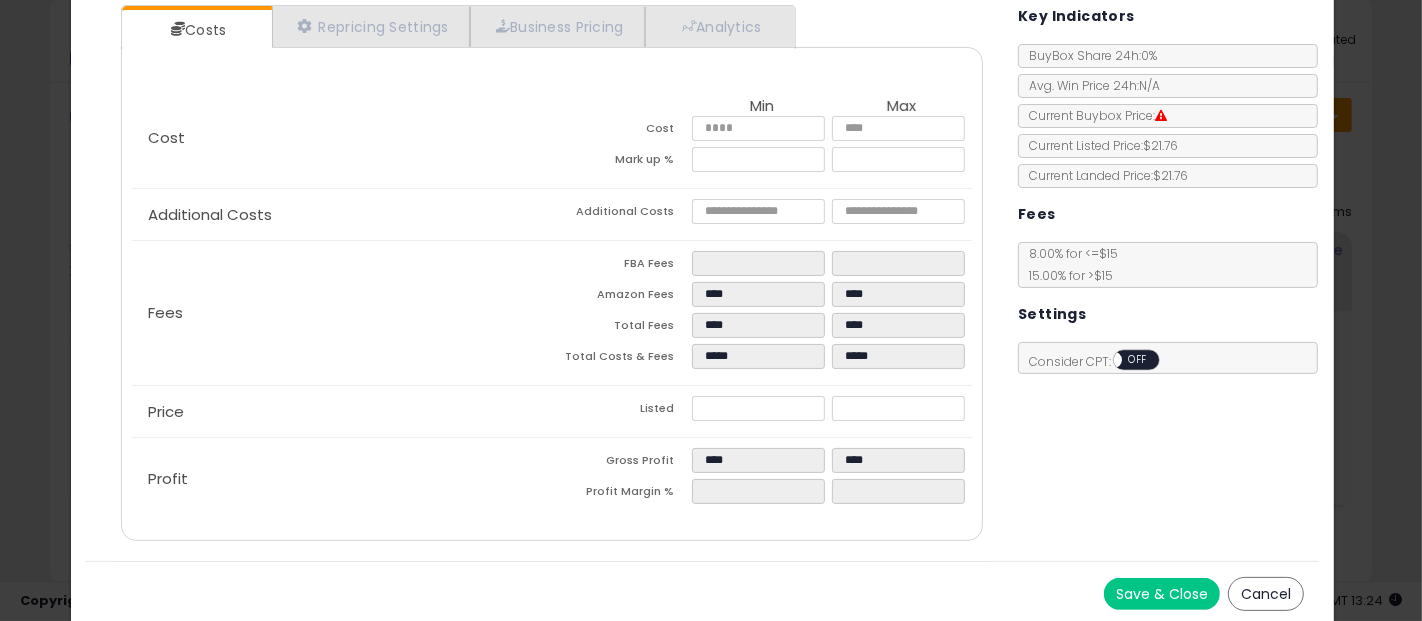 type on "****" 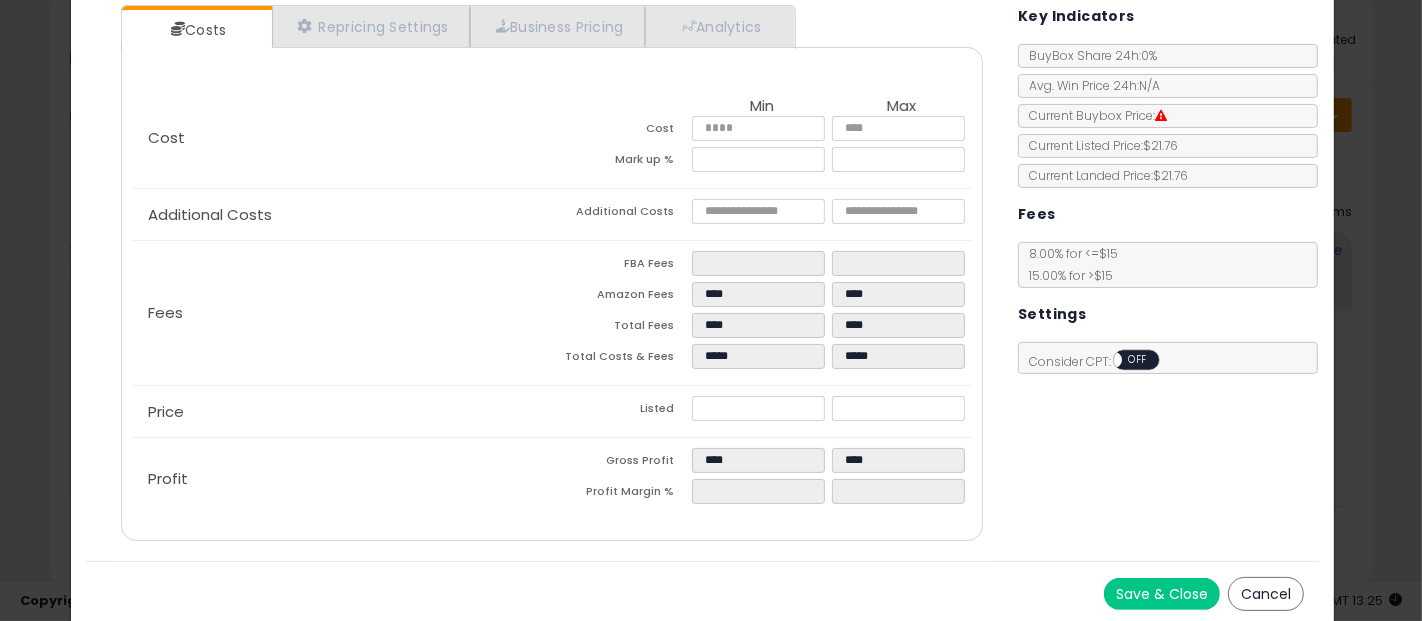 click on "Save & Close" at bounding box center [1162, 594] 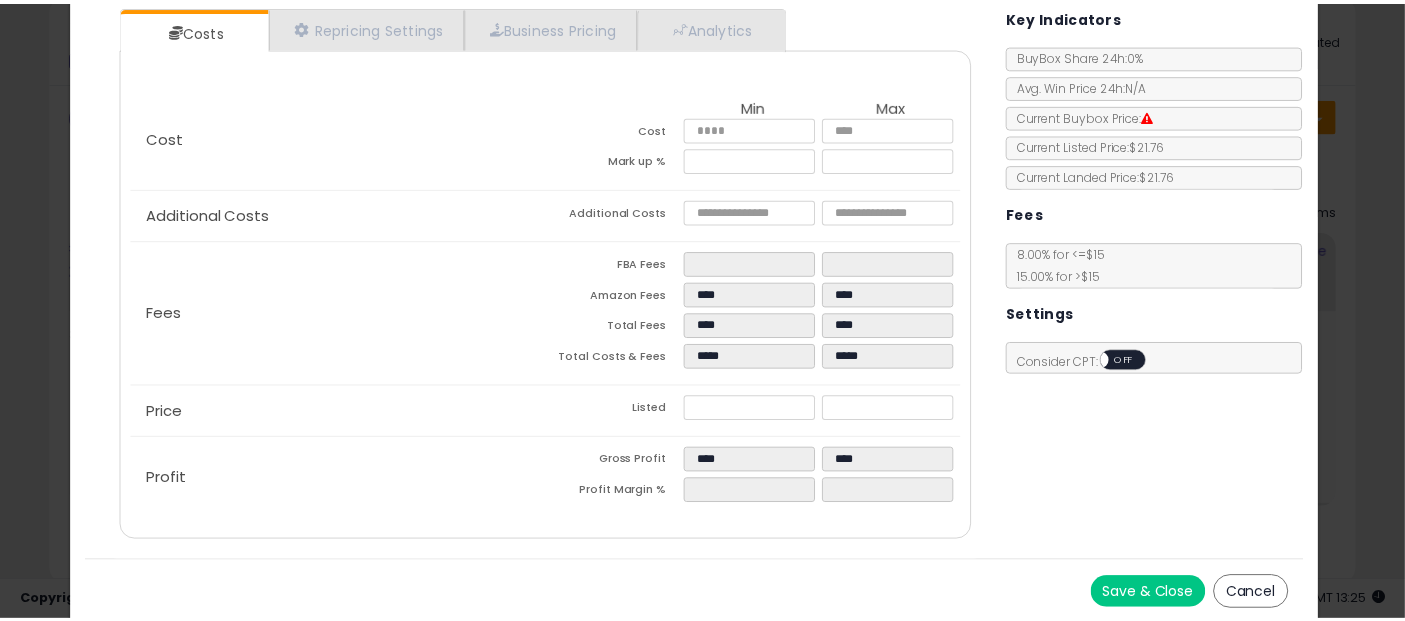 scroll, scrollTop: 0, scrollLeft: 0, axis: both 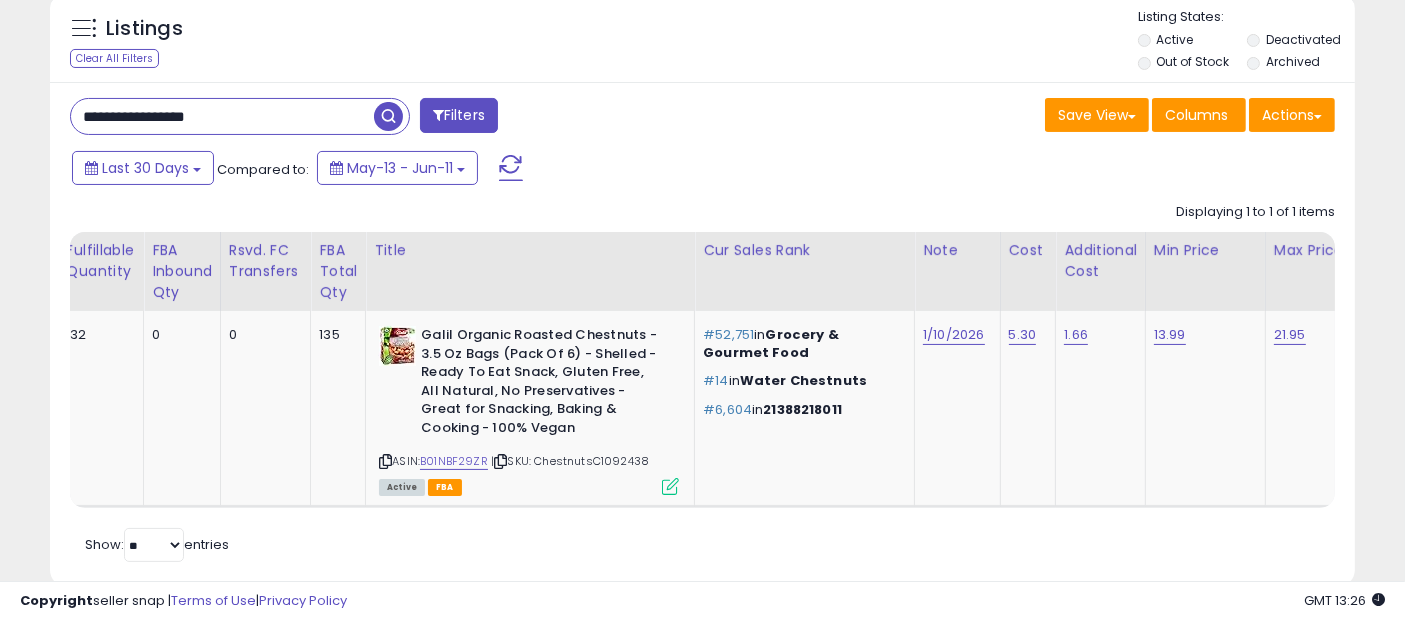 click on "**********" at bounding box center [222, 116] 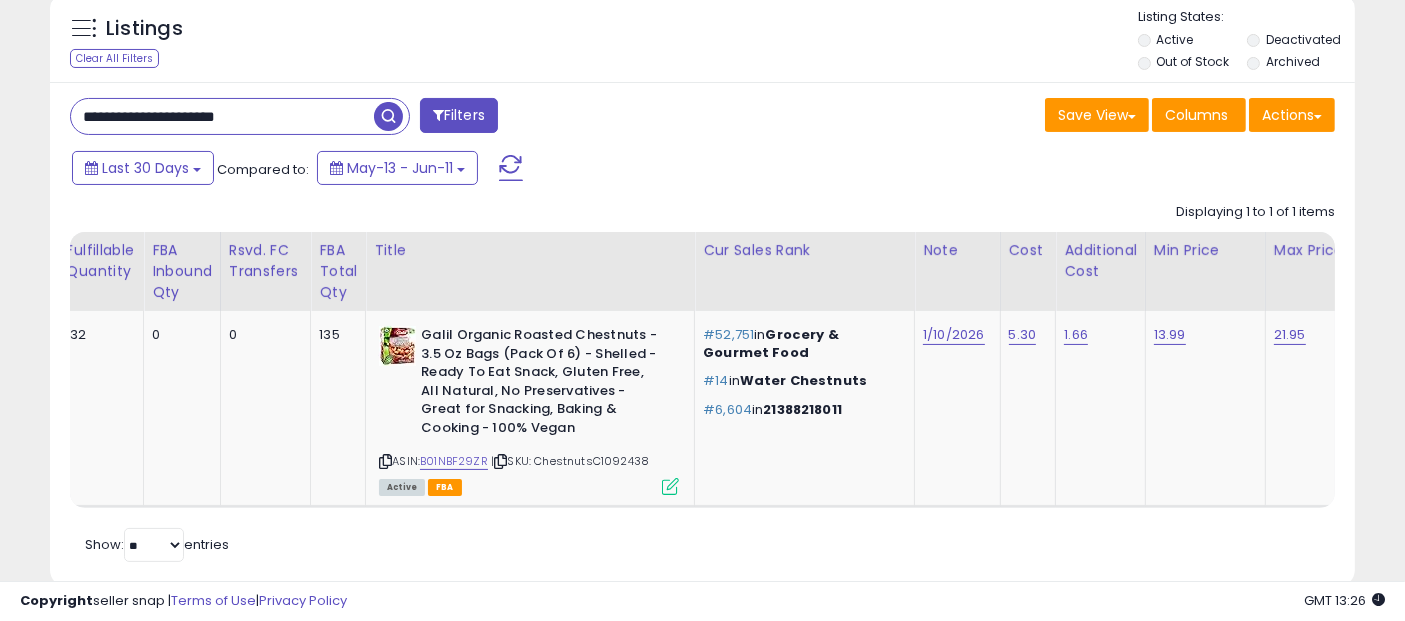 type on "**********" 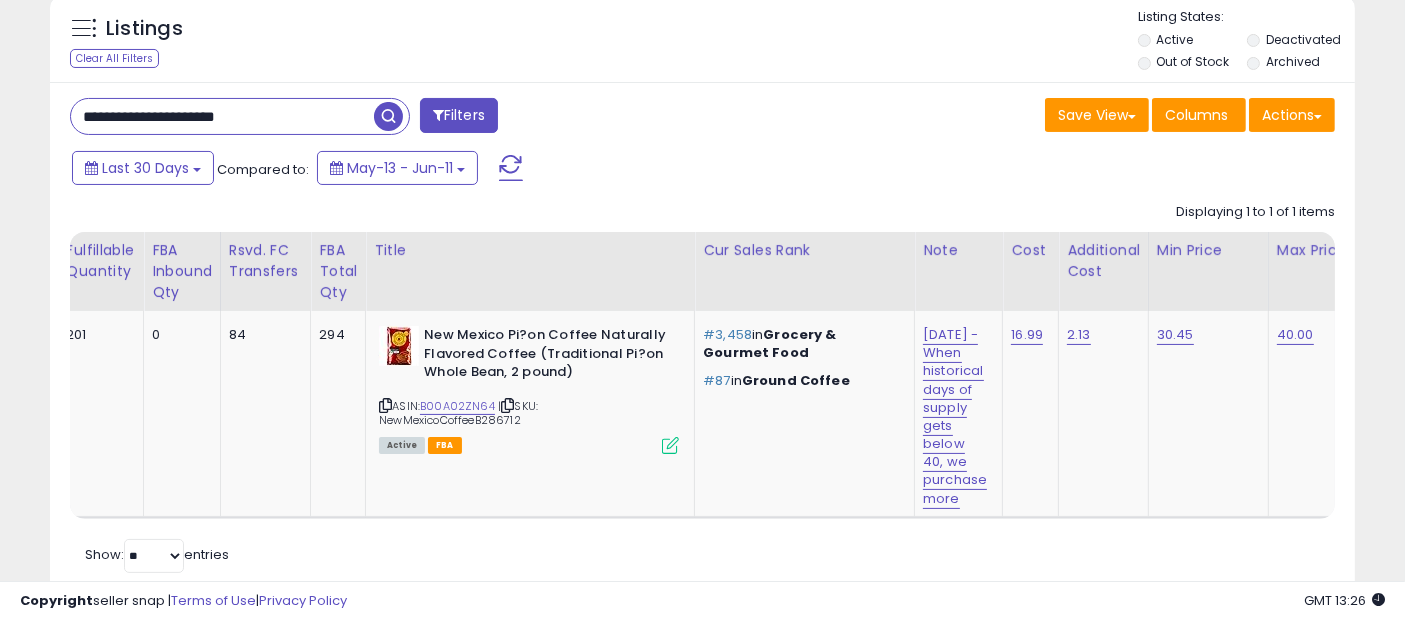 scroll, scrollTop: 0, scrollLeft: 580, axis: horizontal 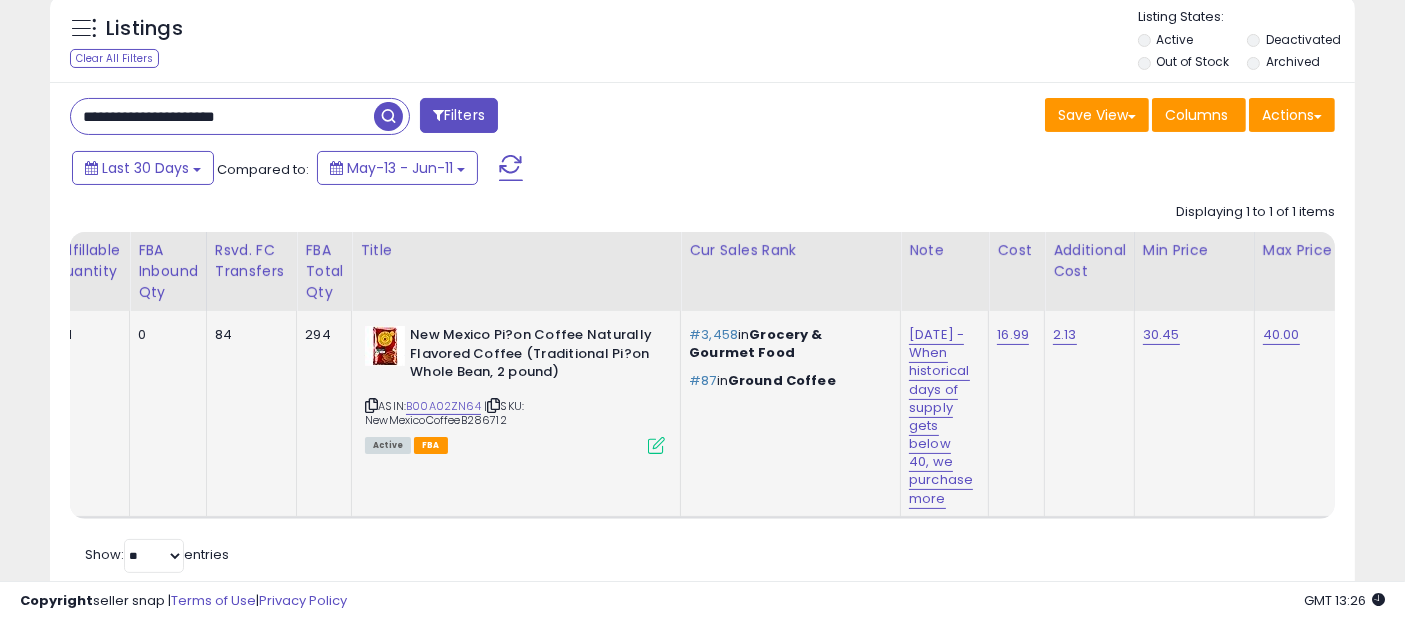 click at bounding box center [656, 445] 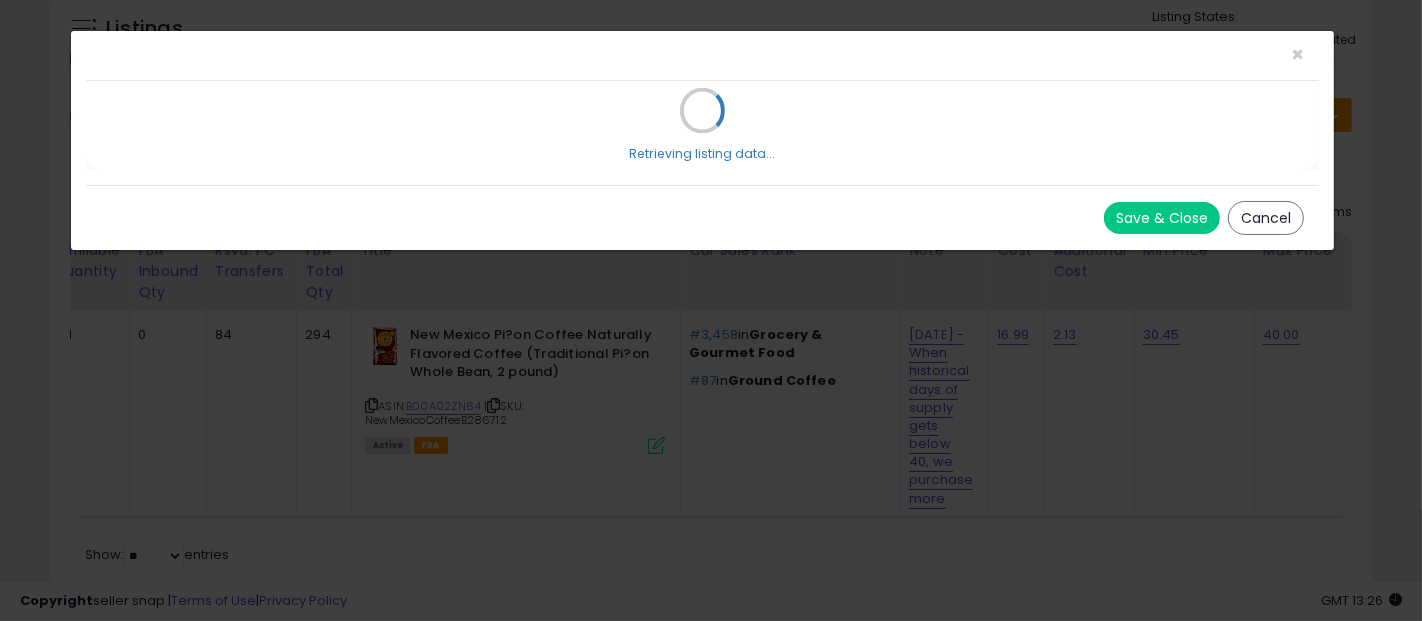 select on "**" 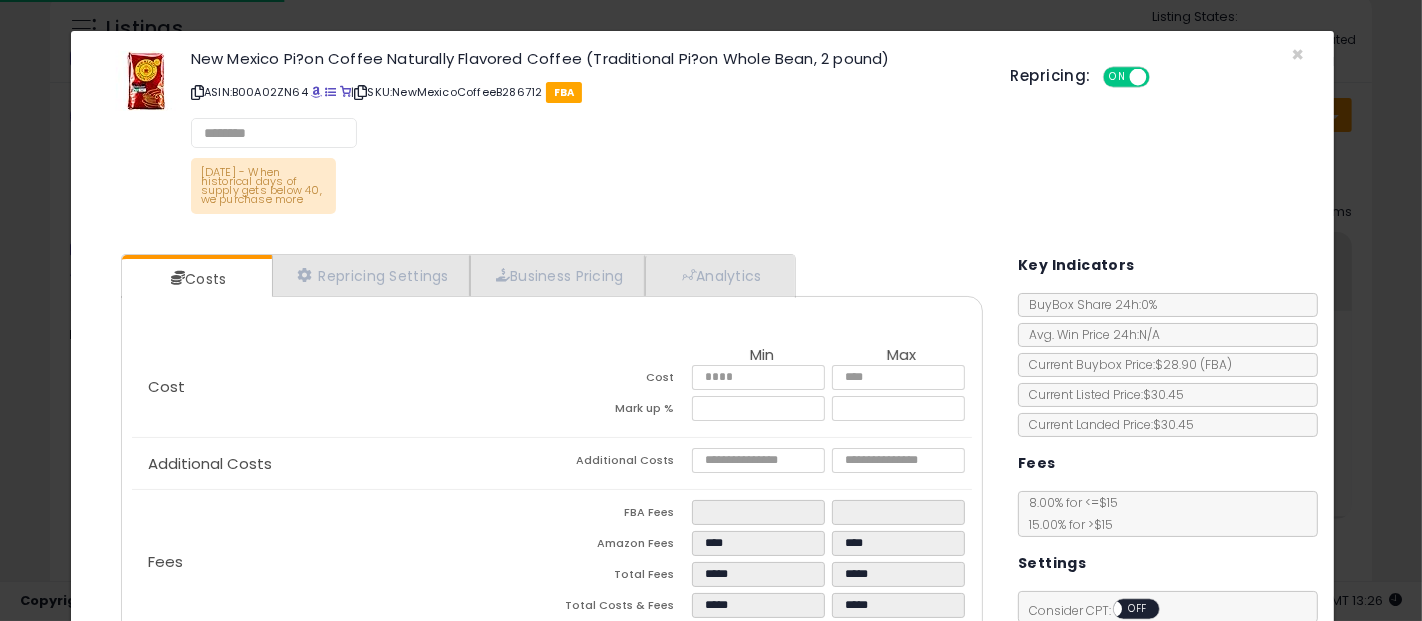 select on "*********" 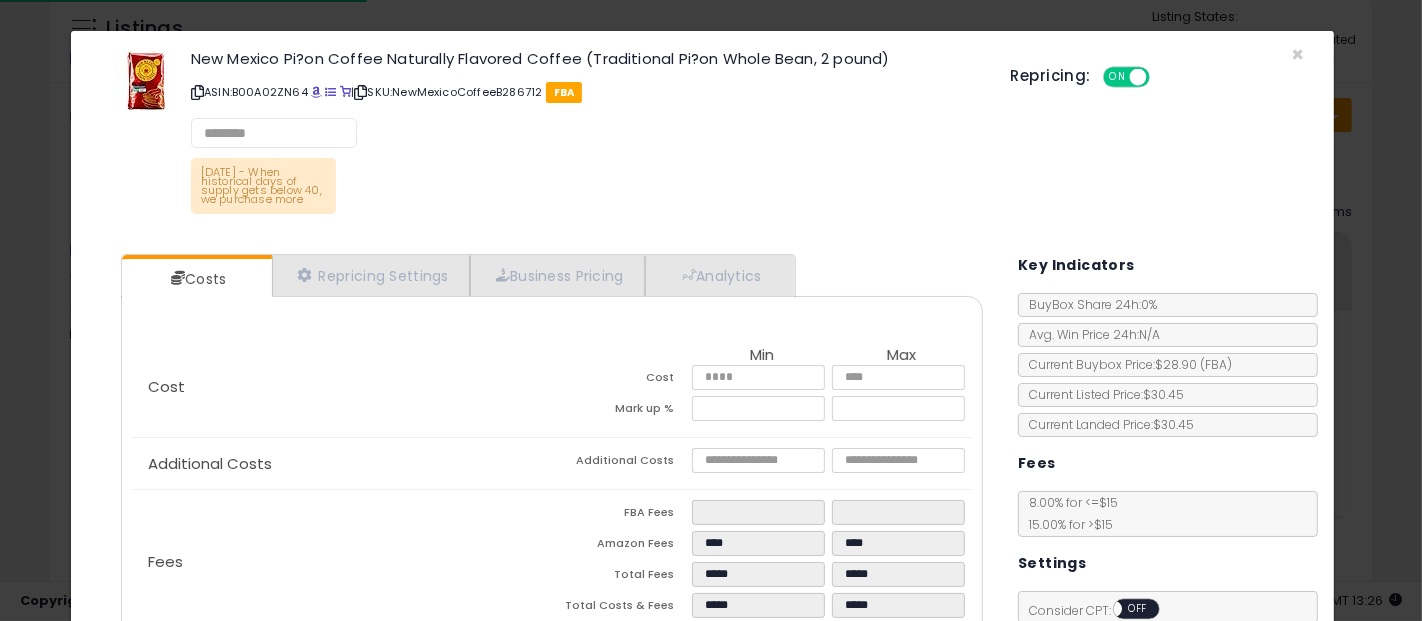 select on "**********" 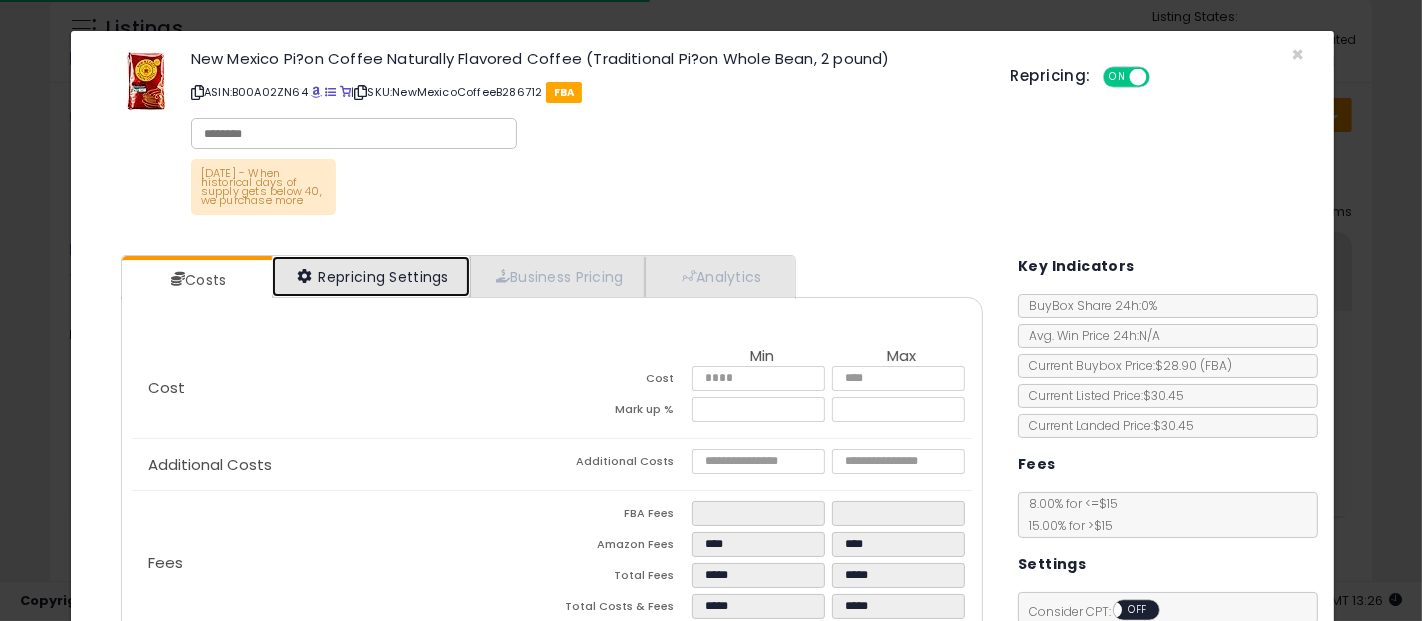 click on "Repricing Settings" at bounding box center (371, 276) 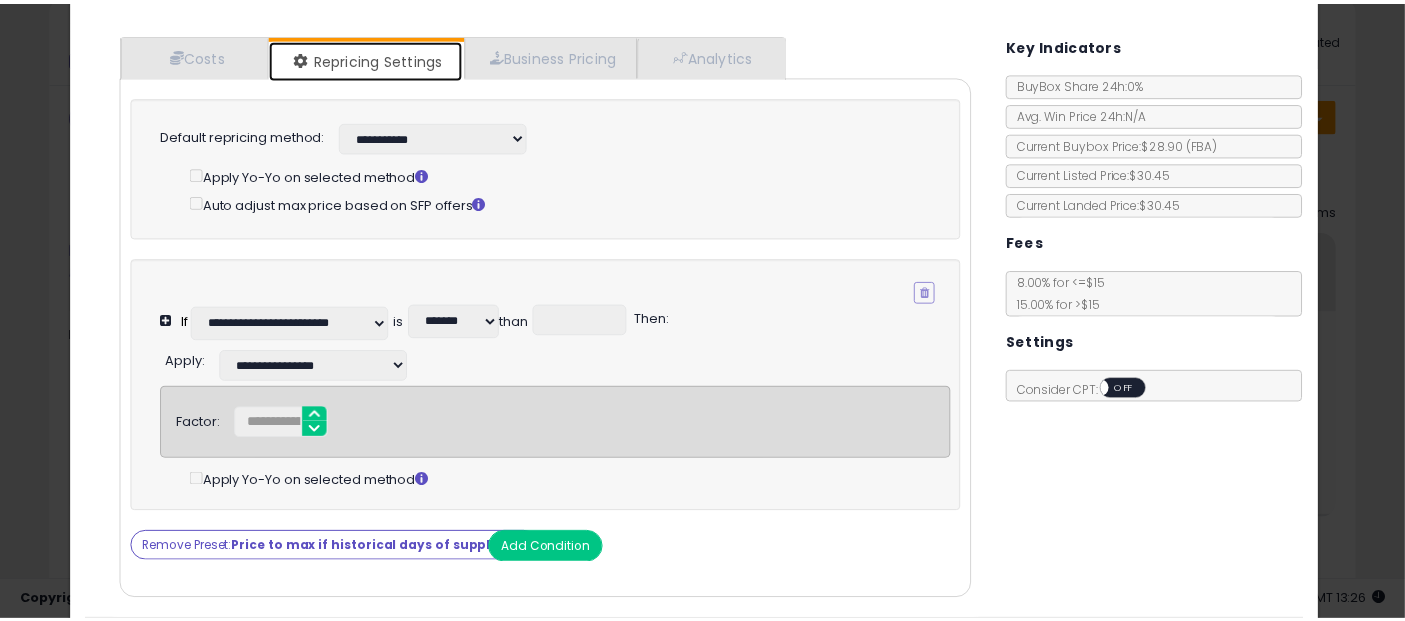 scroll, scrollTop: 0, scrollLeft: 0, axis: both 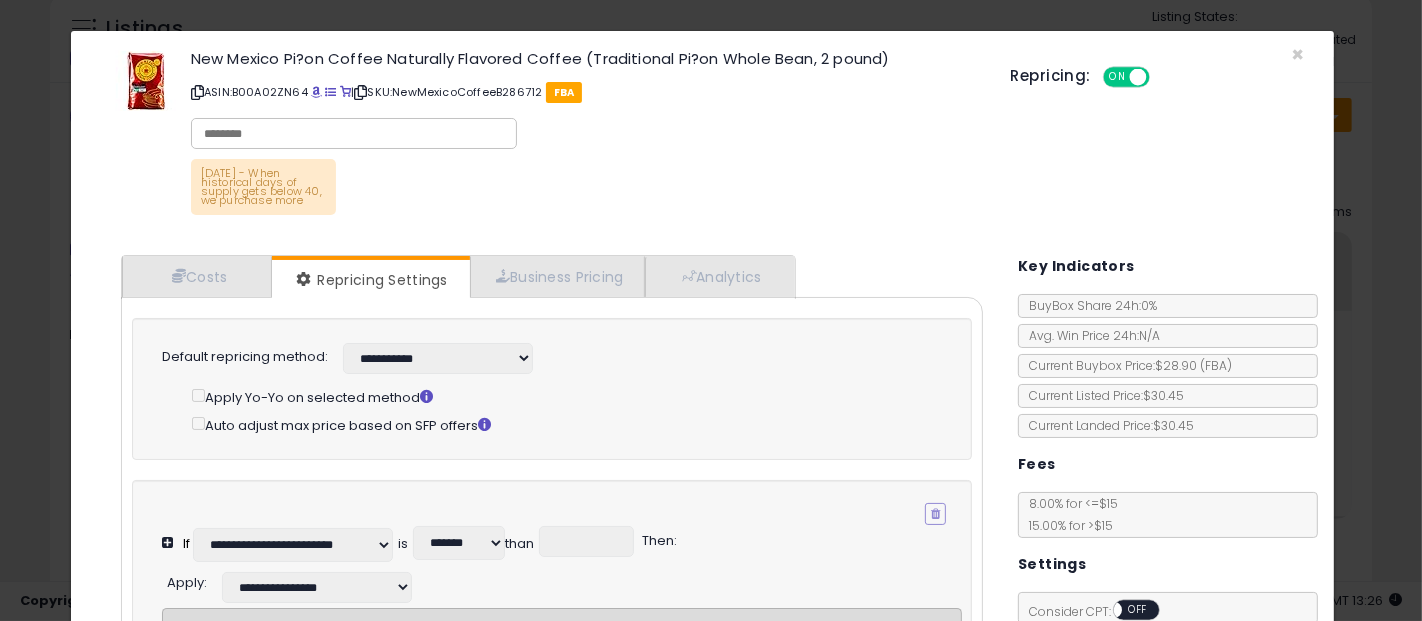 click on "New Mexico Pi?on Coffee Naturally Flavored Coffee (Traditional Pi?on Whole Bean, 2 pound)
ASIN:  B00A02ZN64
|
SKU:  NewMexicoCoffeeB286712
FBA
[DATE] - When historical days of supply gets below 40, we purchase more
Repricing:
ON   OFF" at bounding box center (702, 135) 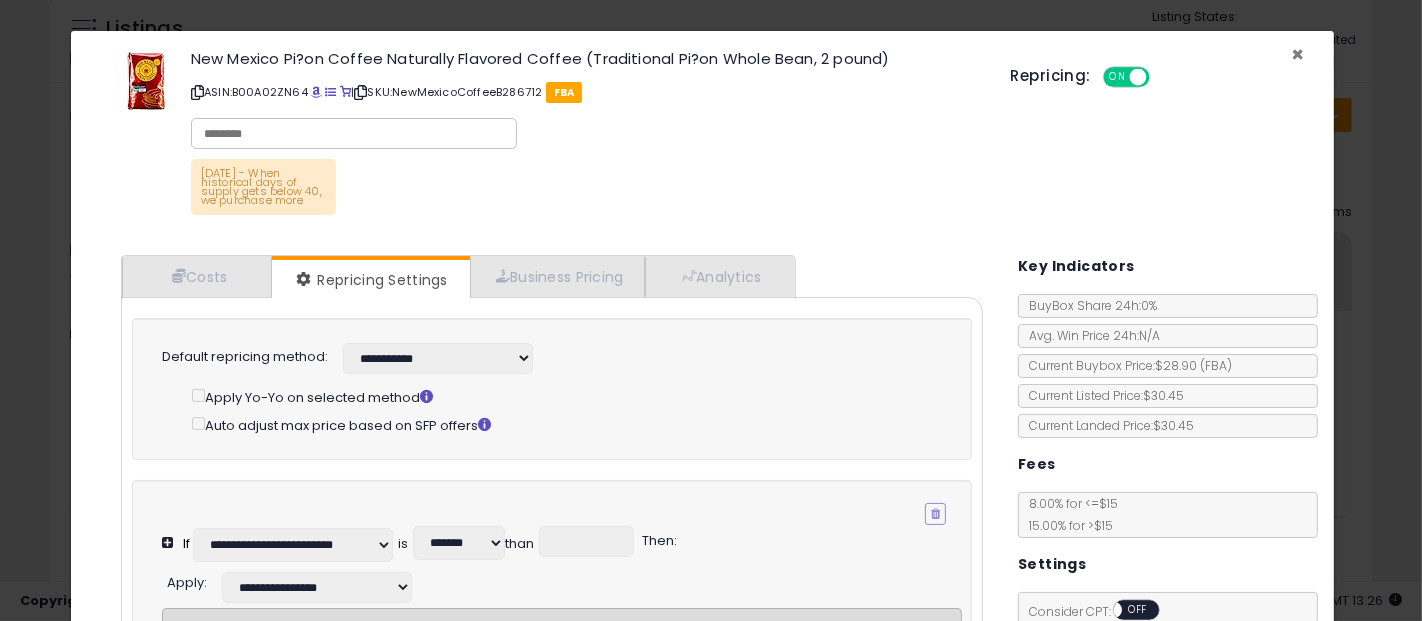 click on "×" at bounding box center (1297, 54) 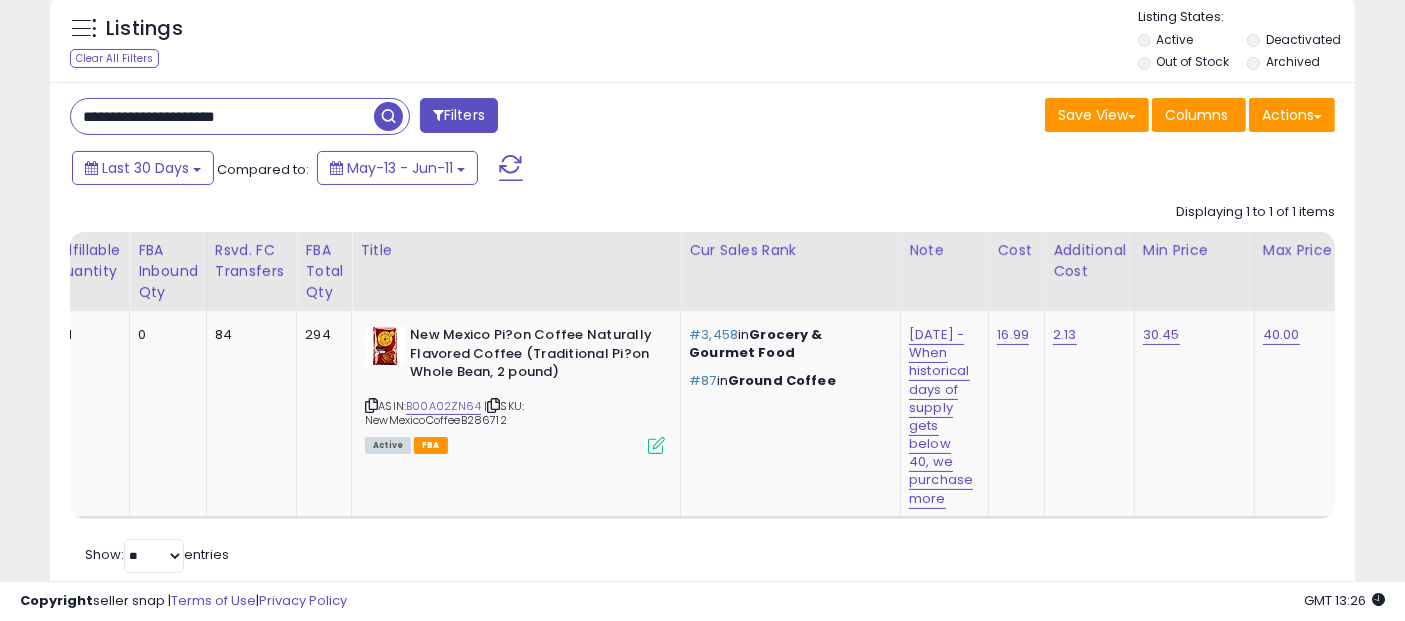 scroll, scrollTop: 0, scrollLeft: 342, axis: horizontal 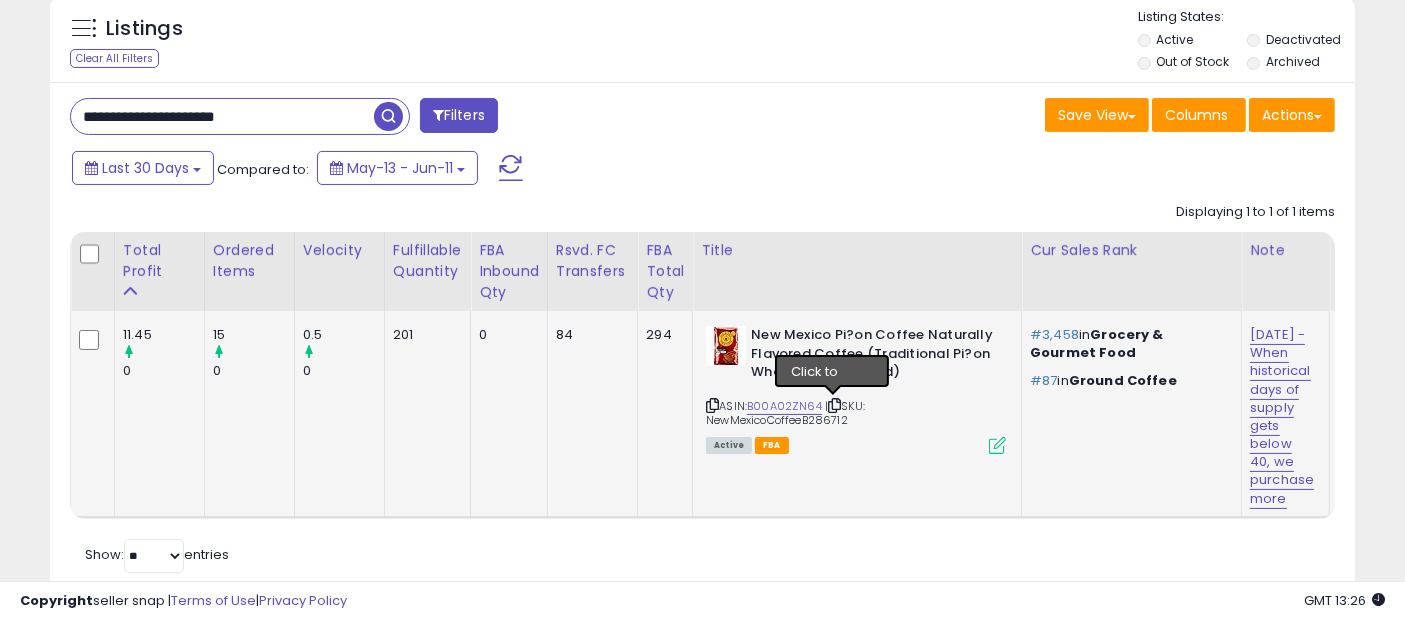 click at bounding box center (834, 405) 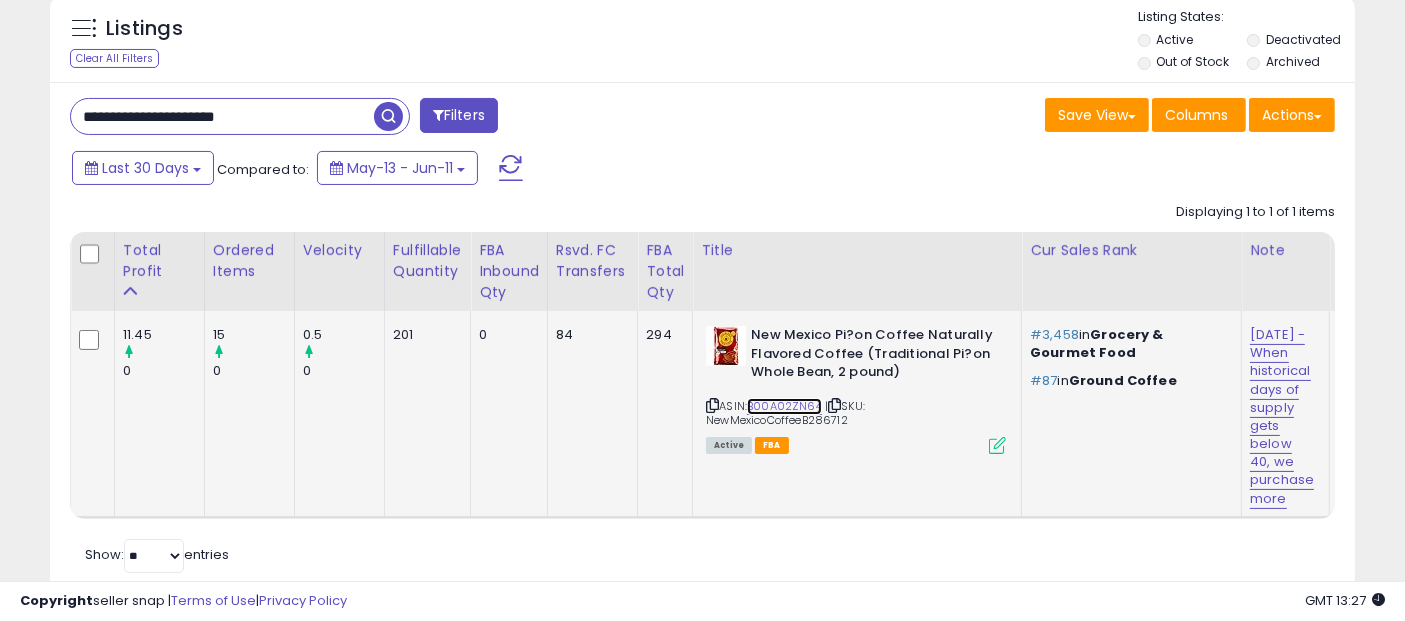 click on "B00A02ZN64" at bounding box center [784, 406] 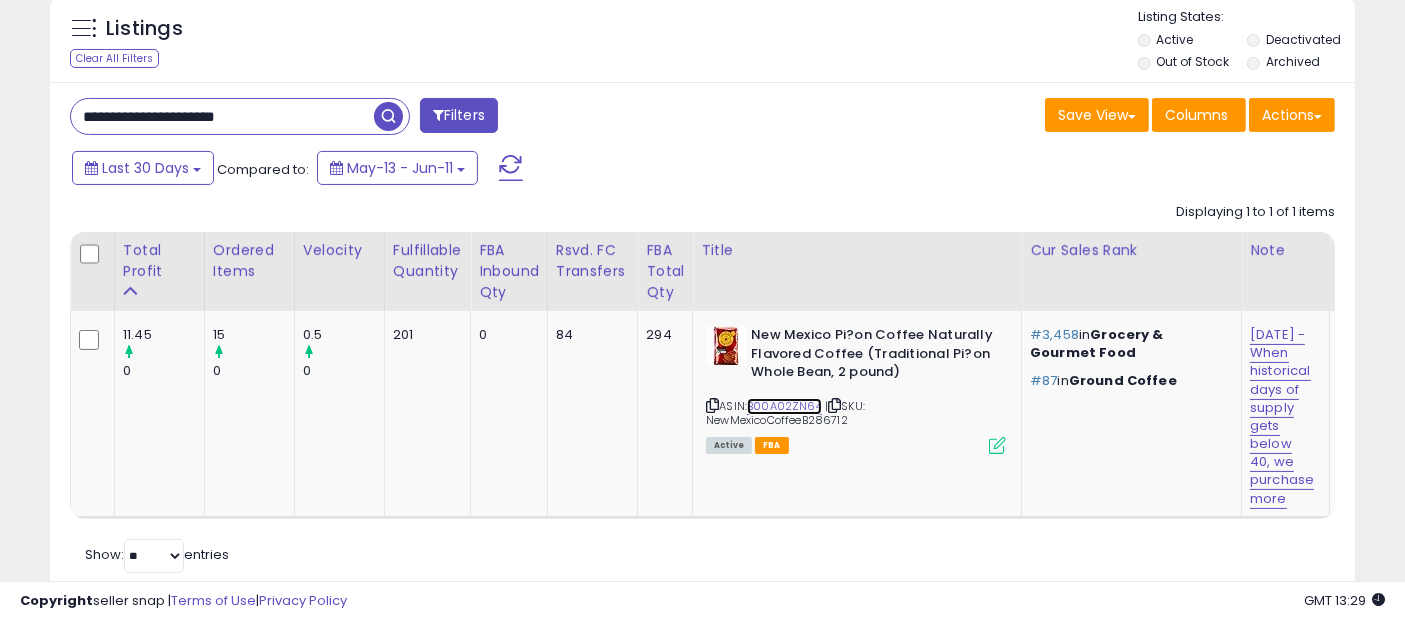 scroll, scrollTop: 0, scrollLeft: 225, axis: horizontal 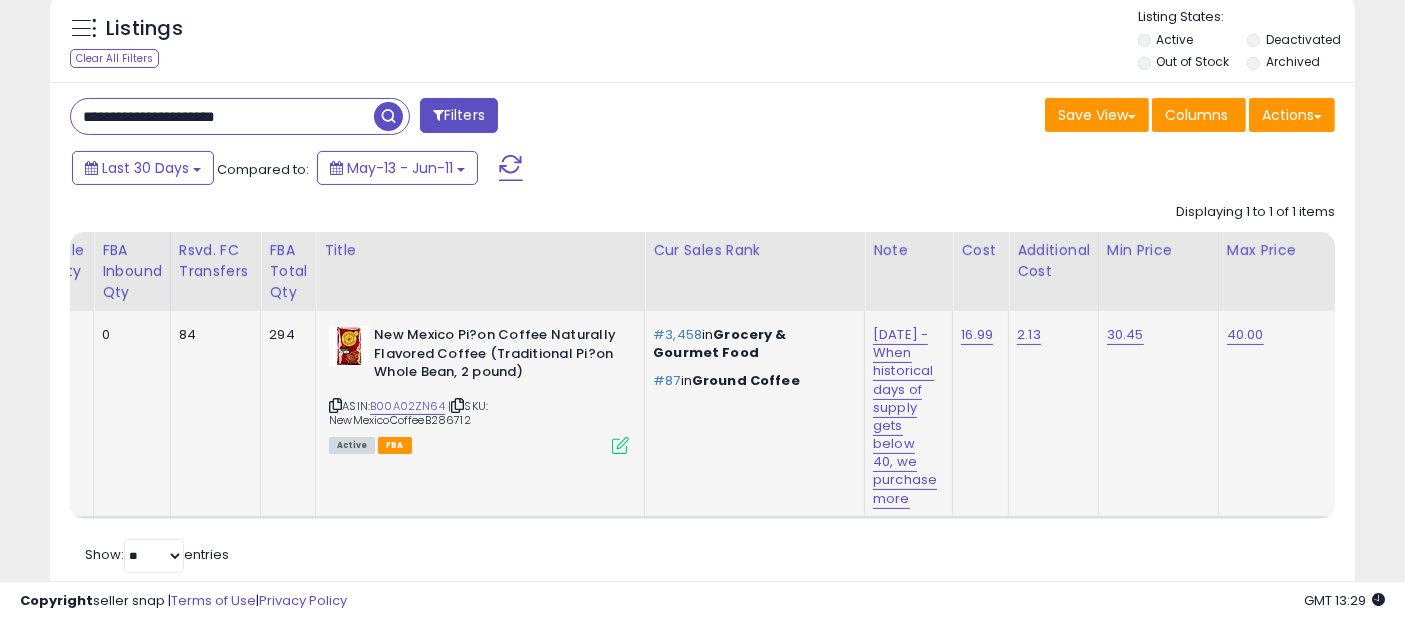 click at bounding box center (620, 445) 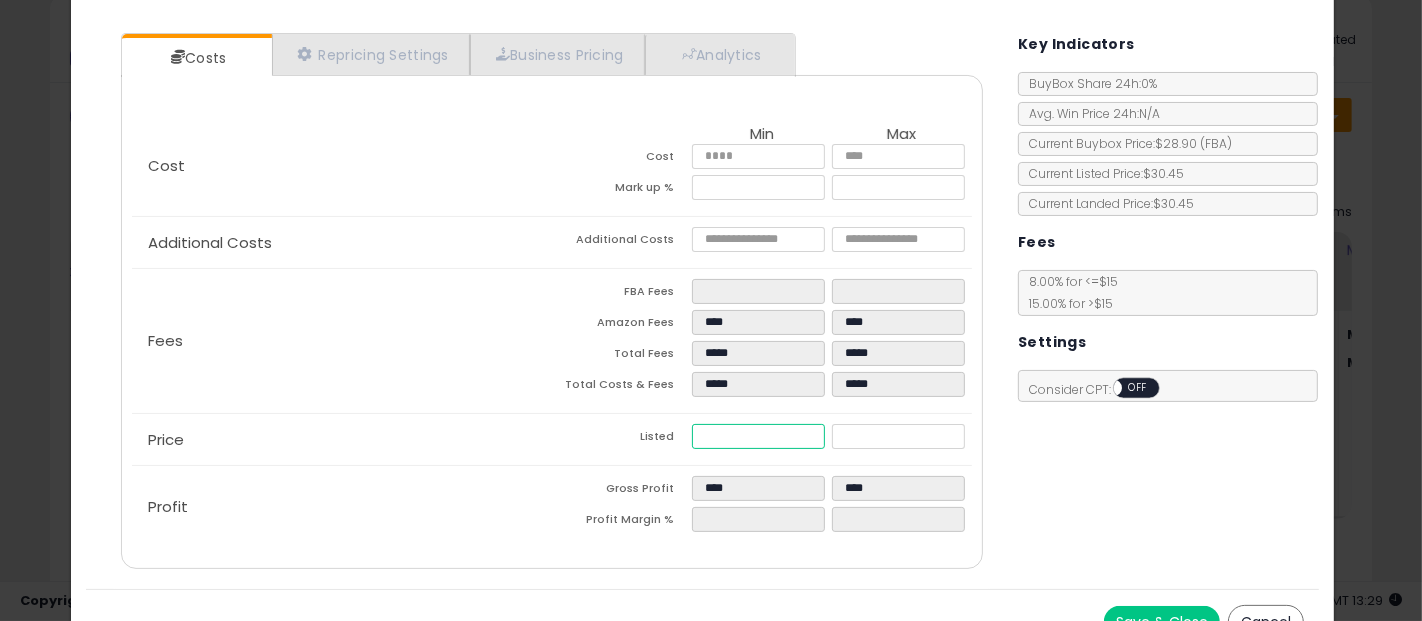 click on "*****" at bounding box center [758, 436] 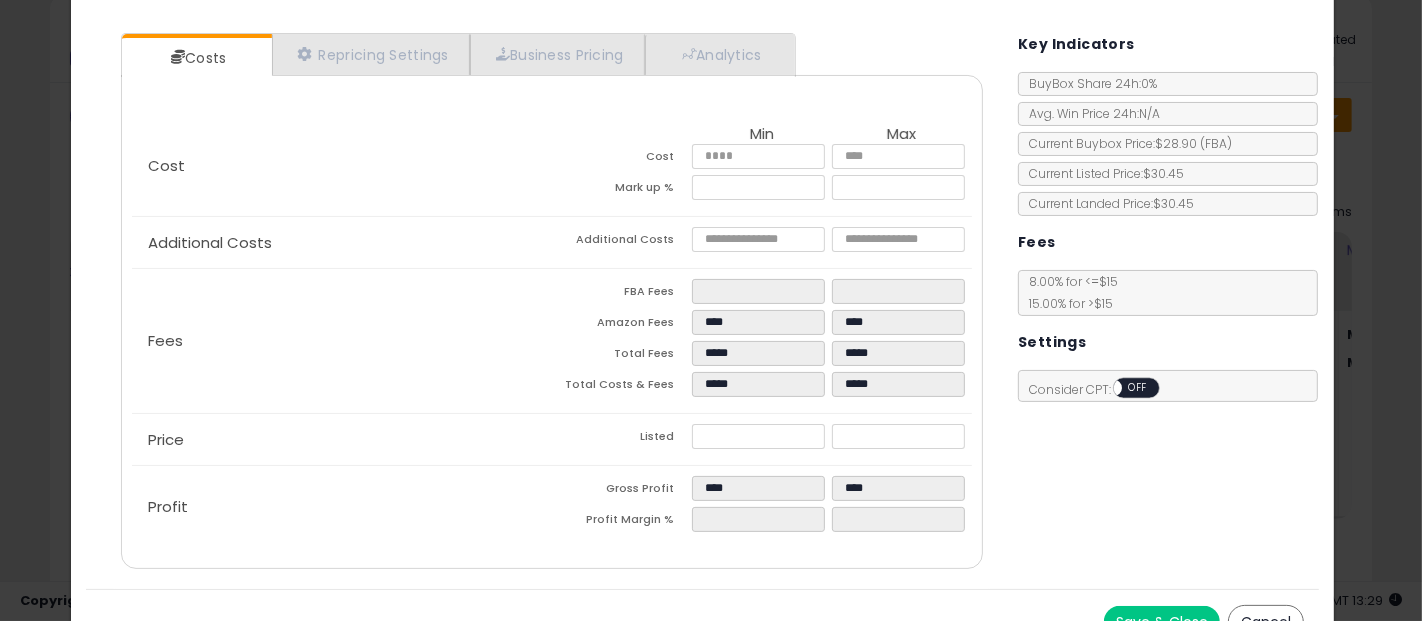 type on "****" 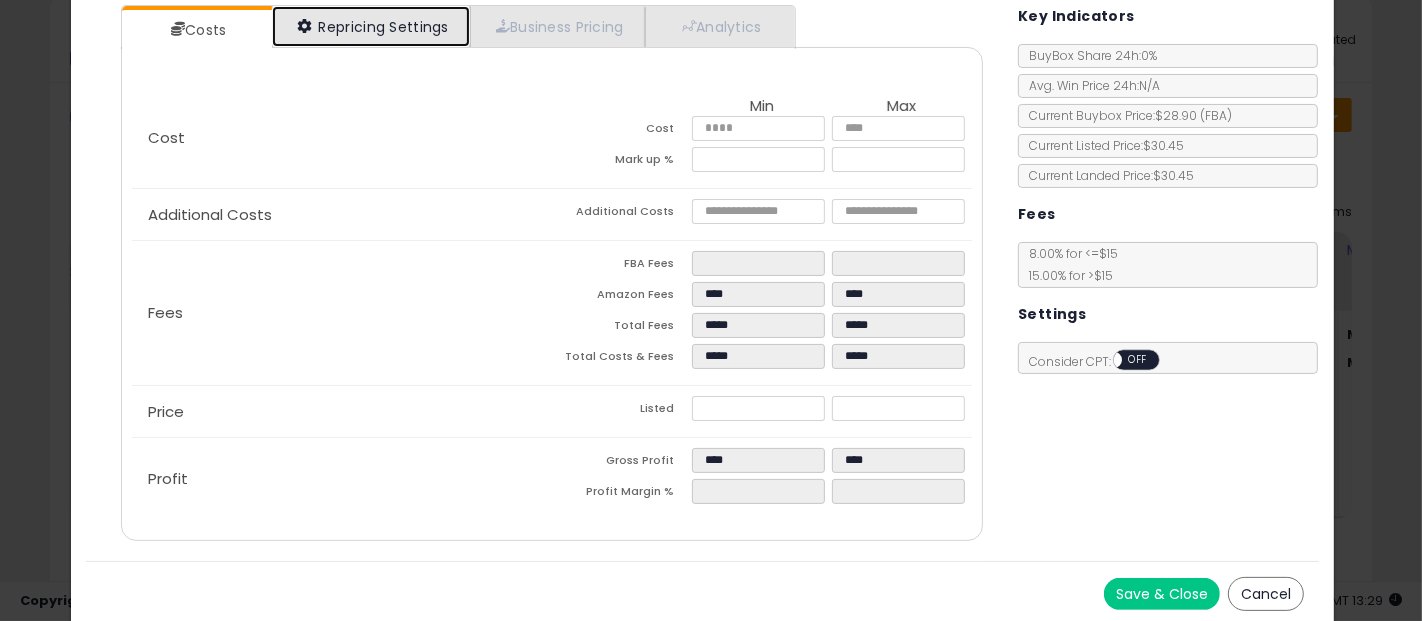 click on "Repricing Settings" at bounding box center (371, 26) 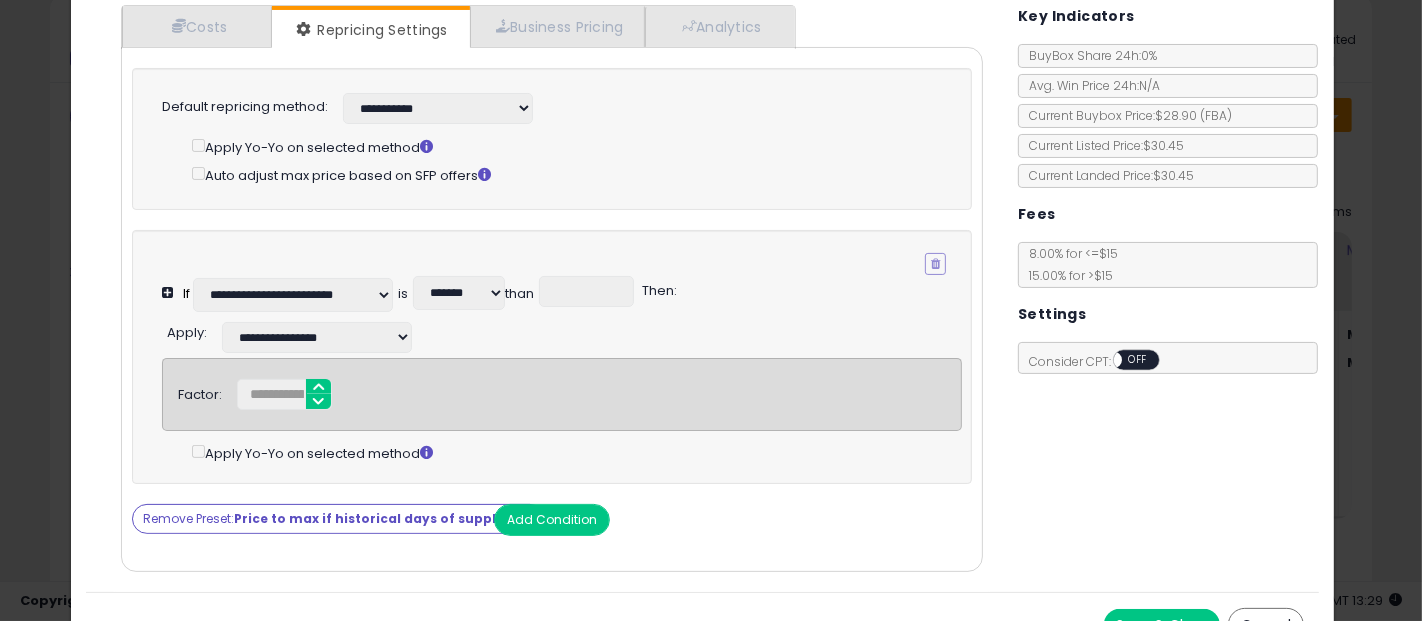 click on "Remove Preset:
Price to max if historical days of supply < 30" at bounding box center (338, 519) 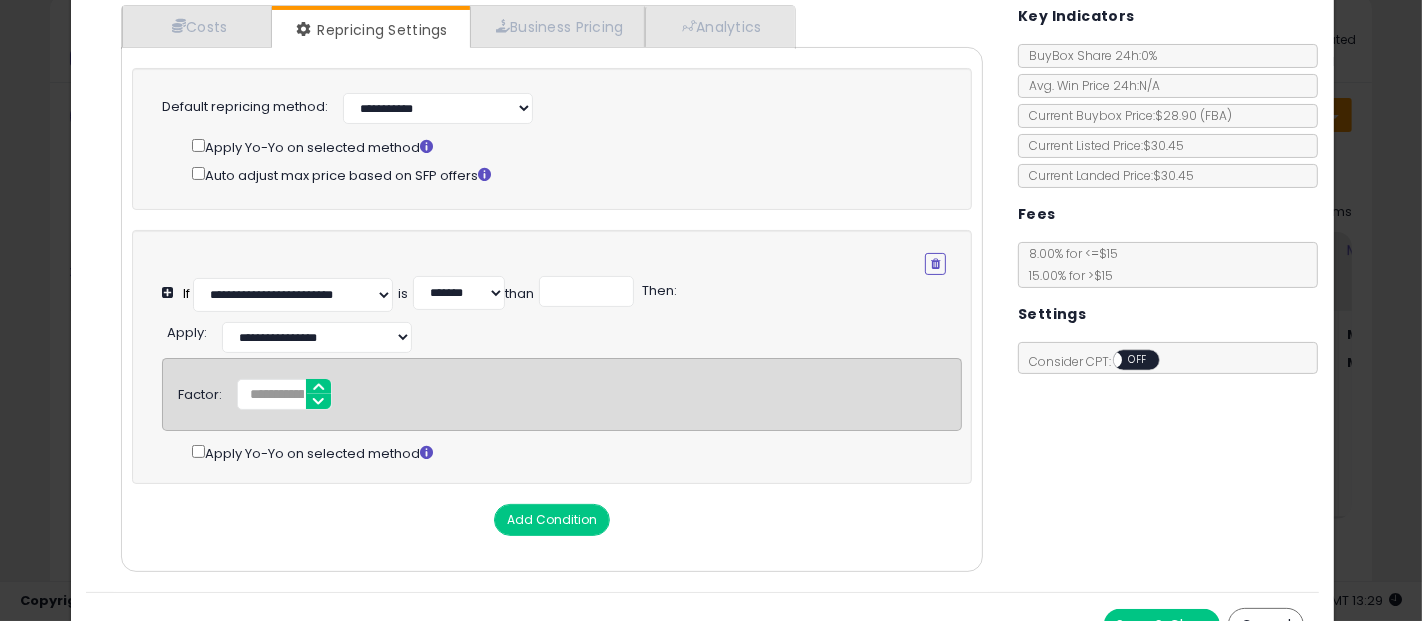 click on "**********" 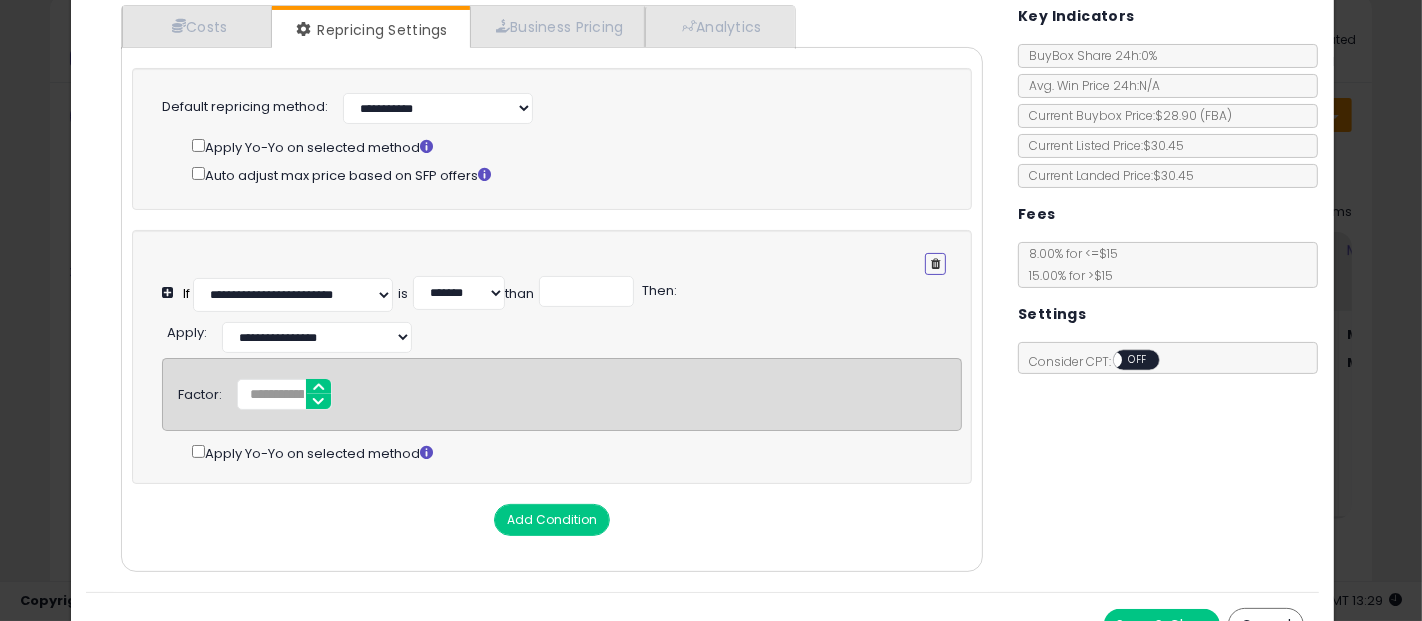 click at bounding box center (935, 264) 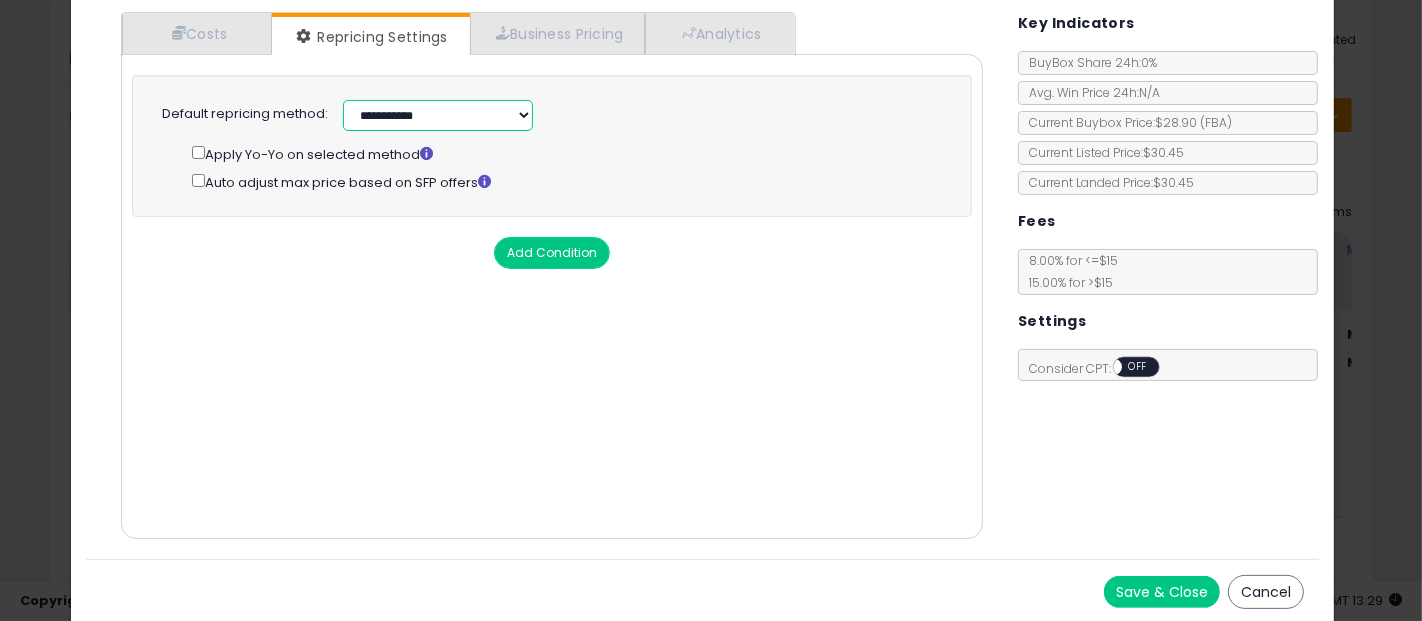 click on "**********" at bounding box center (438, 115) 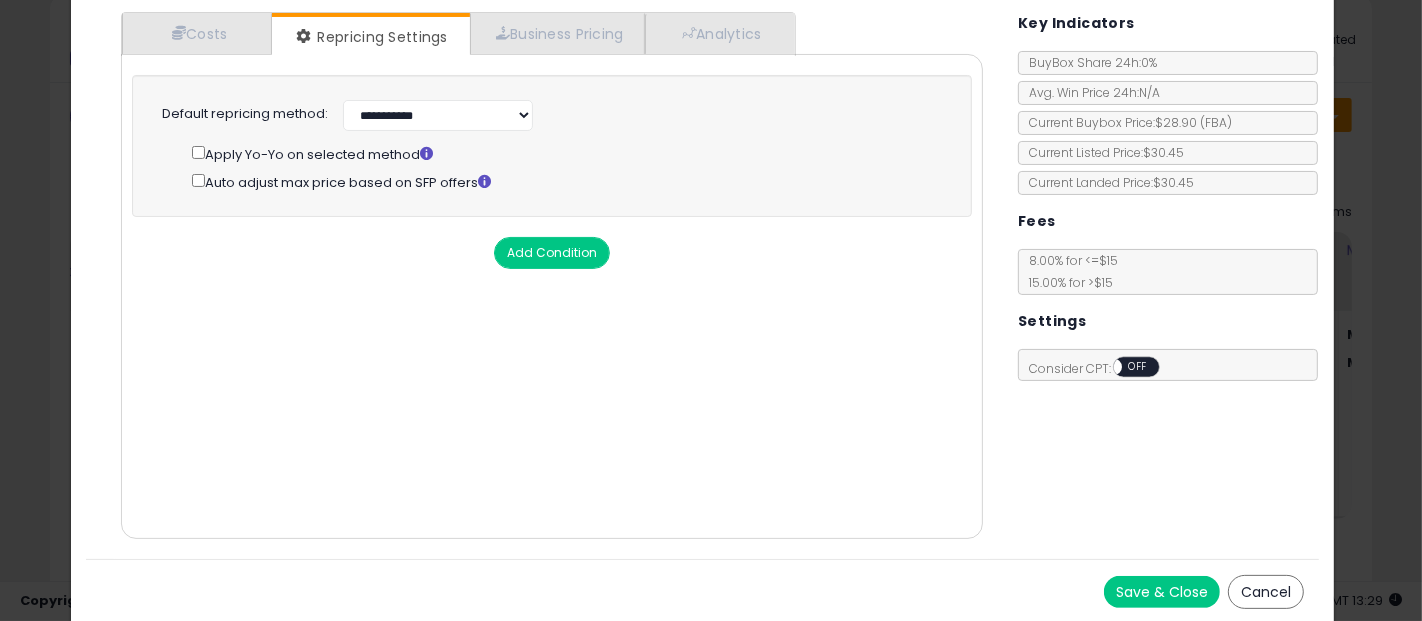 click on "**********" at bounding box center (589, 113) 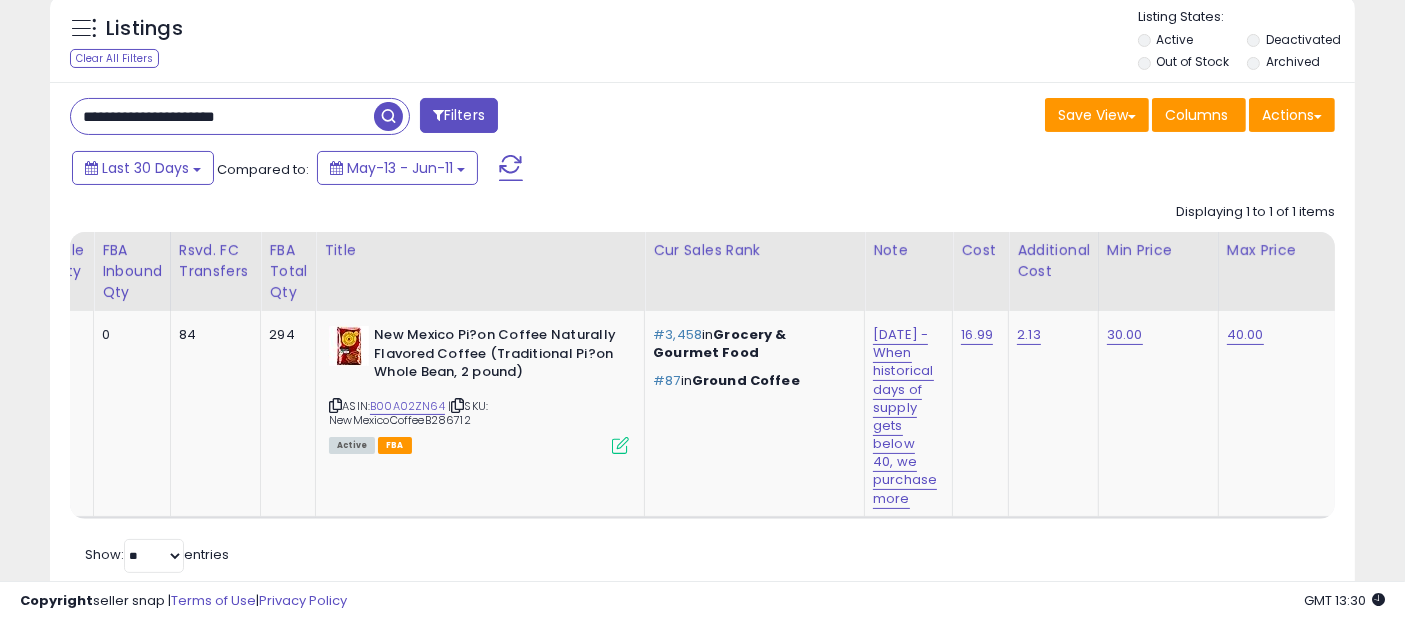 click on "**********" at bounding box center [222, 116] 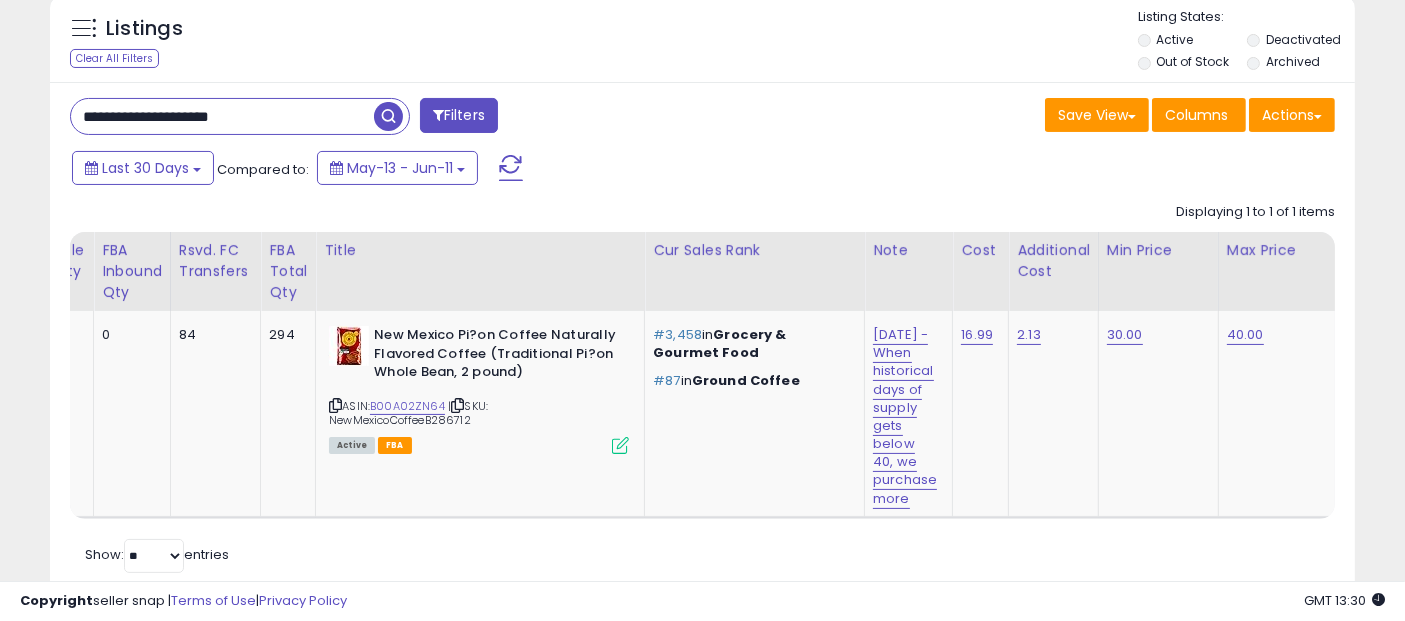 click at bounding box center (388, 116) 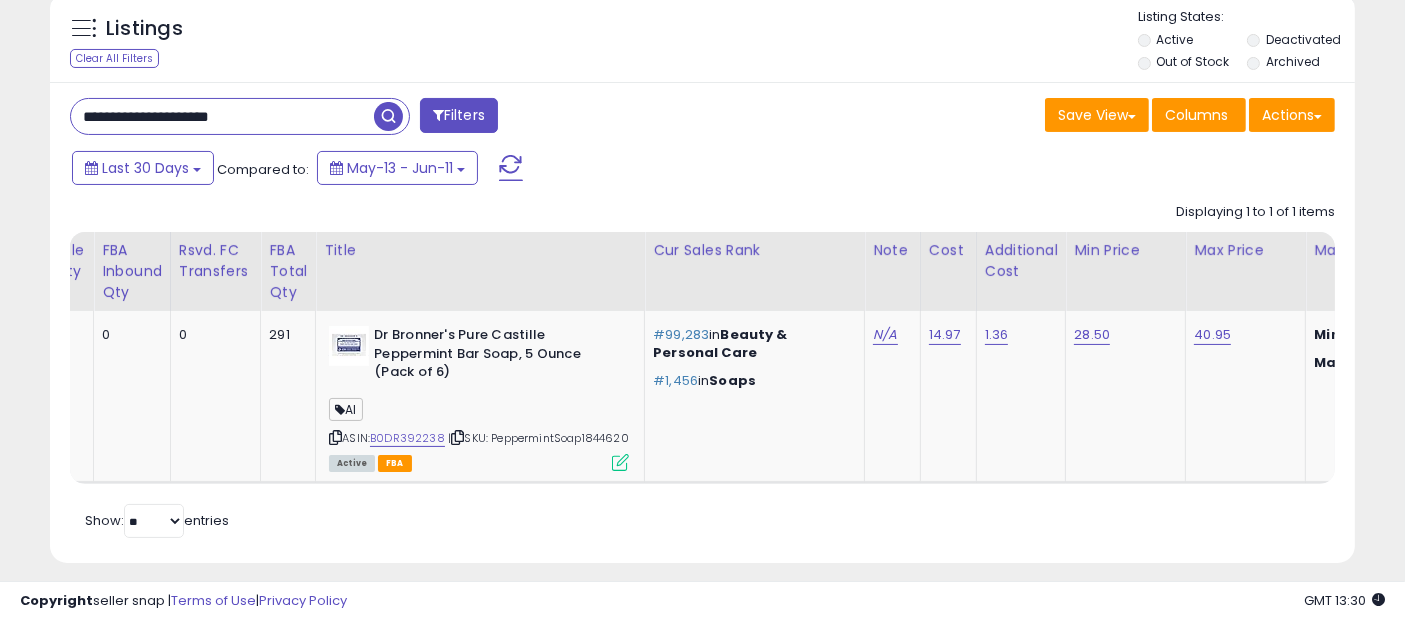 click on "**********" at bounding box center (222, 116) 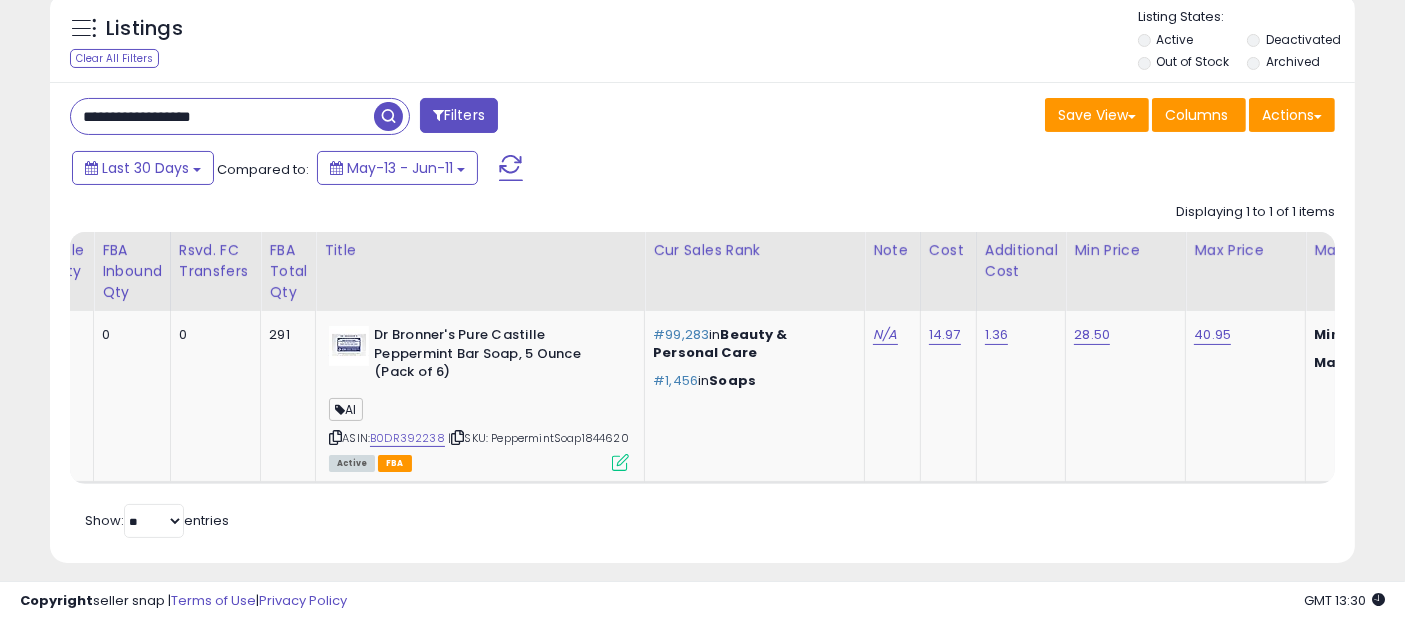 click at bounding box center (388, 116) 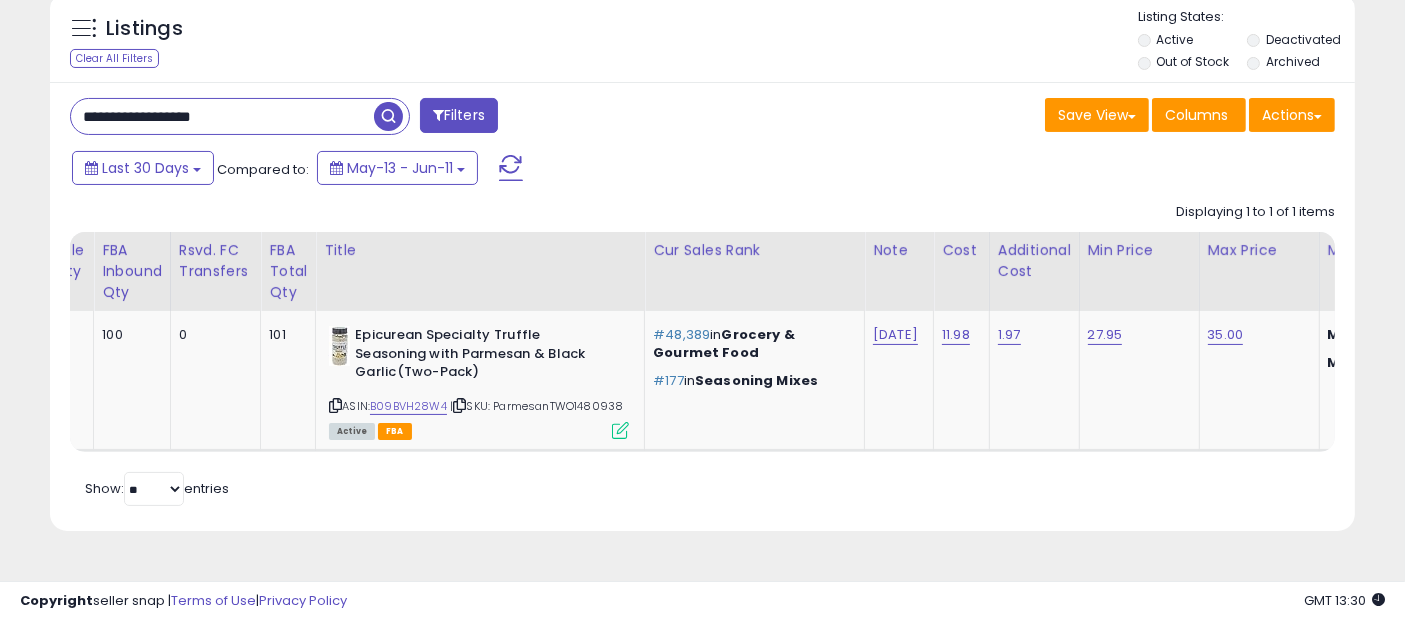 scroll, scrollTop: 0, scrollLeft: 211, axis: horizontal 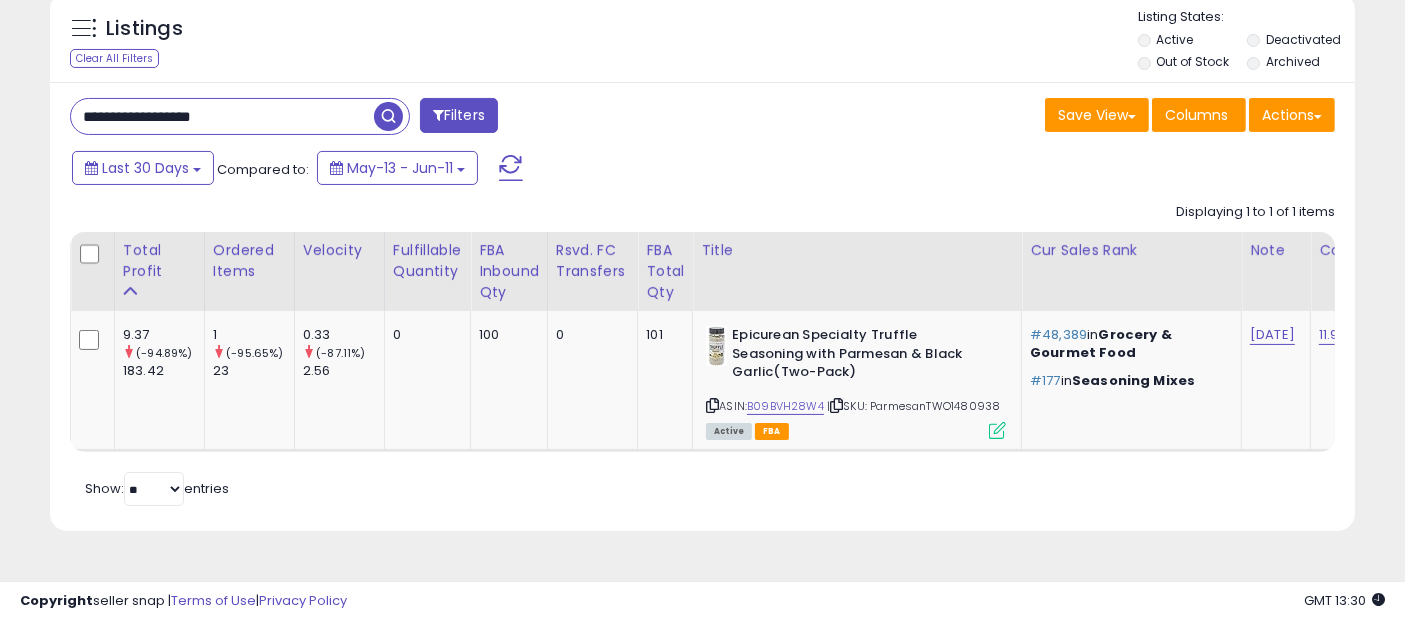 click on "**********" at bounding box center [222, 116] 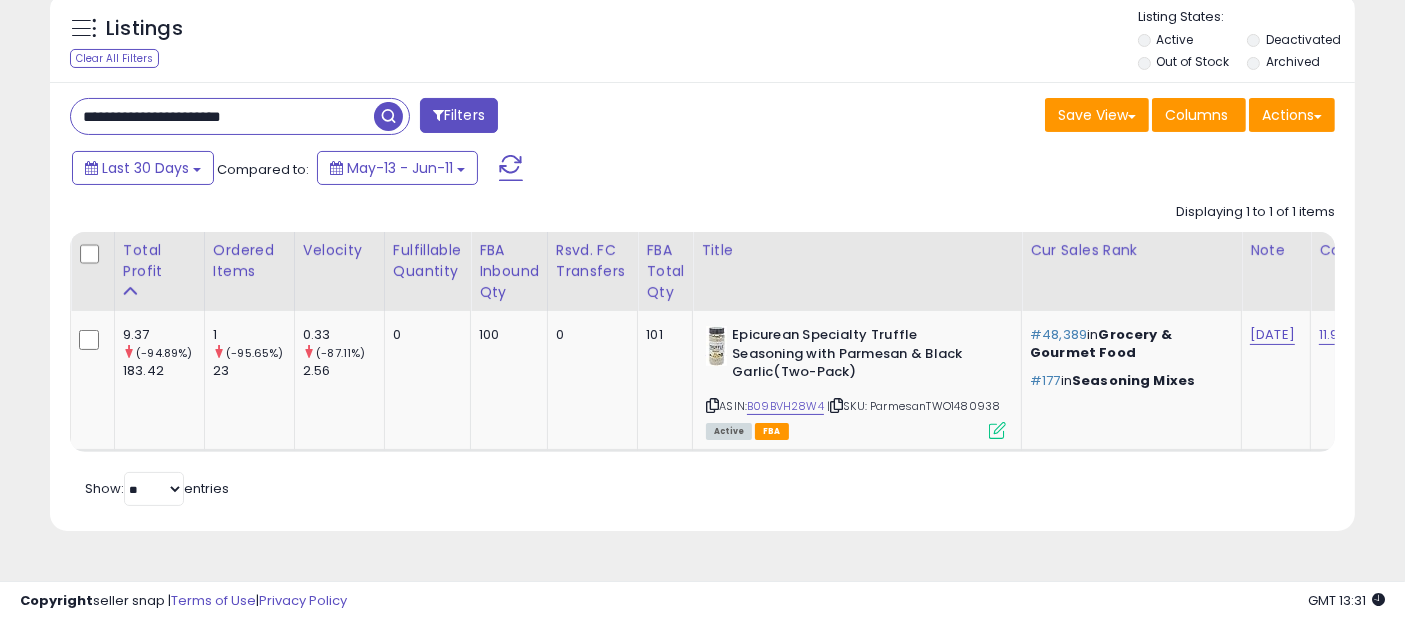 click at bounding box center (388, 116) 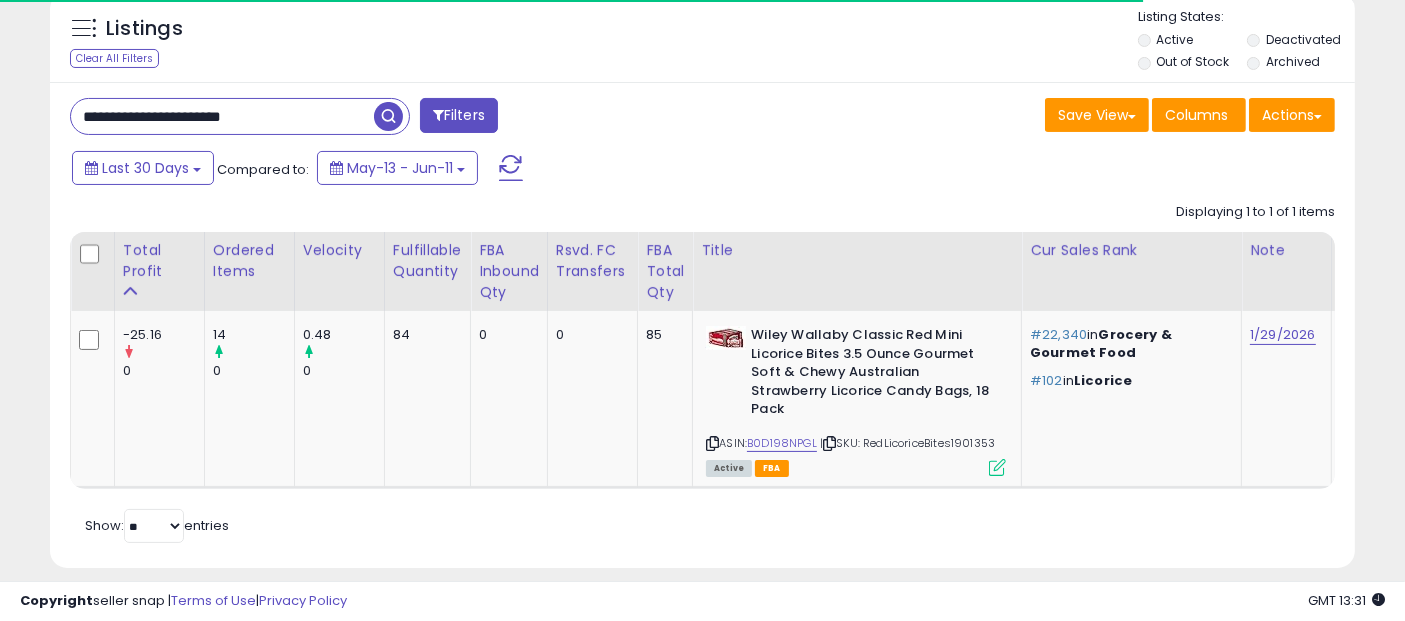 scroll, scrollTop: 0, scrollLeft: 428, axis: horizontal 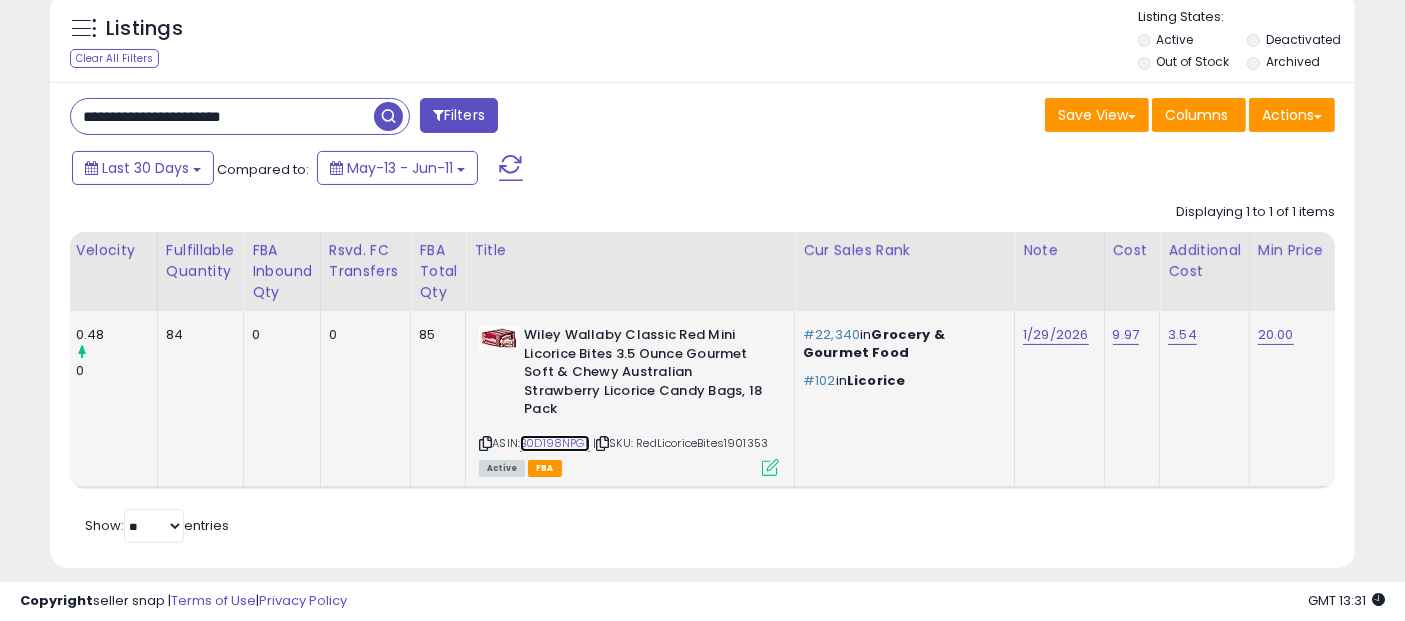 click on "B0D198NPGL" at bounding box center (555, 443) 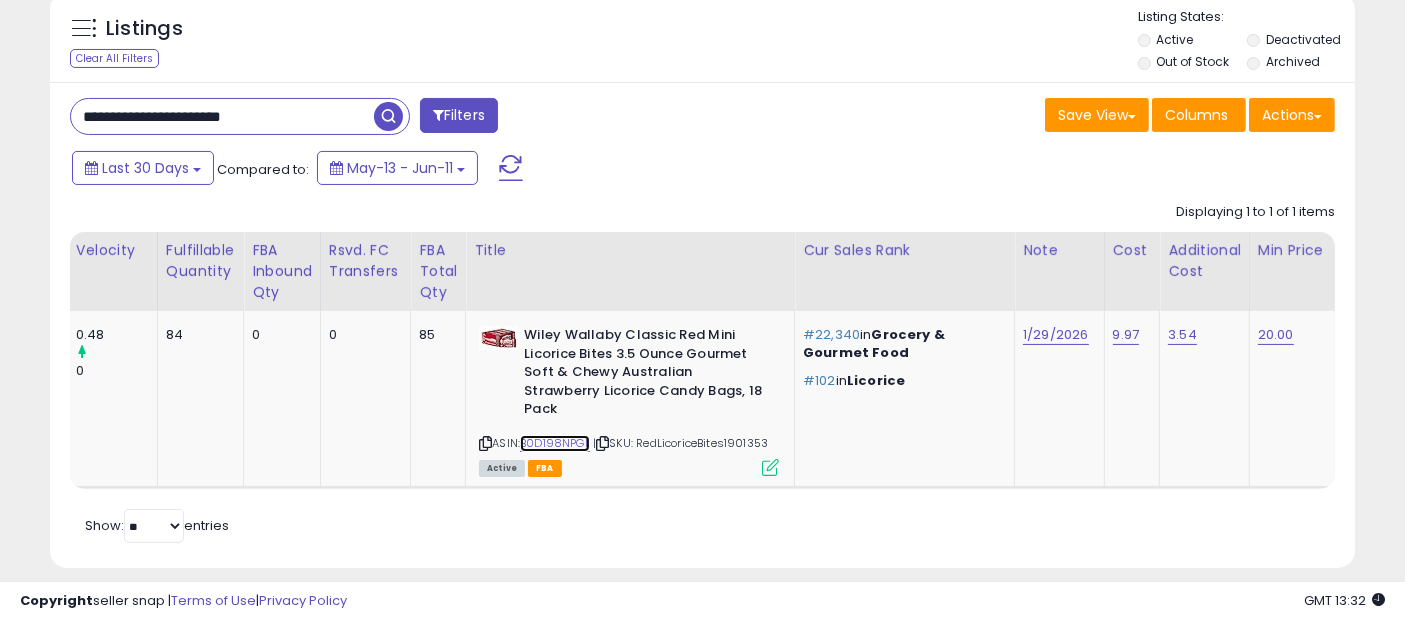 scroll, scrollTop: 0, scrollLeft: 116, axis: horizontal 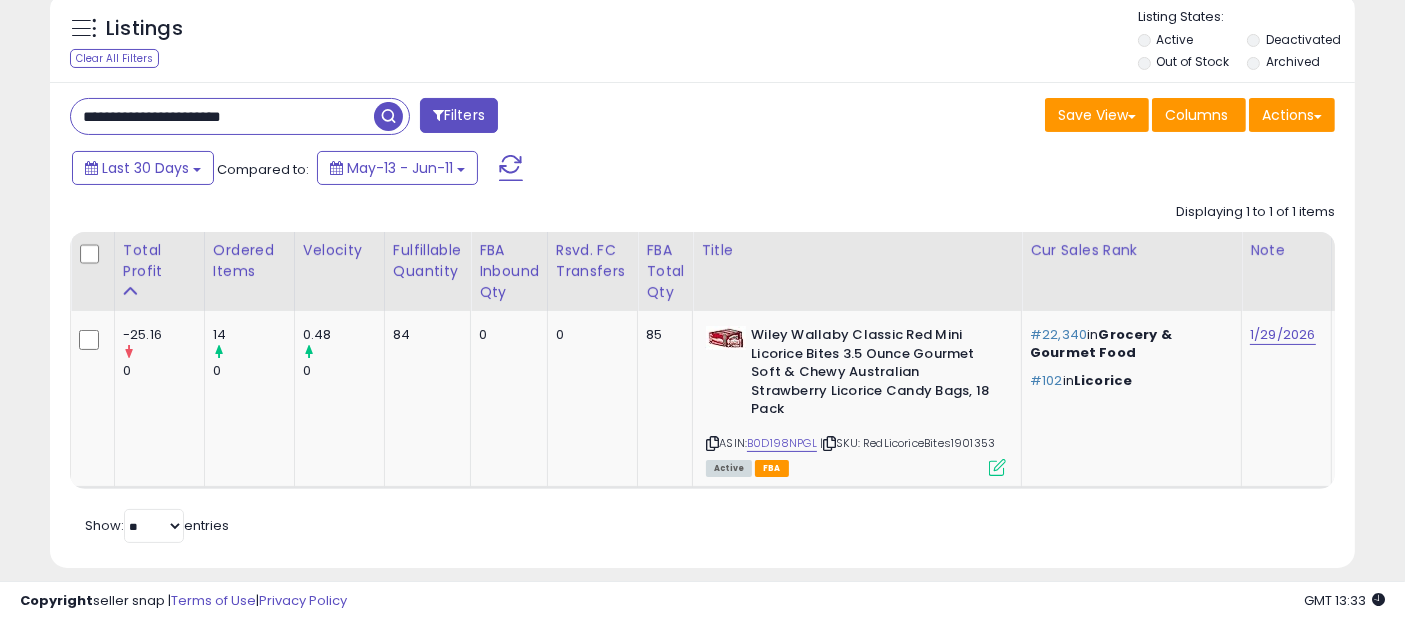 click on "**********" at bounding box center (222, 116) 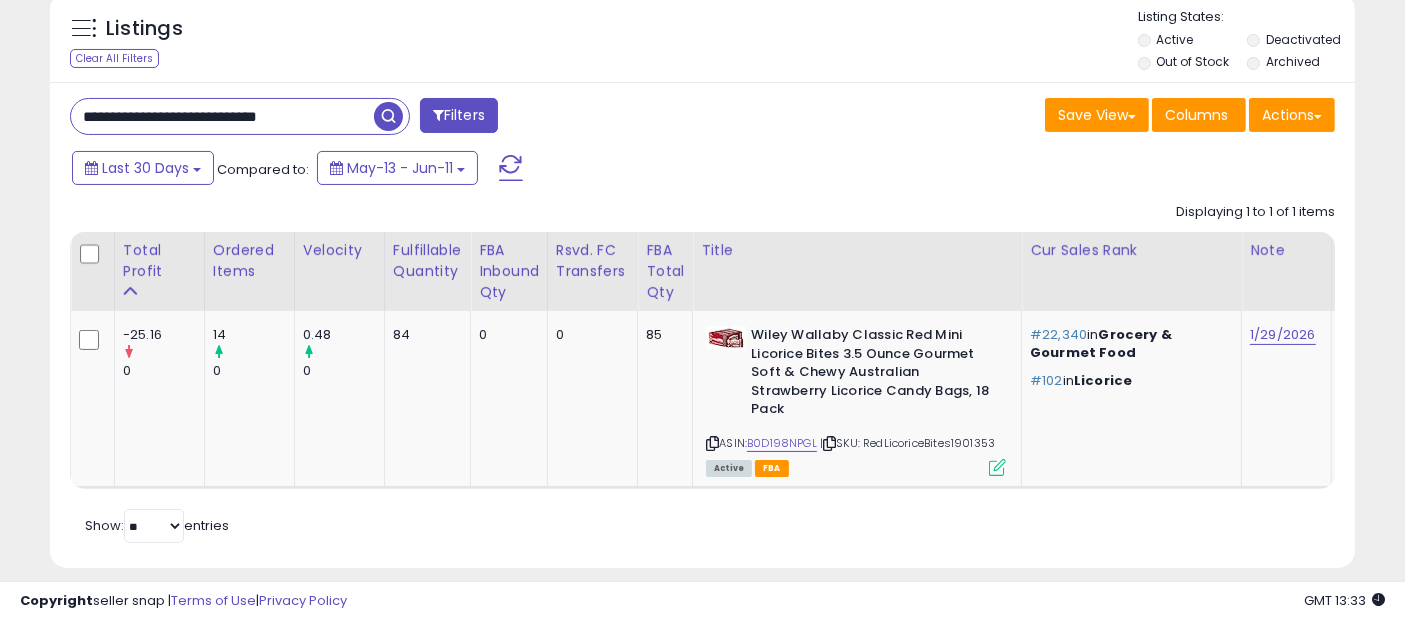 click at bounding box center (388, 116) 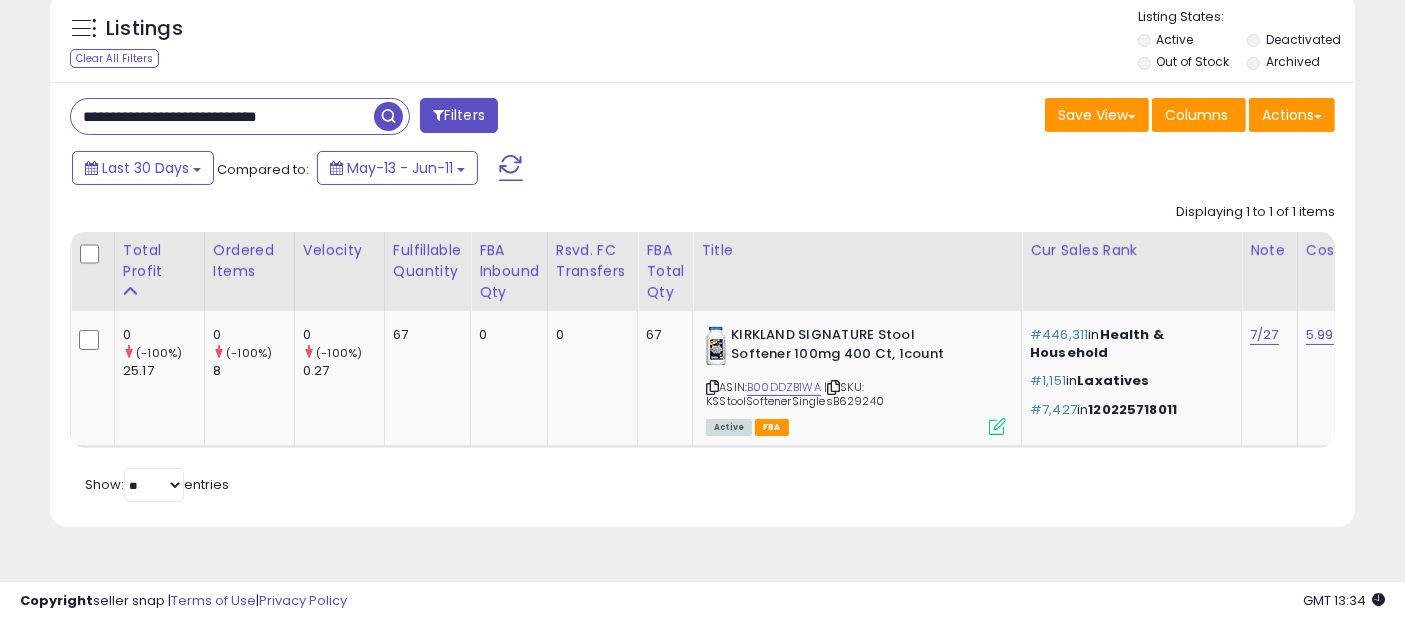 click on "**********" at bounding box center (222, 116) 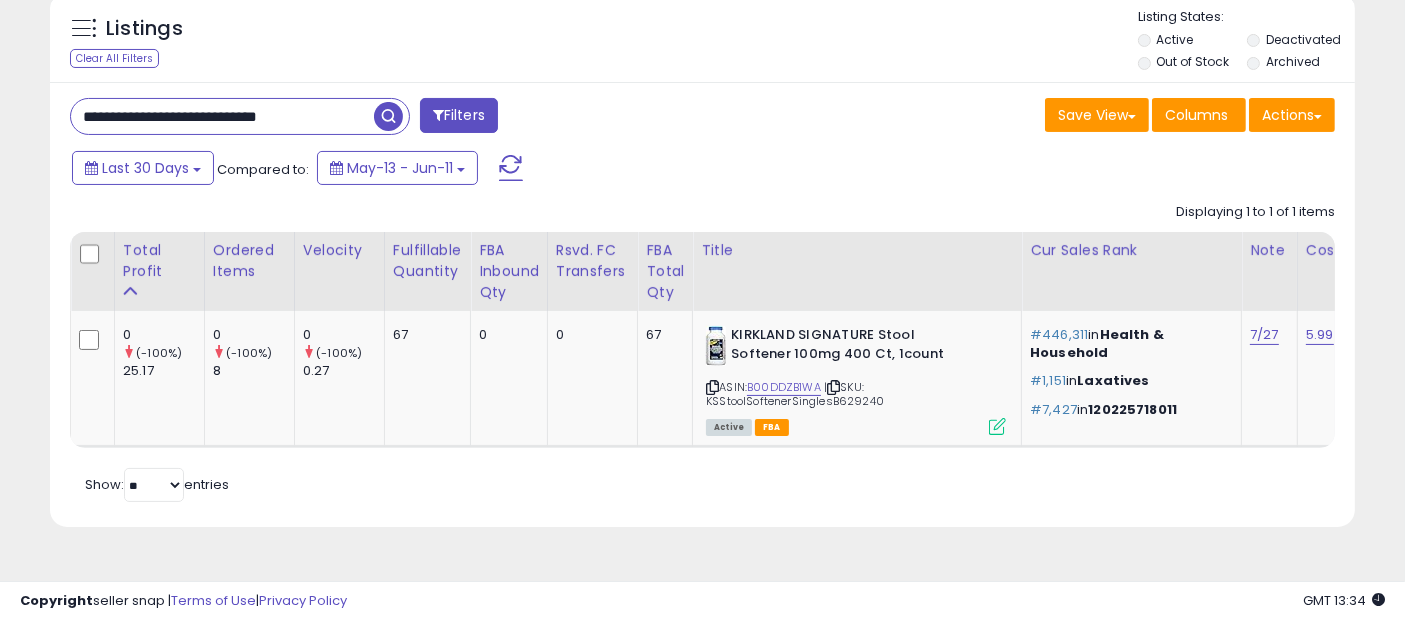 paste 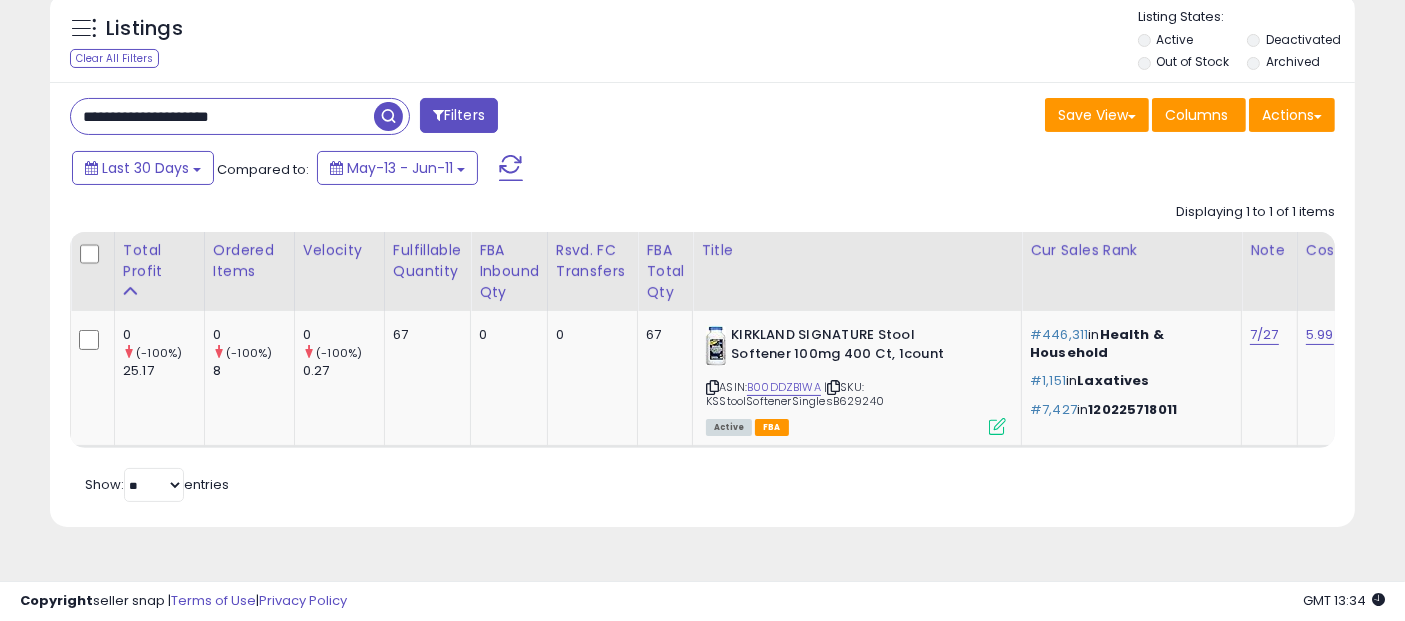 type on "**********" 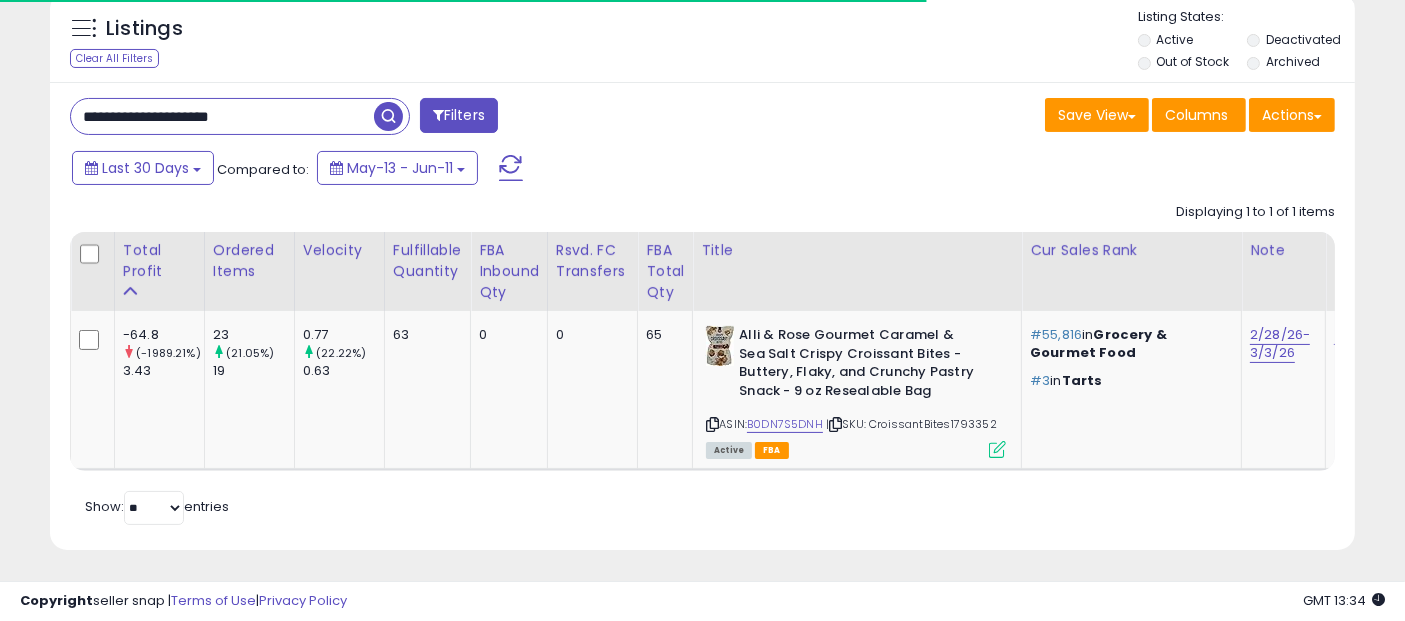 scroll, scrollTop: 0, scrollLeft: 277, axis: horizontal 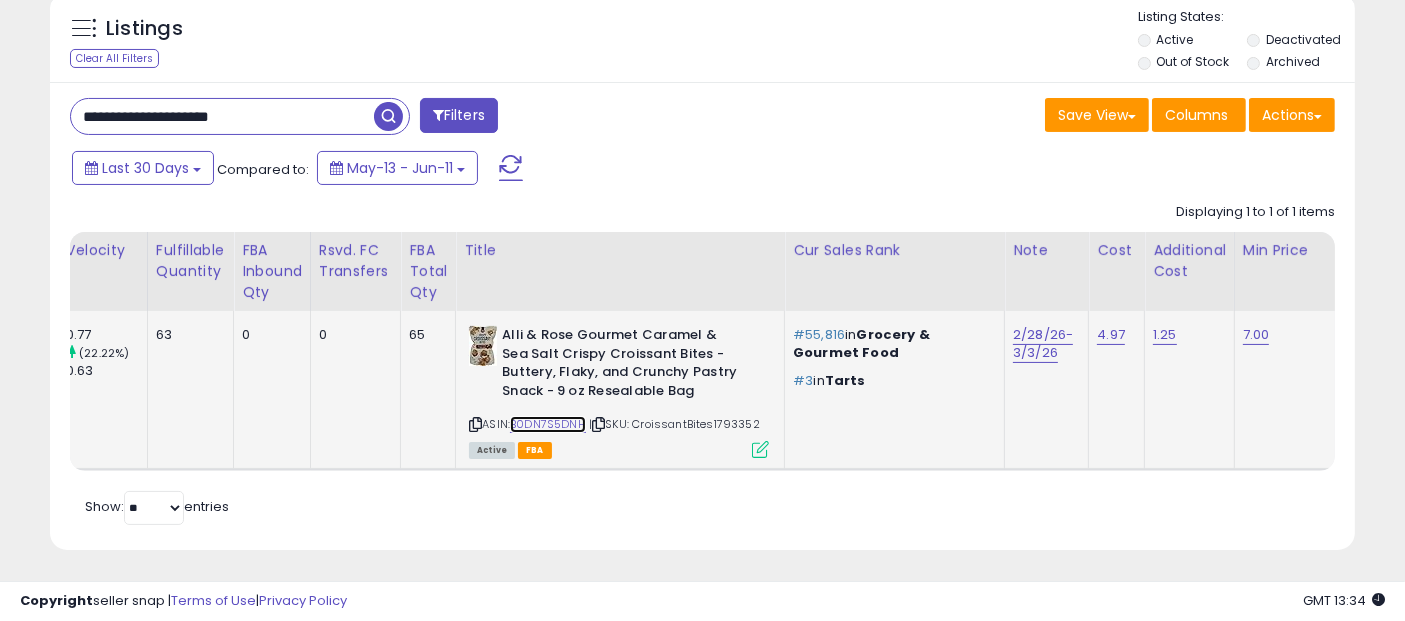 click on "B0DN7S5DNH" at bounding box center [548, 424] 